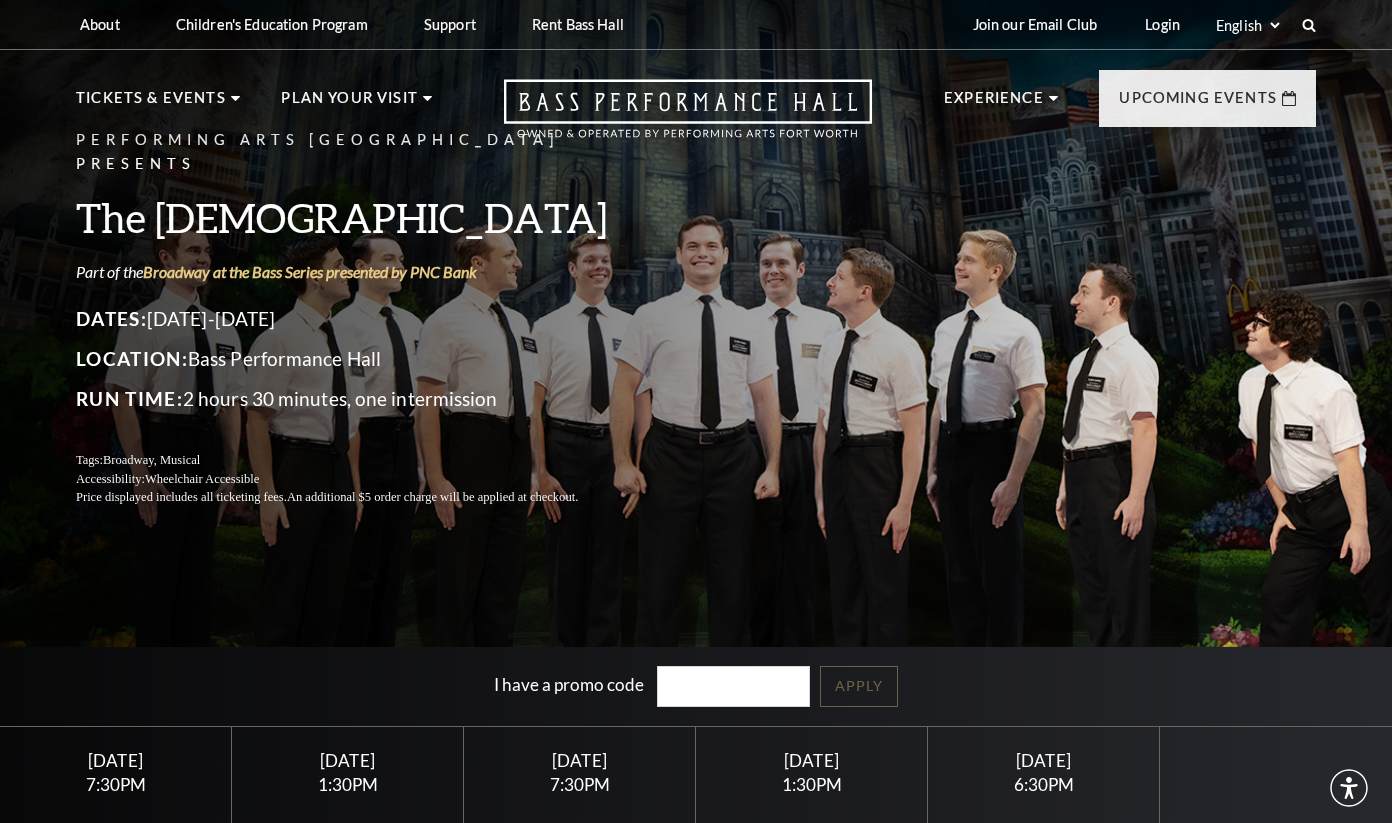 scroll, scrollTop: 0, scrollLeft: 0, axis: both 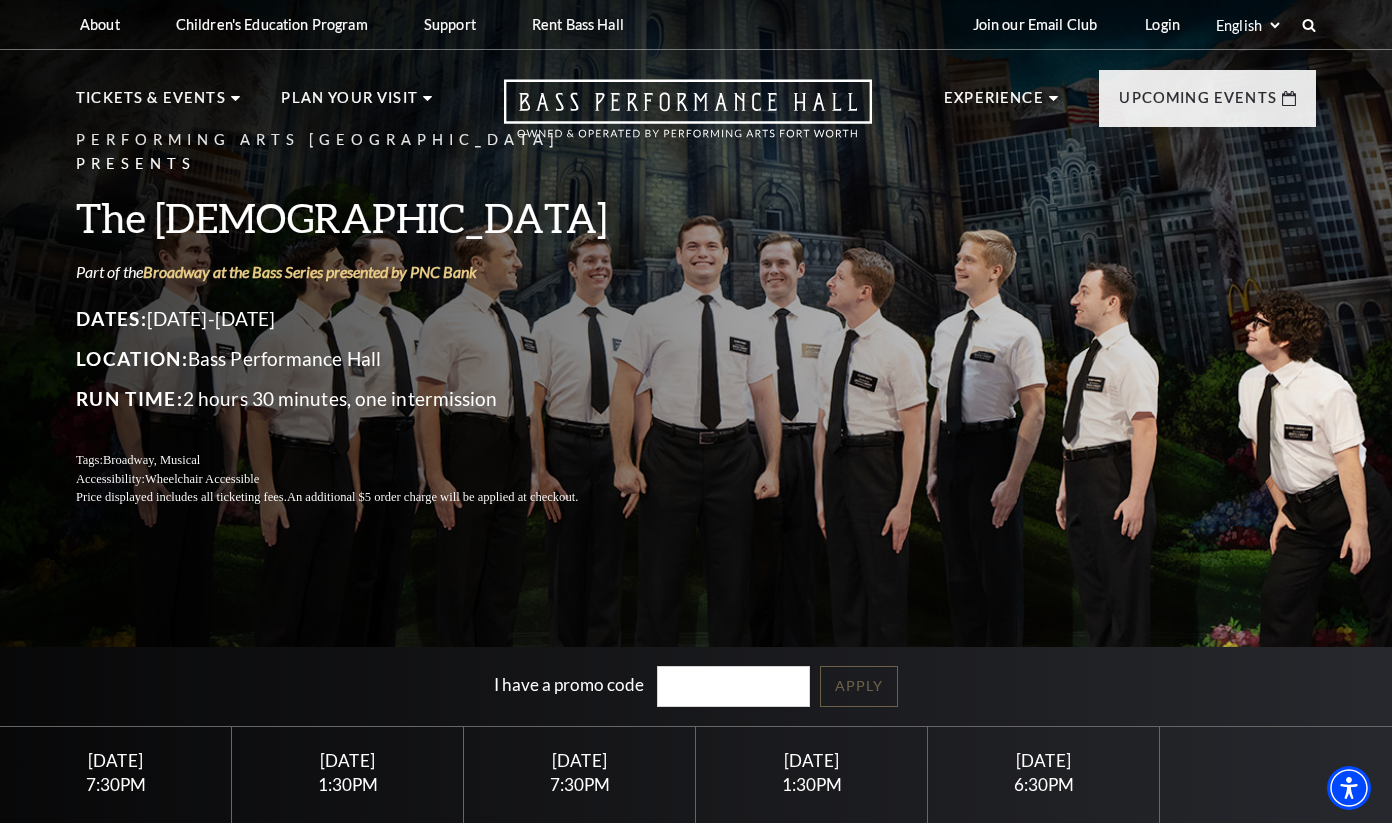 click on "Sunday August 10" at bounding box center [812, 760] 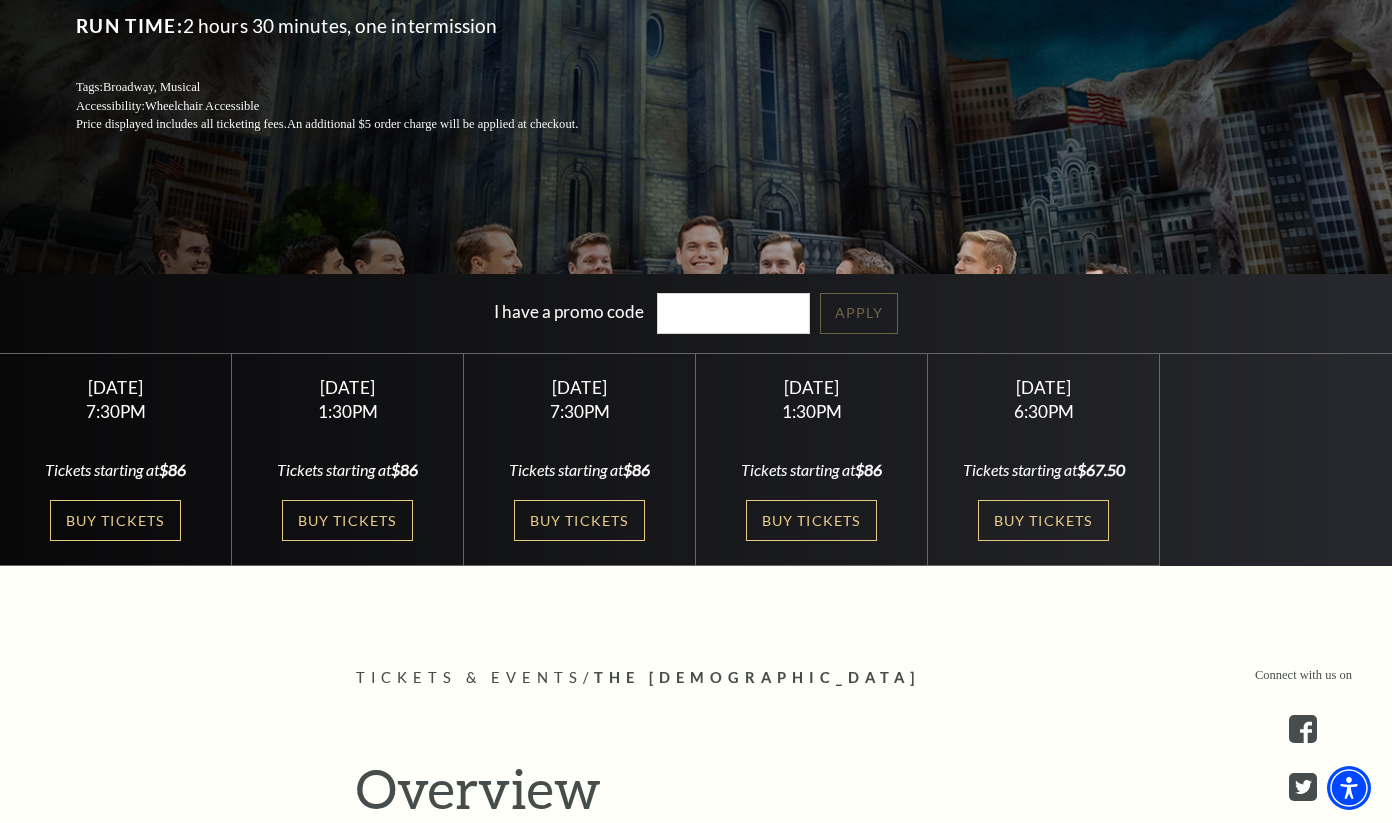 scroll, scrollTop: 389, scrollLeft: 0, axis: vertical 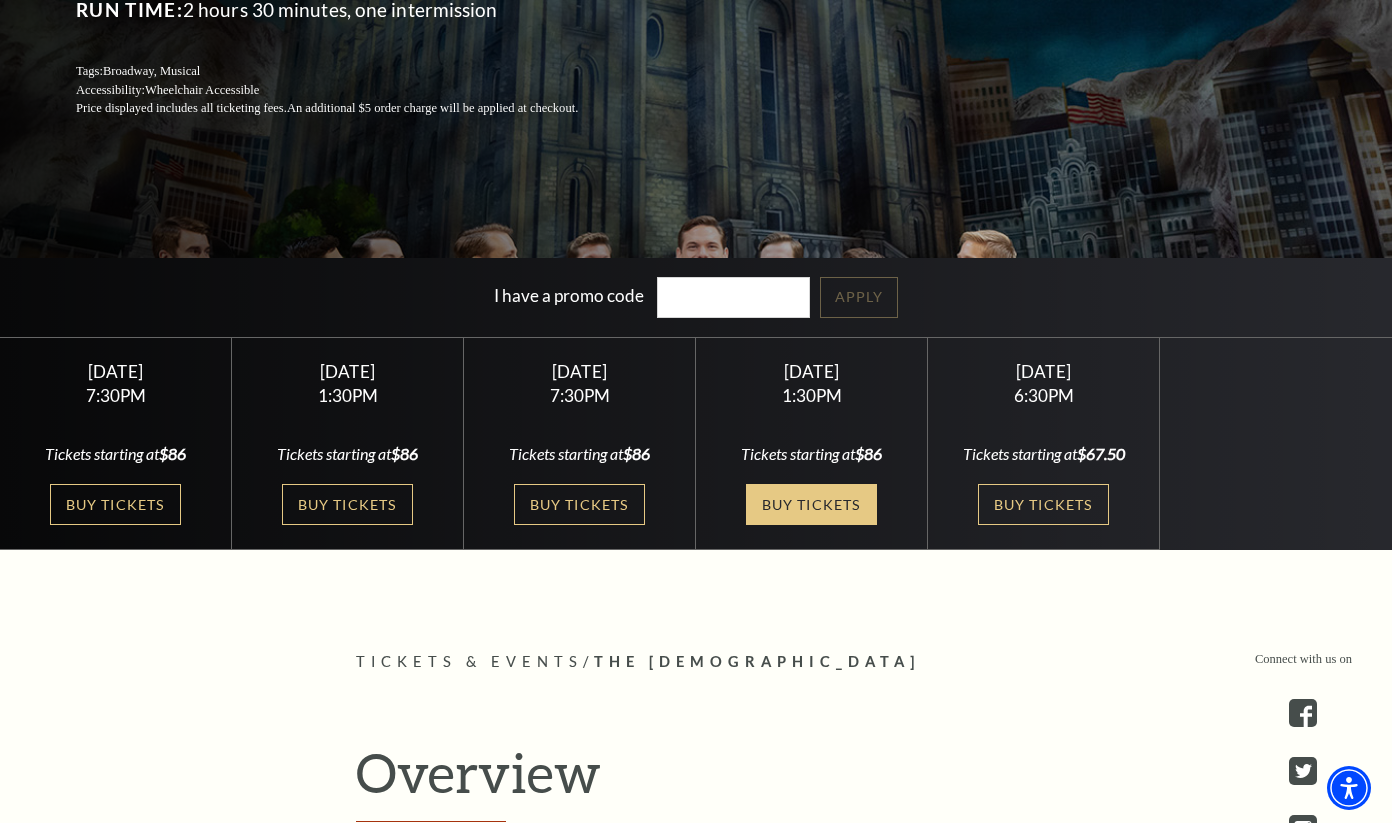 click on "Buy Tickets" at bounding box center [811, 504] 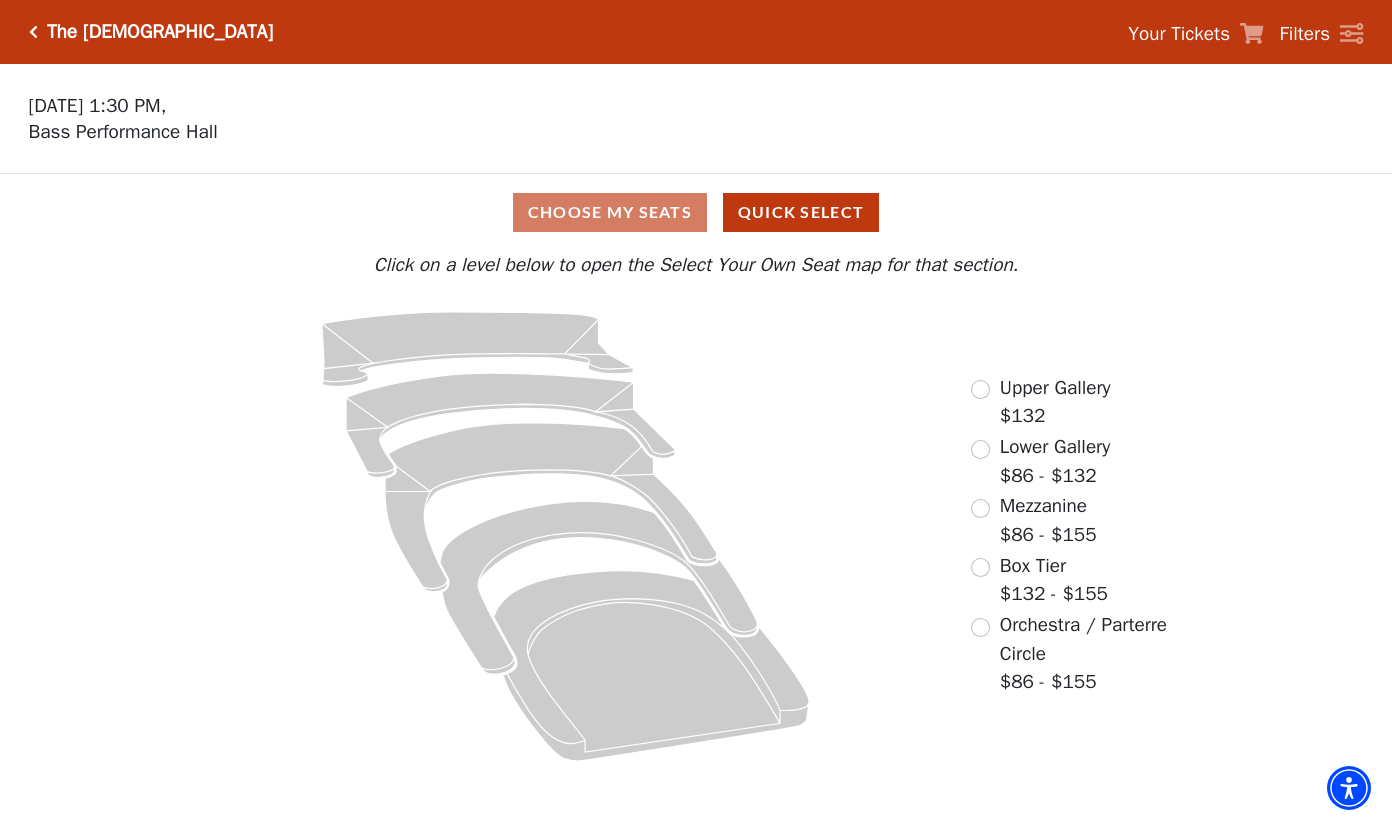 scroll, scrollTop: 0, scrollLeft: 0, axis: both 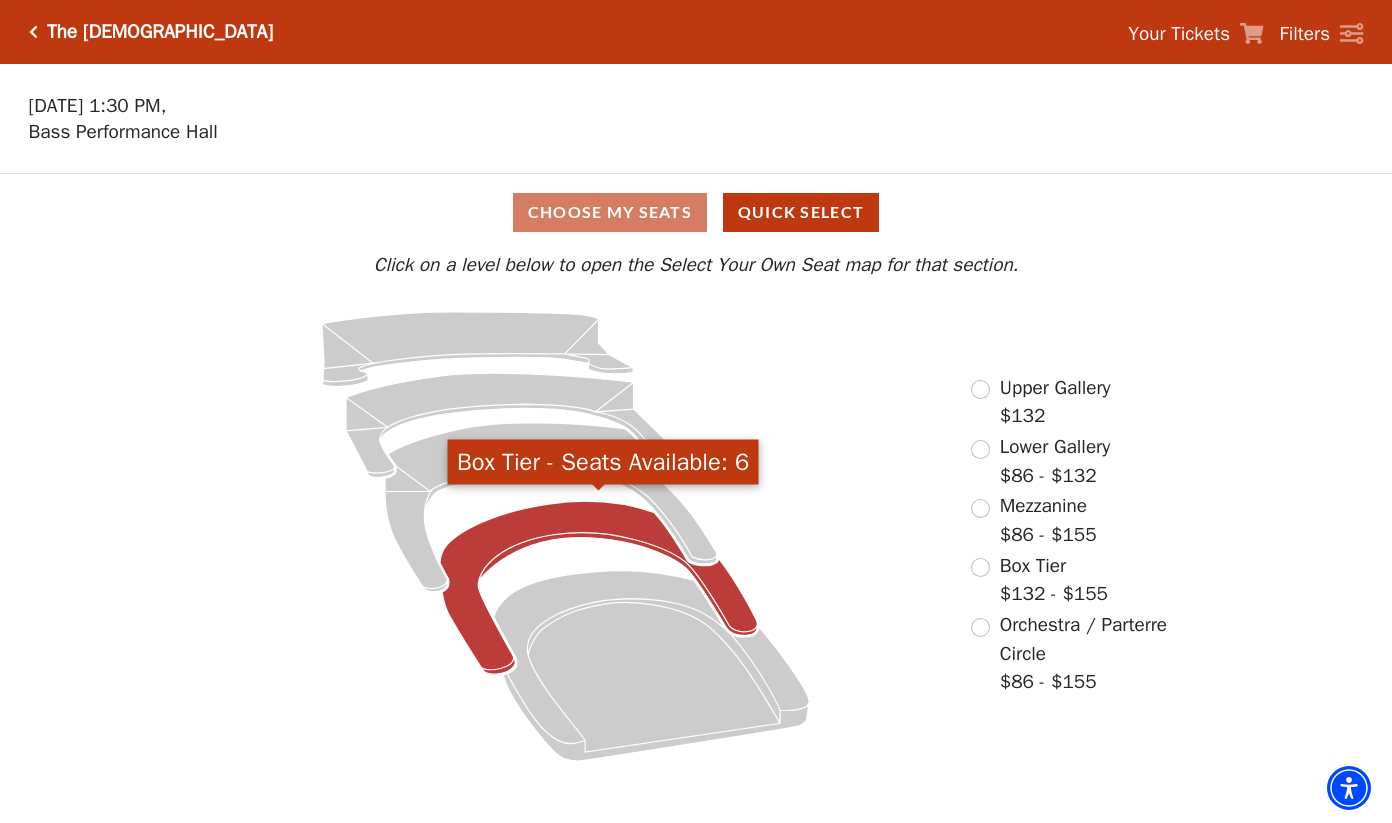 click 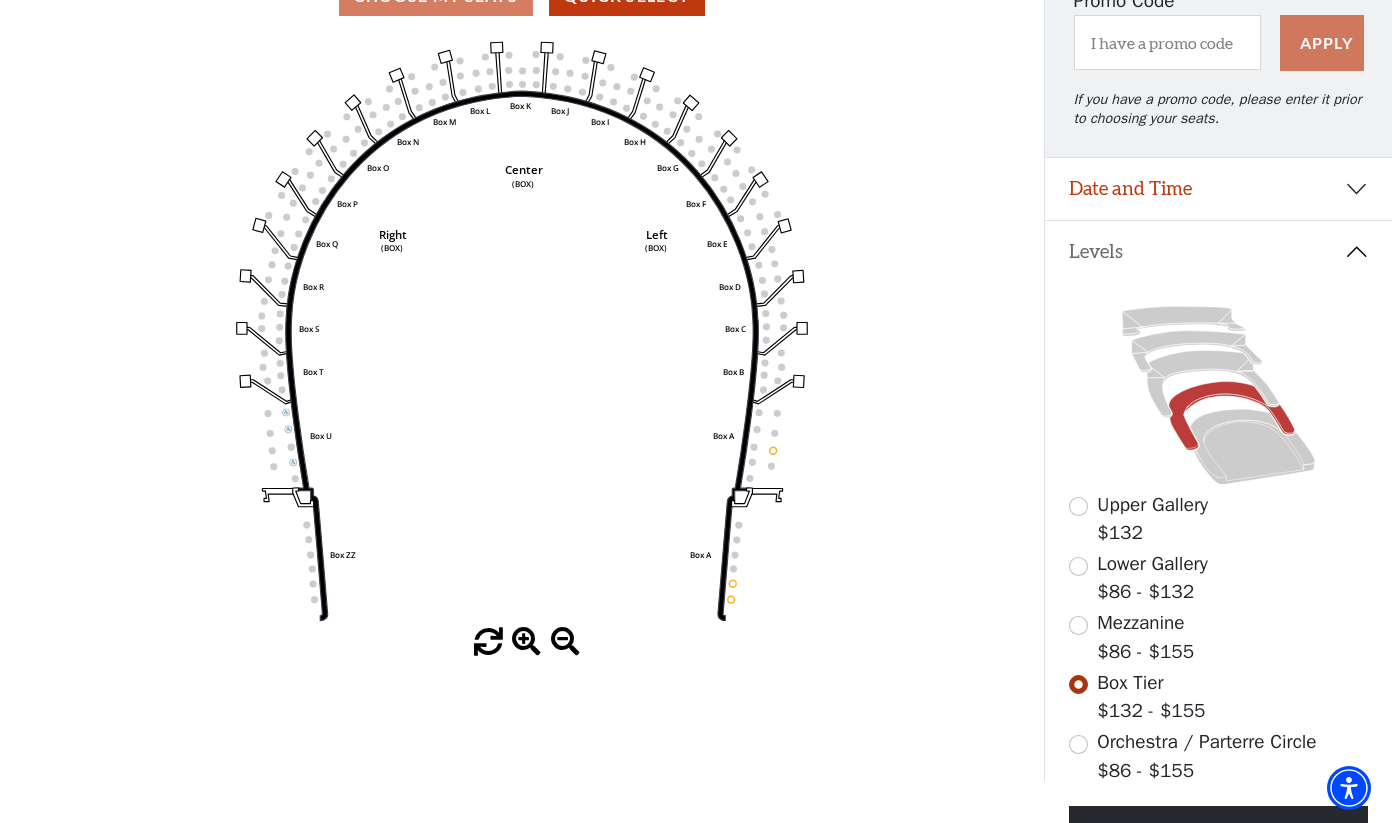scroll, scrollTop: 226, scrollLeft: 0, axis: vertical 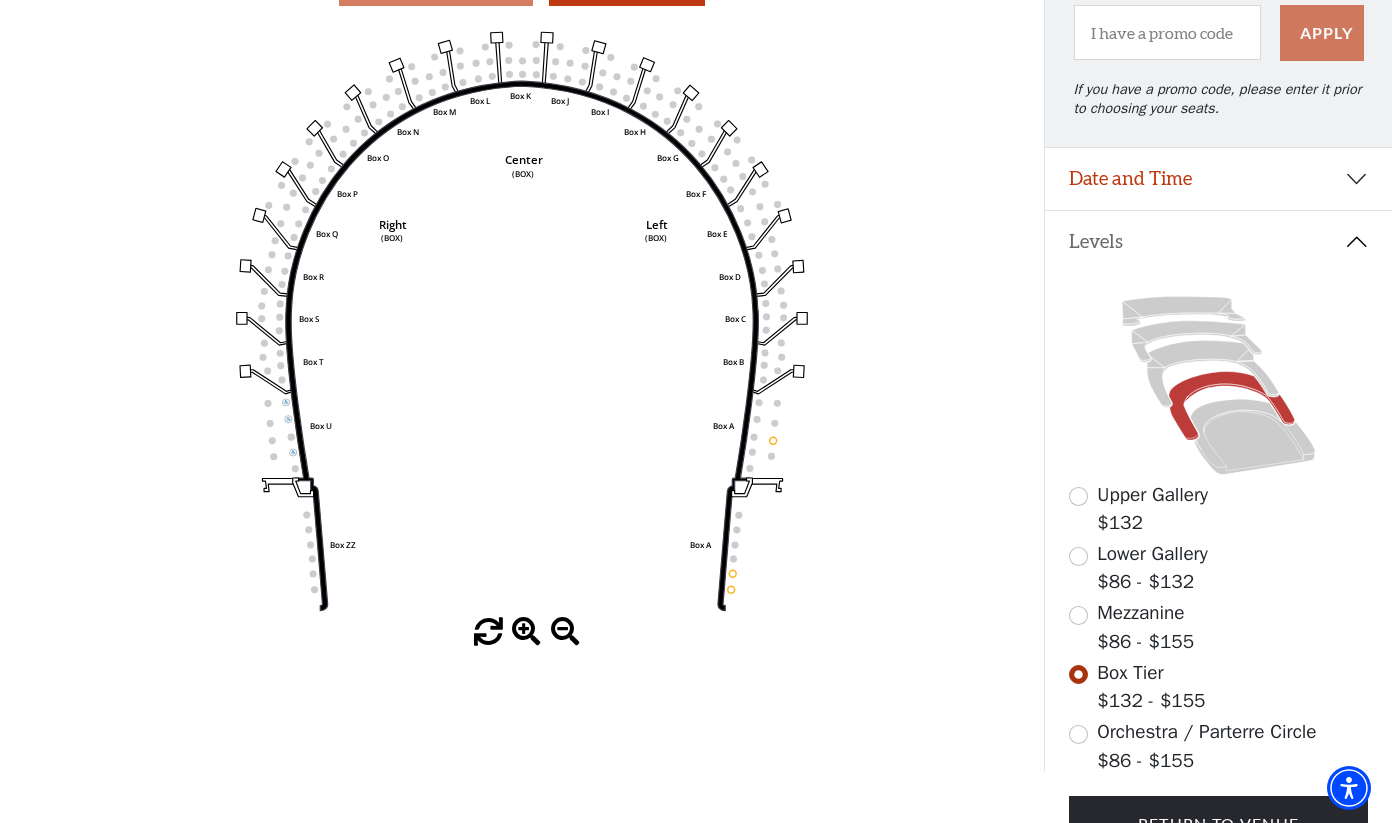 click at bounding box center [1078, 615] 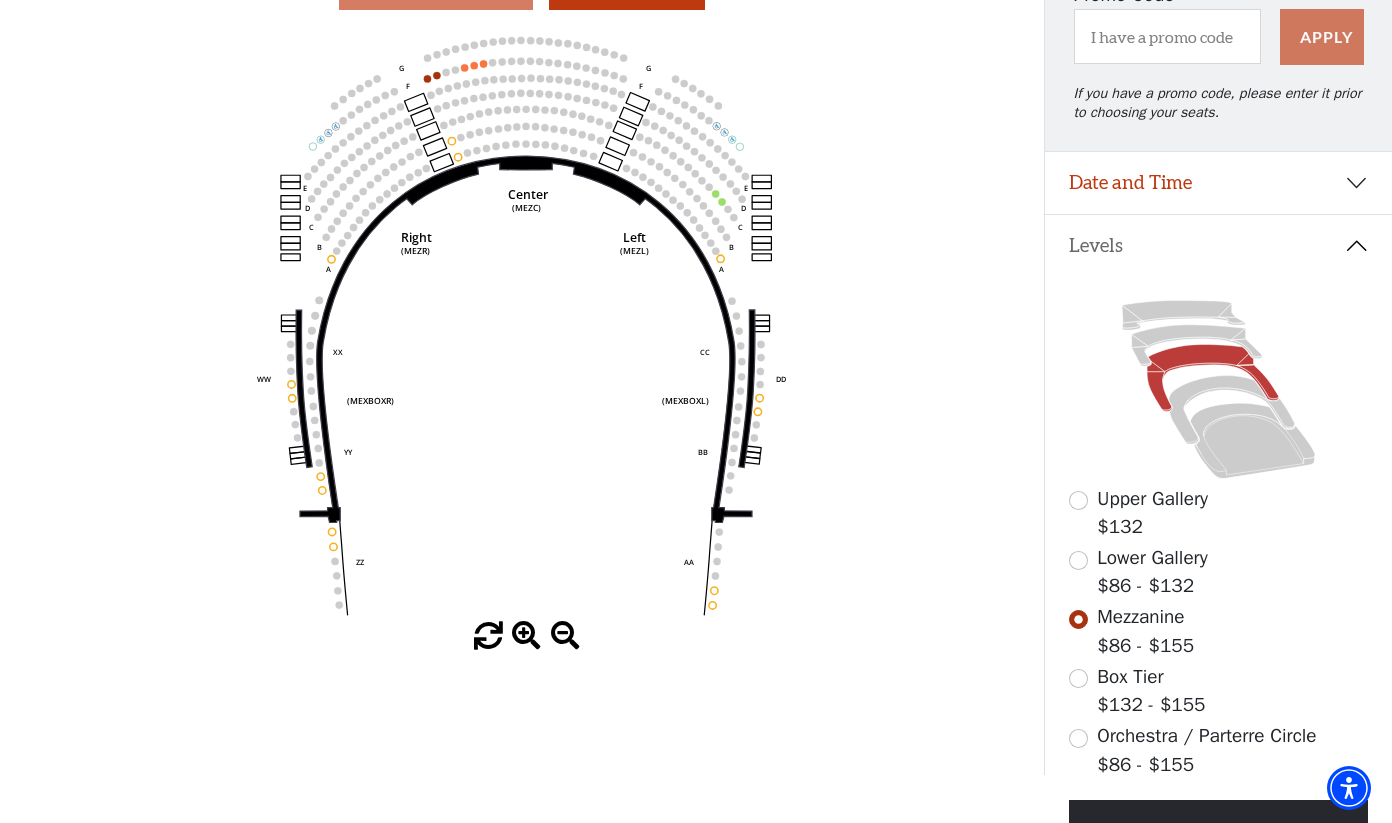 scroll, scrollTop: 238, scrollLeft: 0, axis: vertical 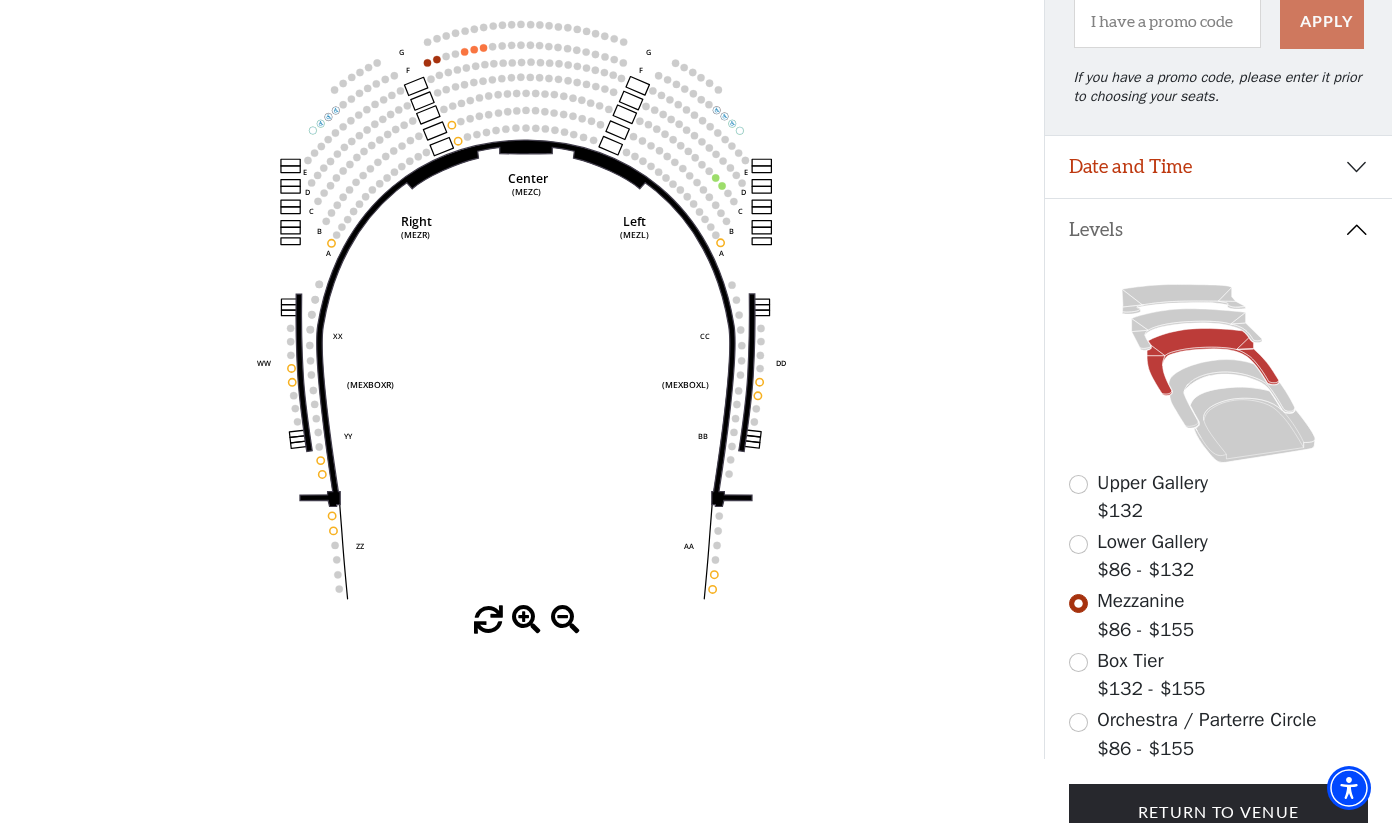 click at bounding box center [1078, 662] 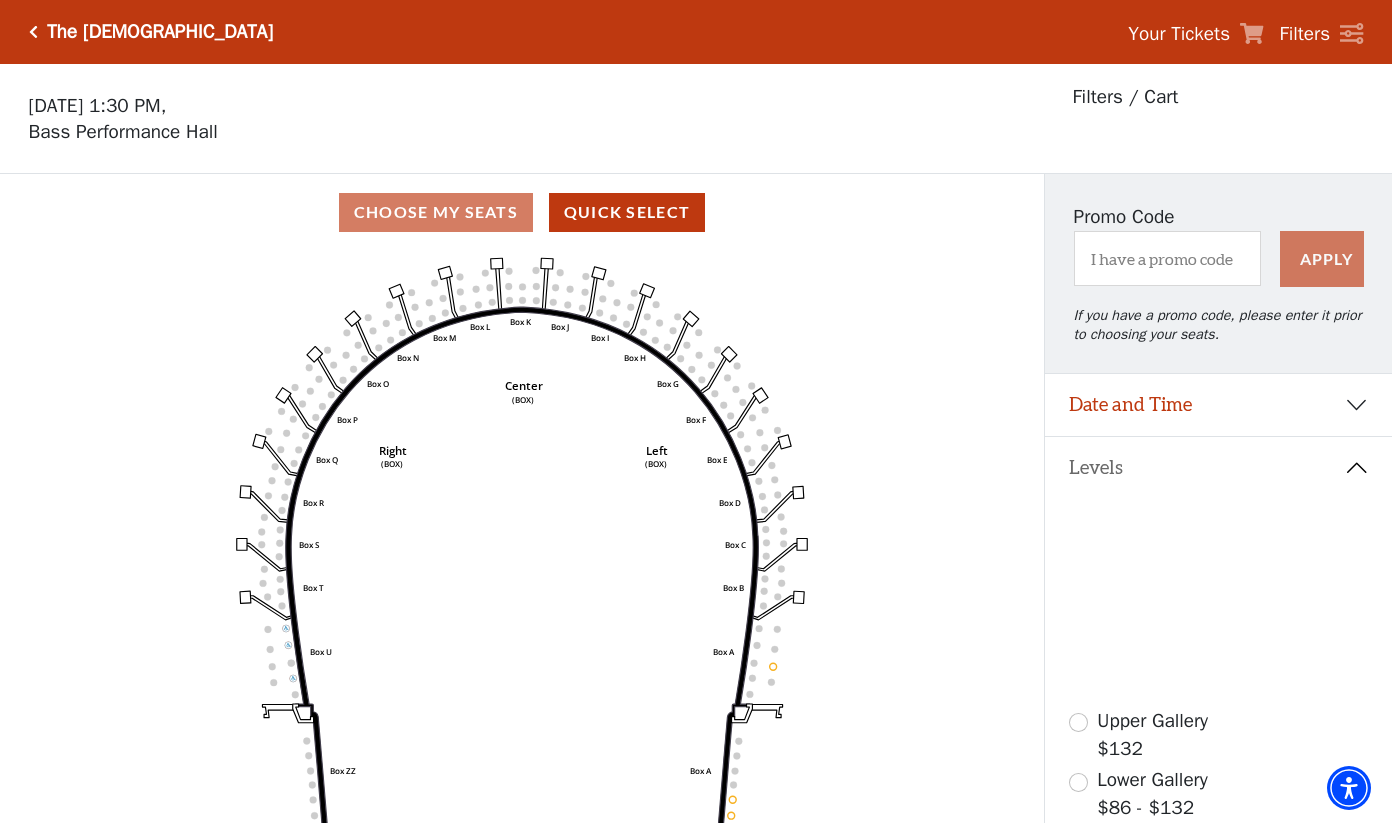 scroll, scrollTop: 93, scrollLeft: 0, axis: vertical 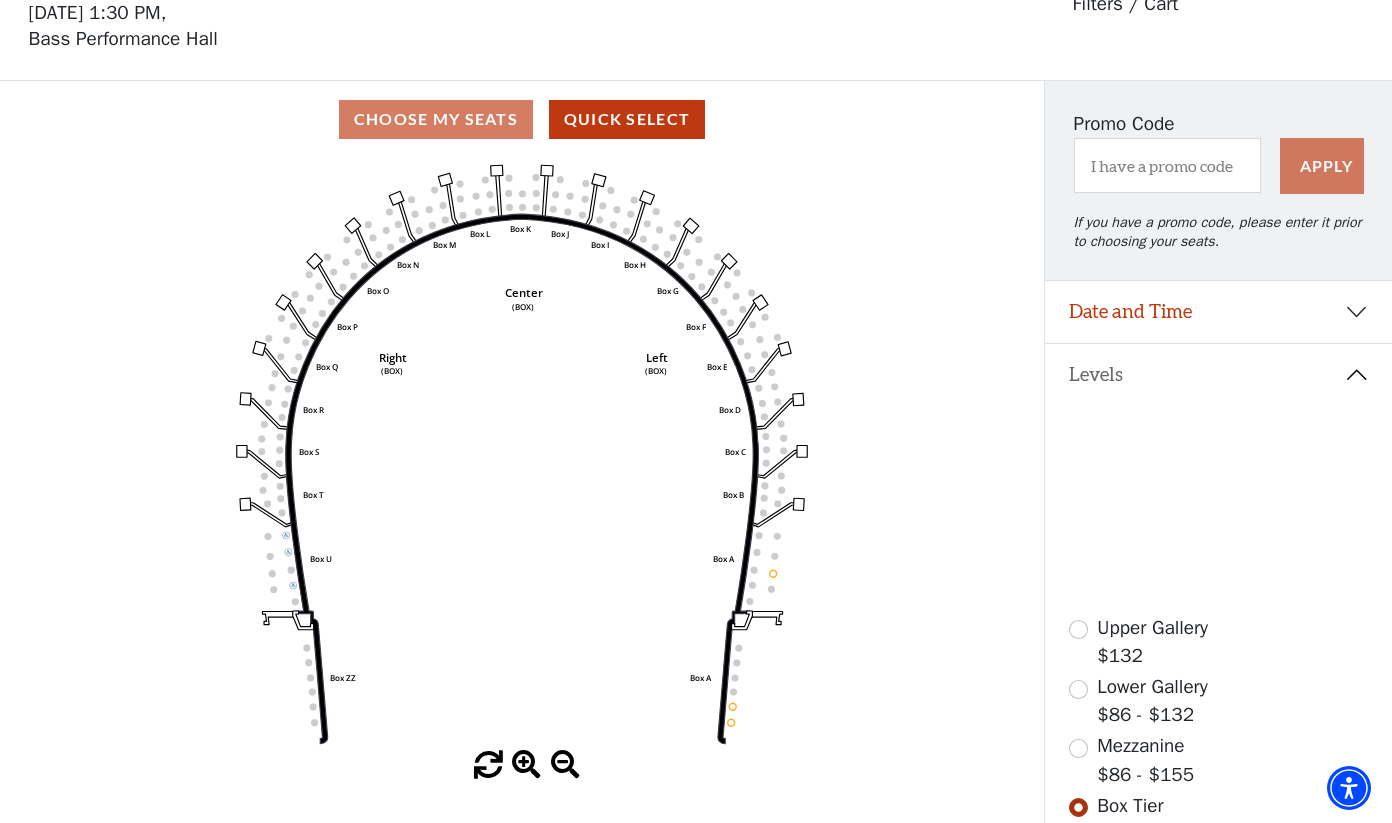 click at bounding box center [1078, 689] 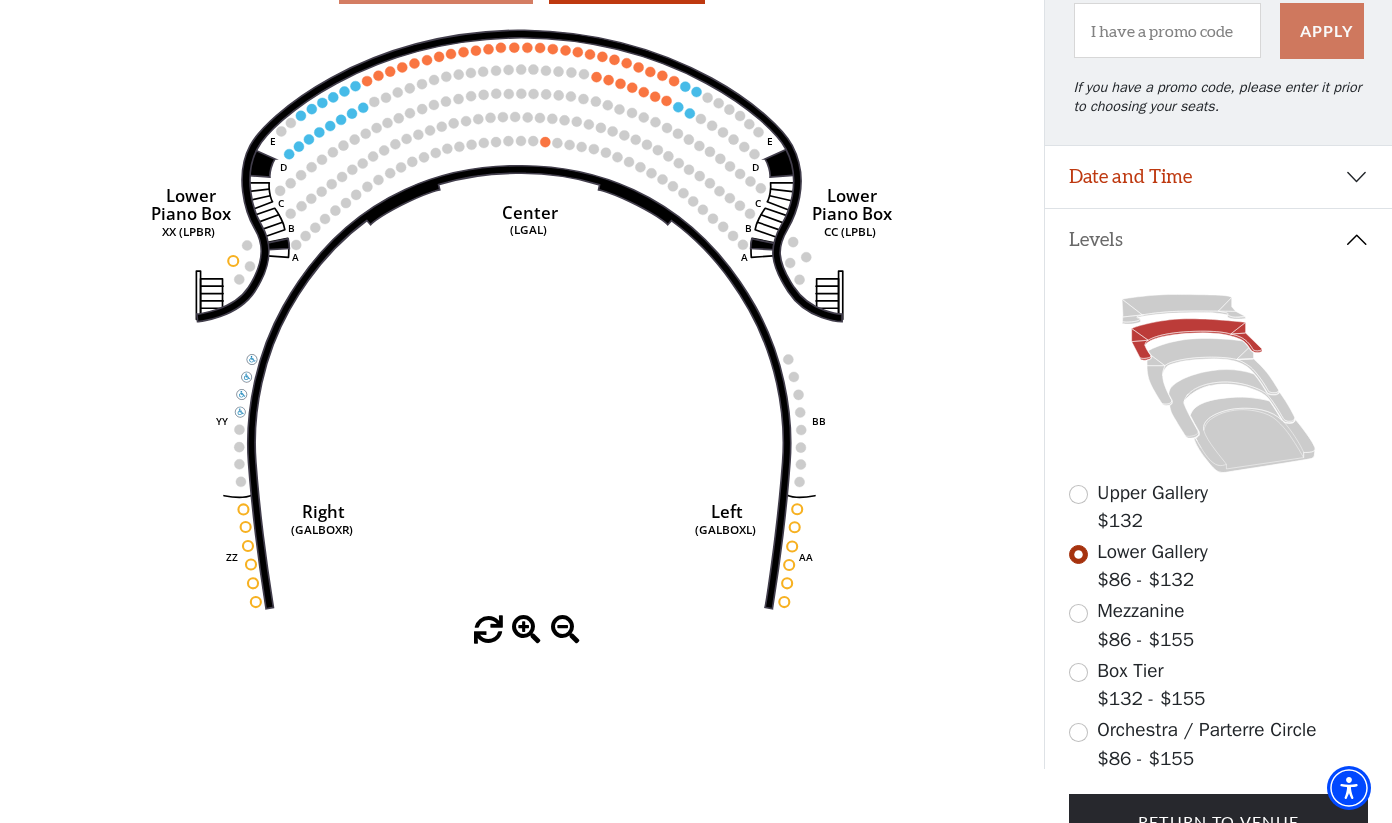 scroll, scrollTop: 228, scrollLeft: 0, axis: vertical 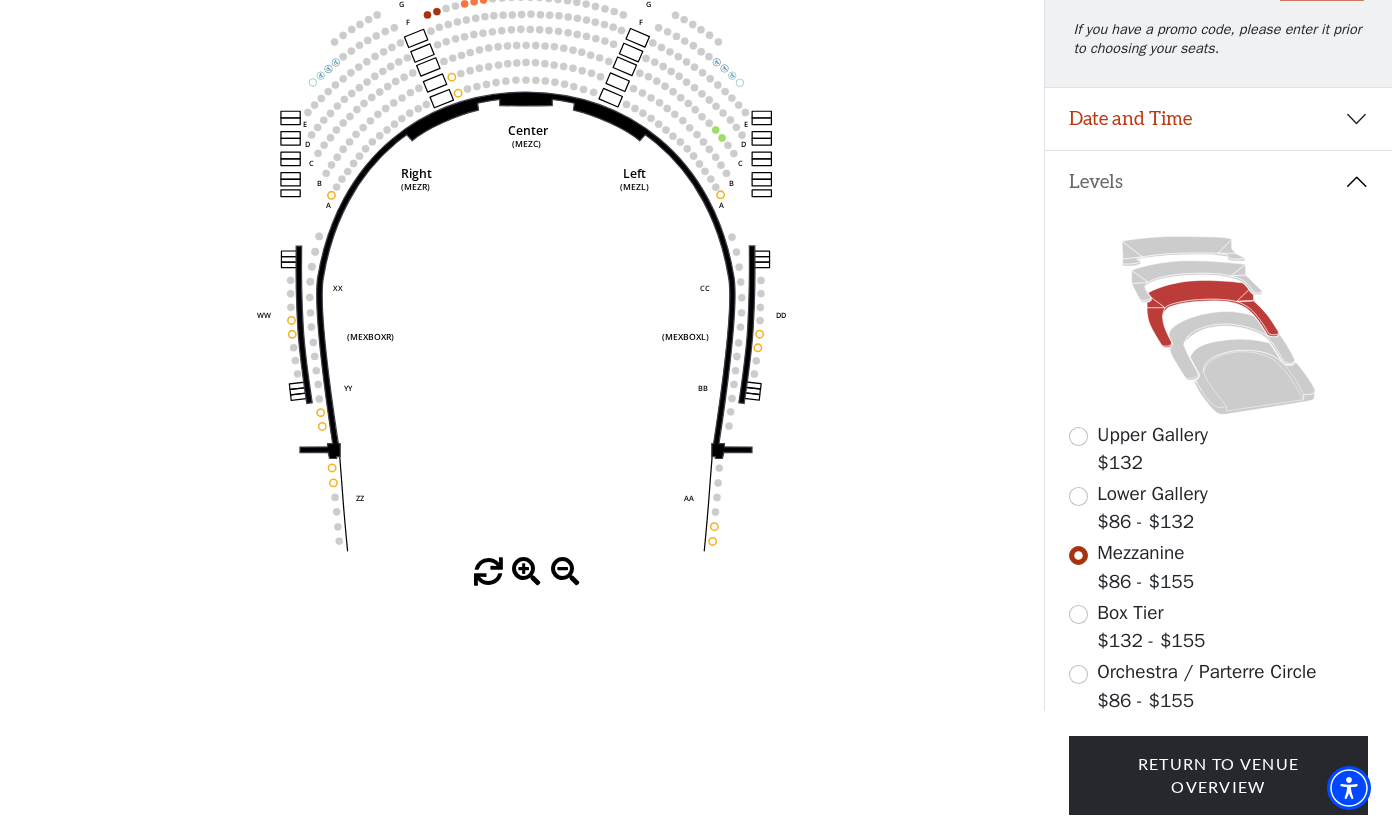 click at bounding box center [1078, 674] 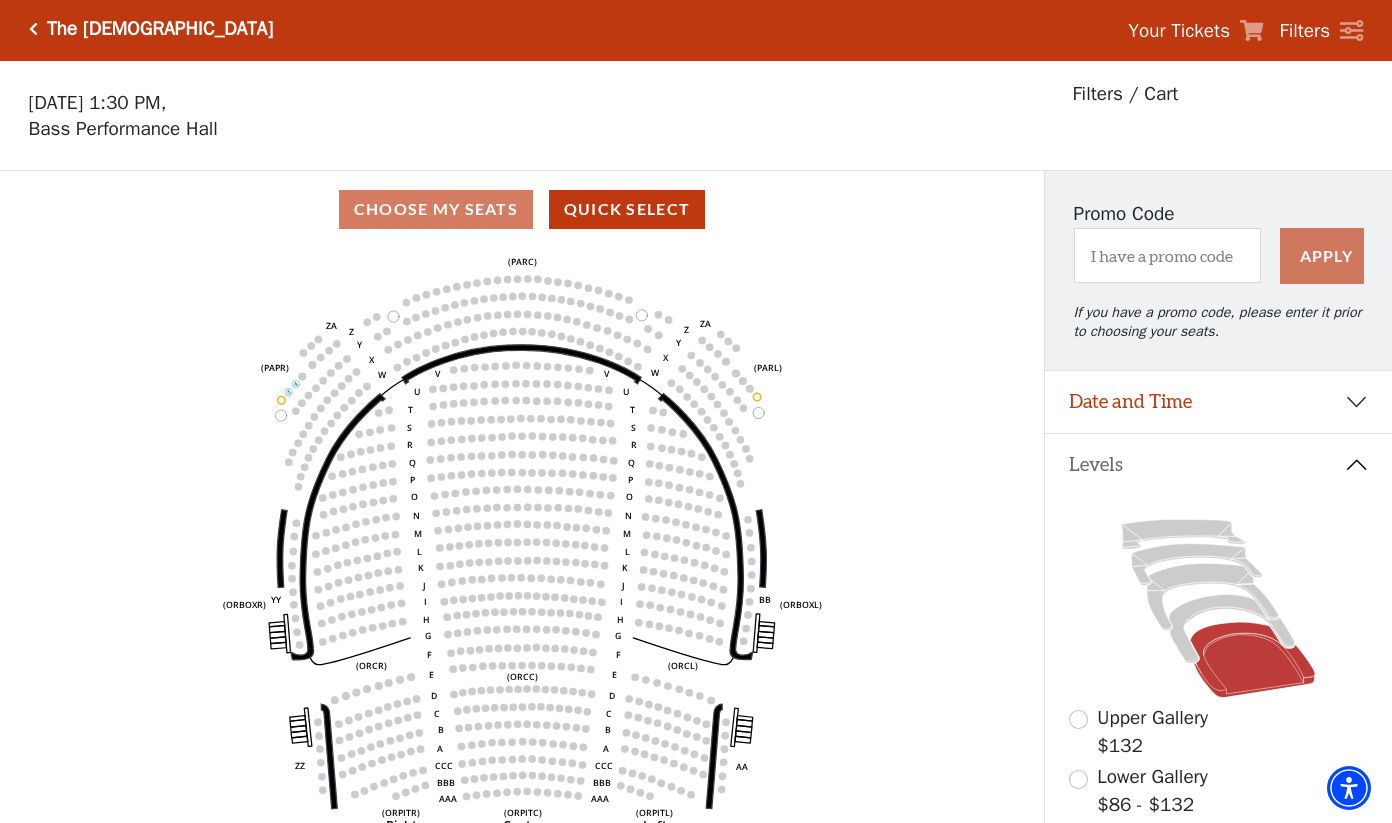 scroll, scrollTop: 0, scrollLeft: 0, axis: both 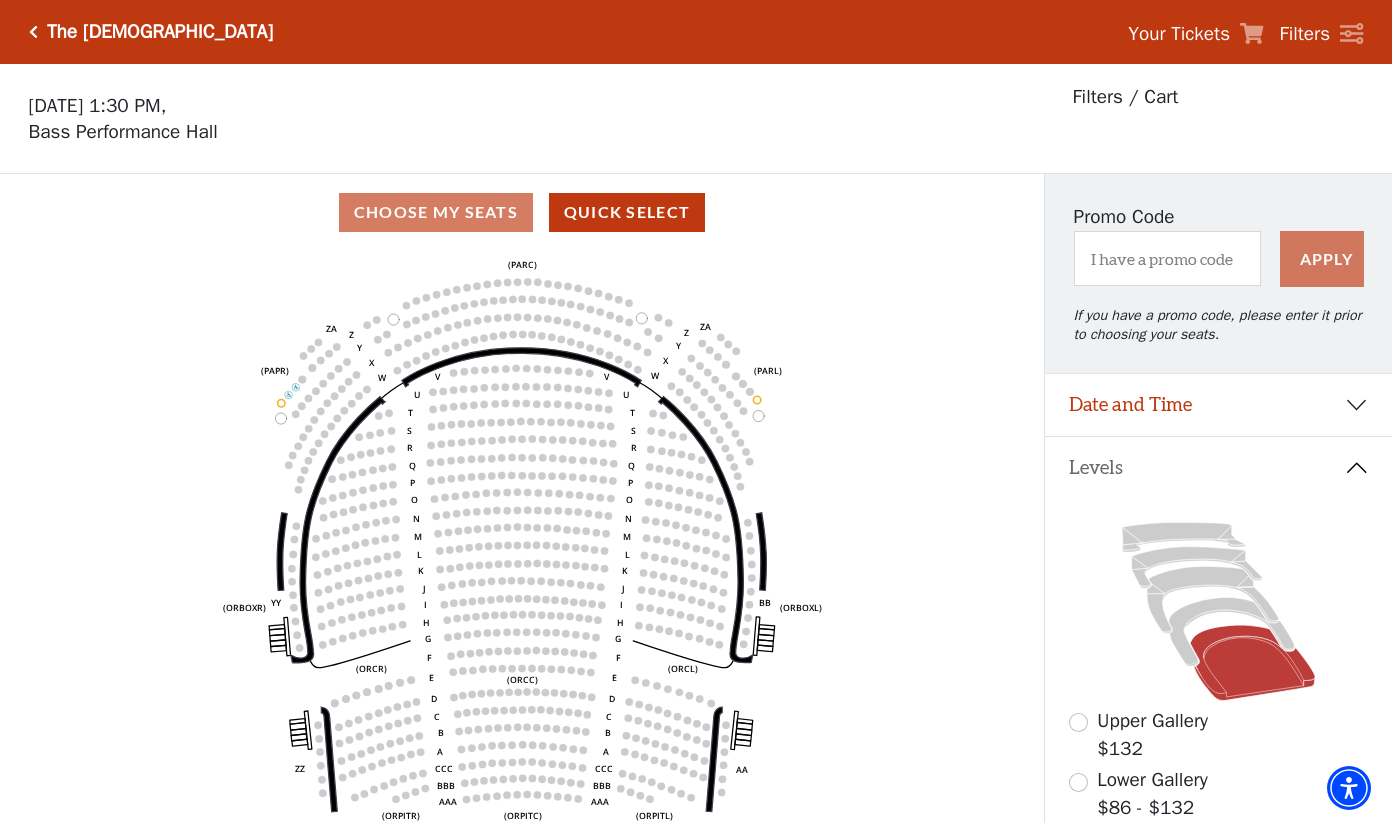 click on "Date and Time" at bounding box center (1218, 405) 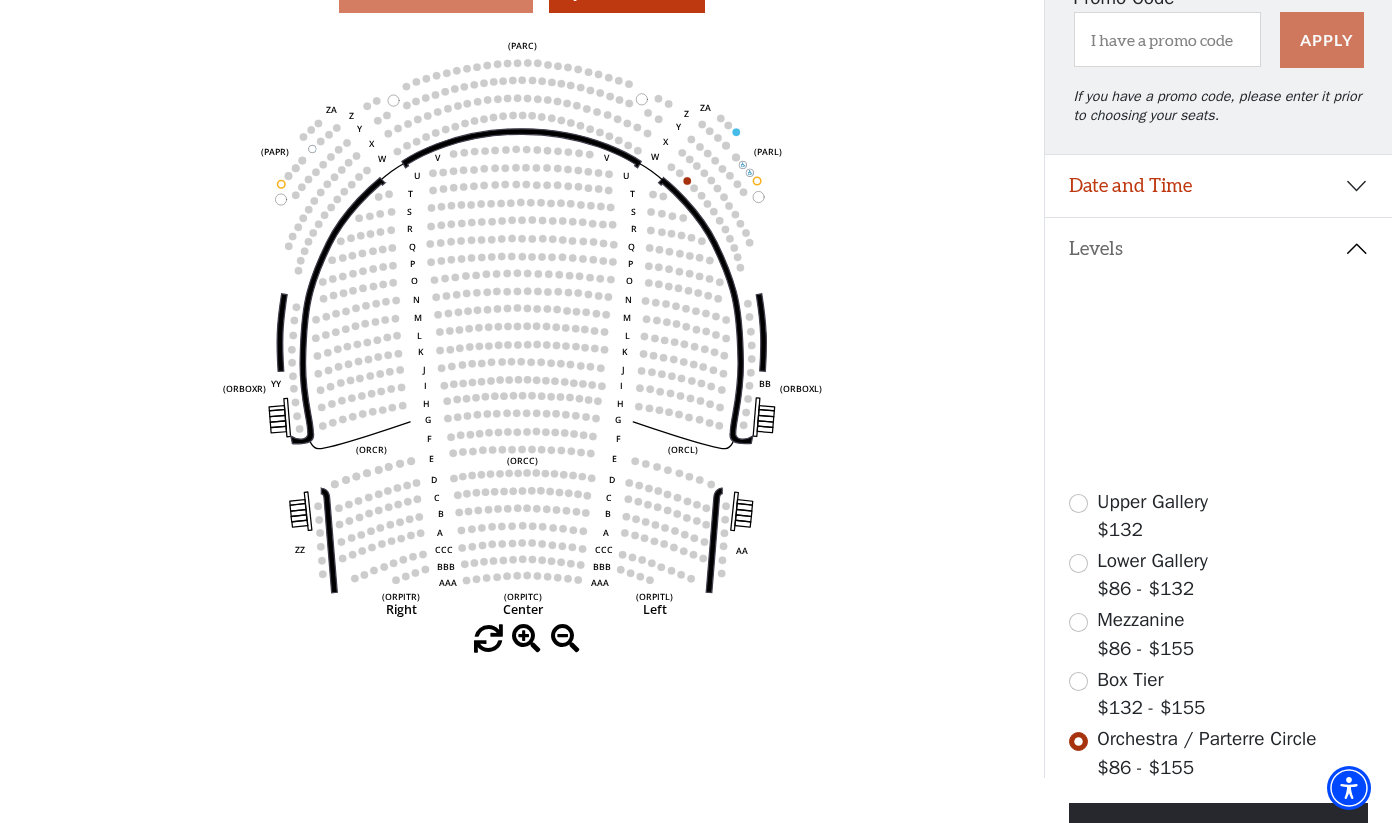 scroll, scrollTop: 239, scrollLeft: 0, axis: vertical 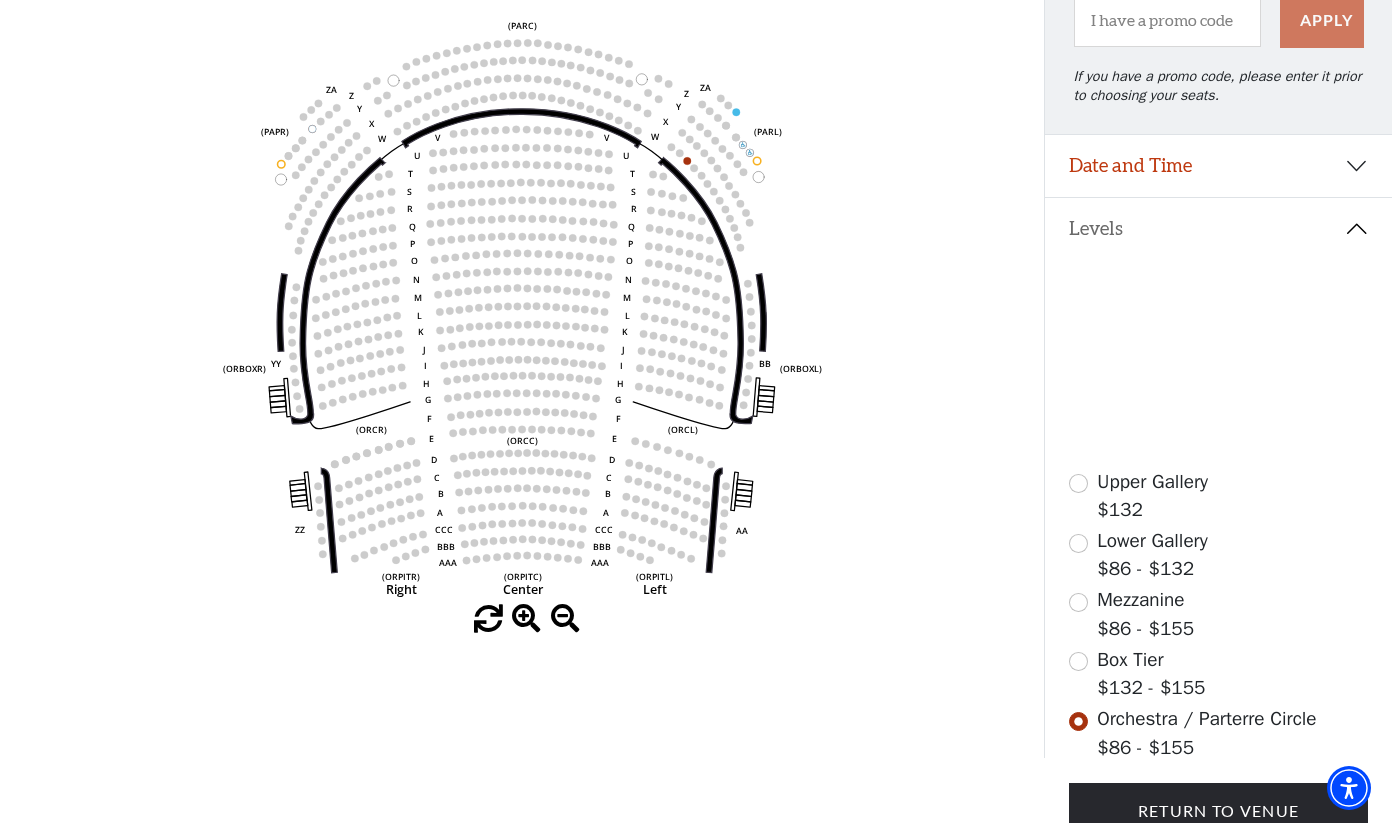 click at bounding box center [1078, 661] 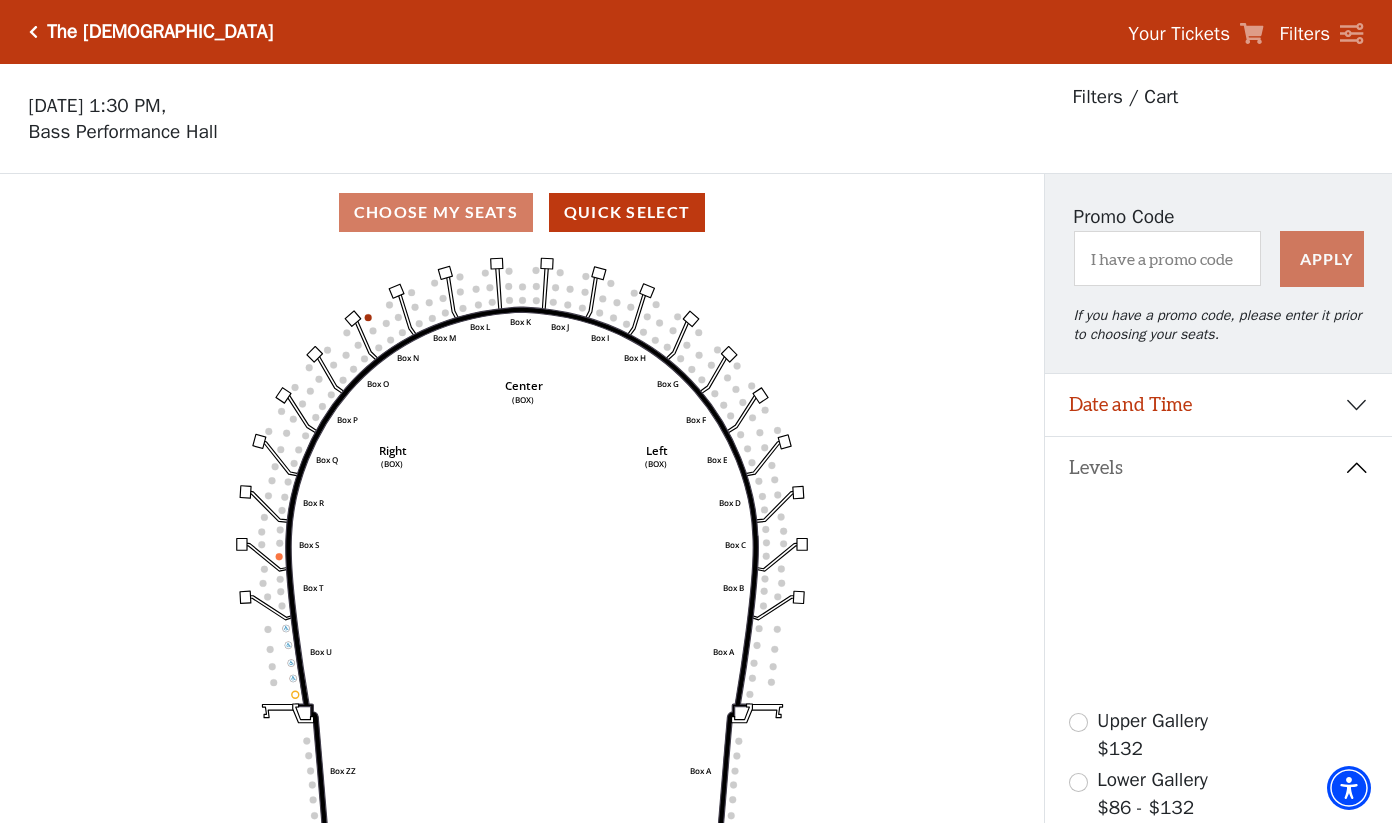 scroll, scrollTop: 93, scrollLeft: 0, axis: vertical 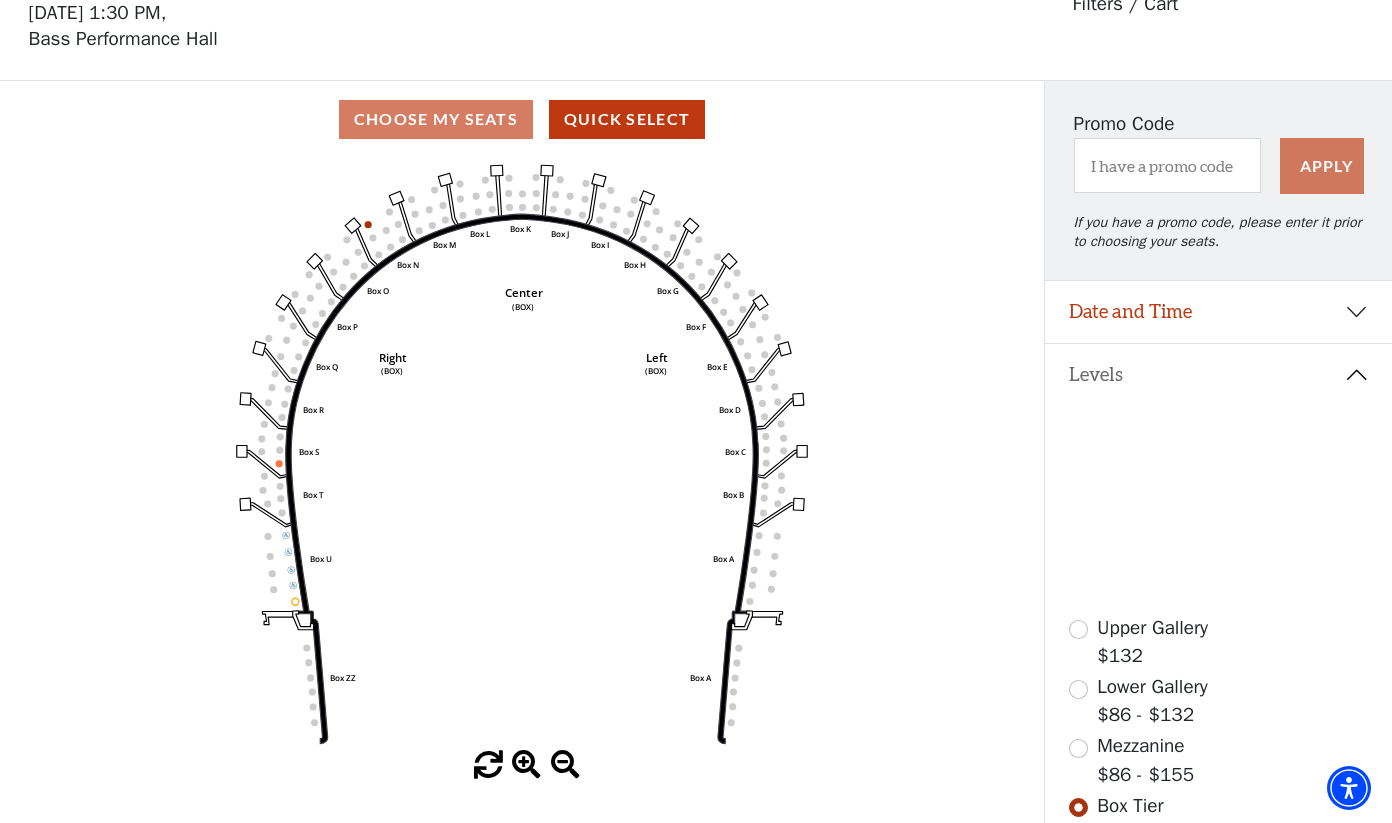 click at bounding box center (1078, 748) 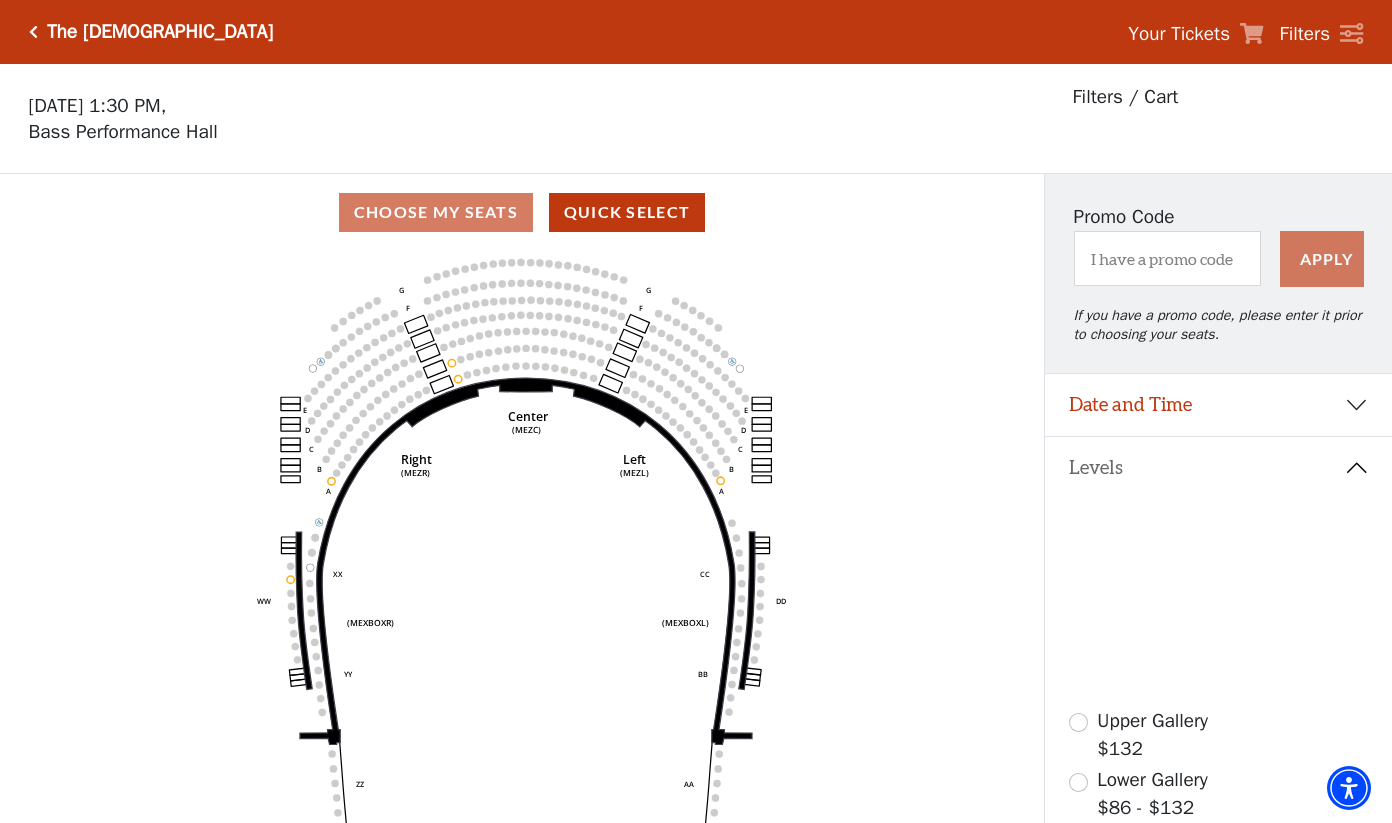 scroll, scrollTop: 93, scrollLeft: 0, axis: vertical 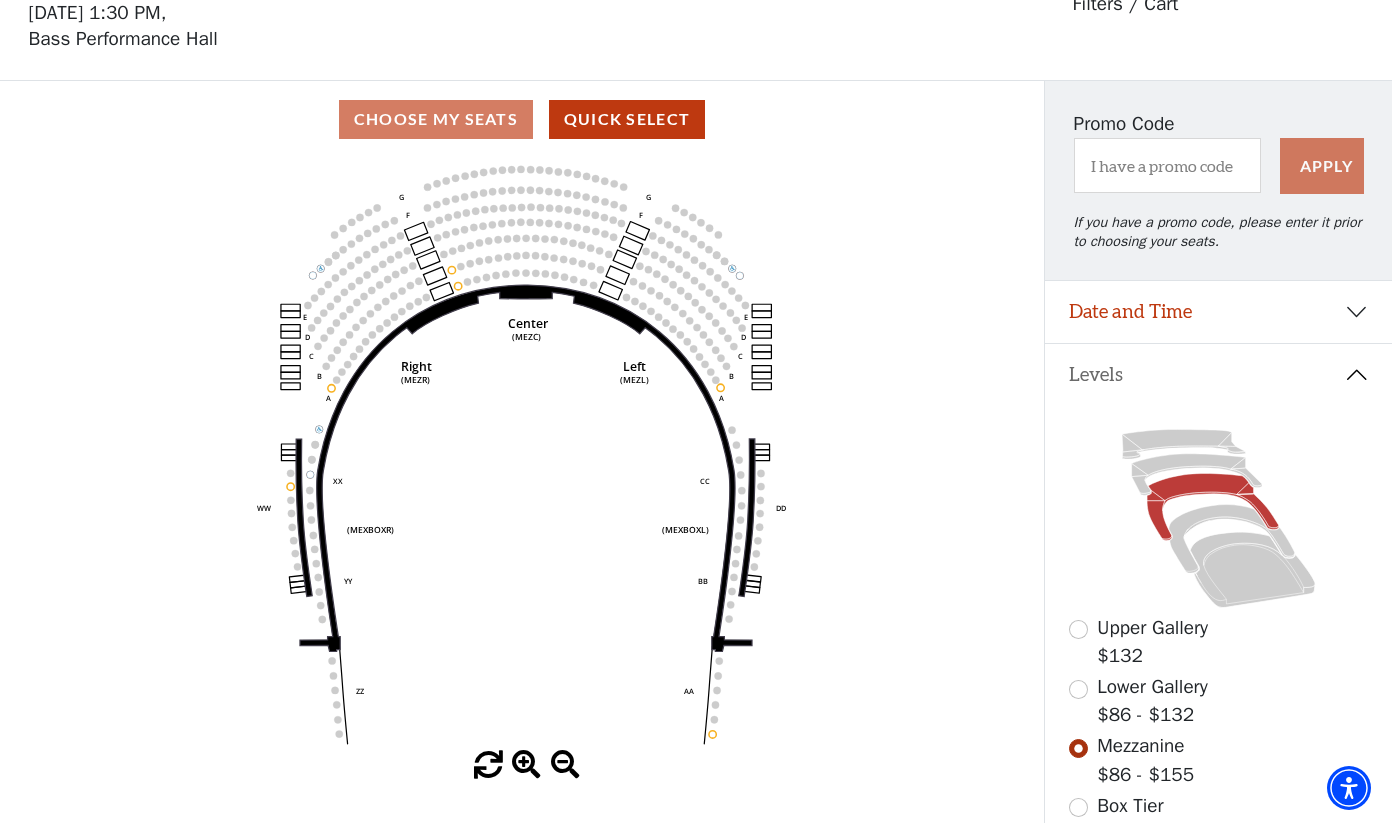 click at bounding box center [1078, 689] 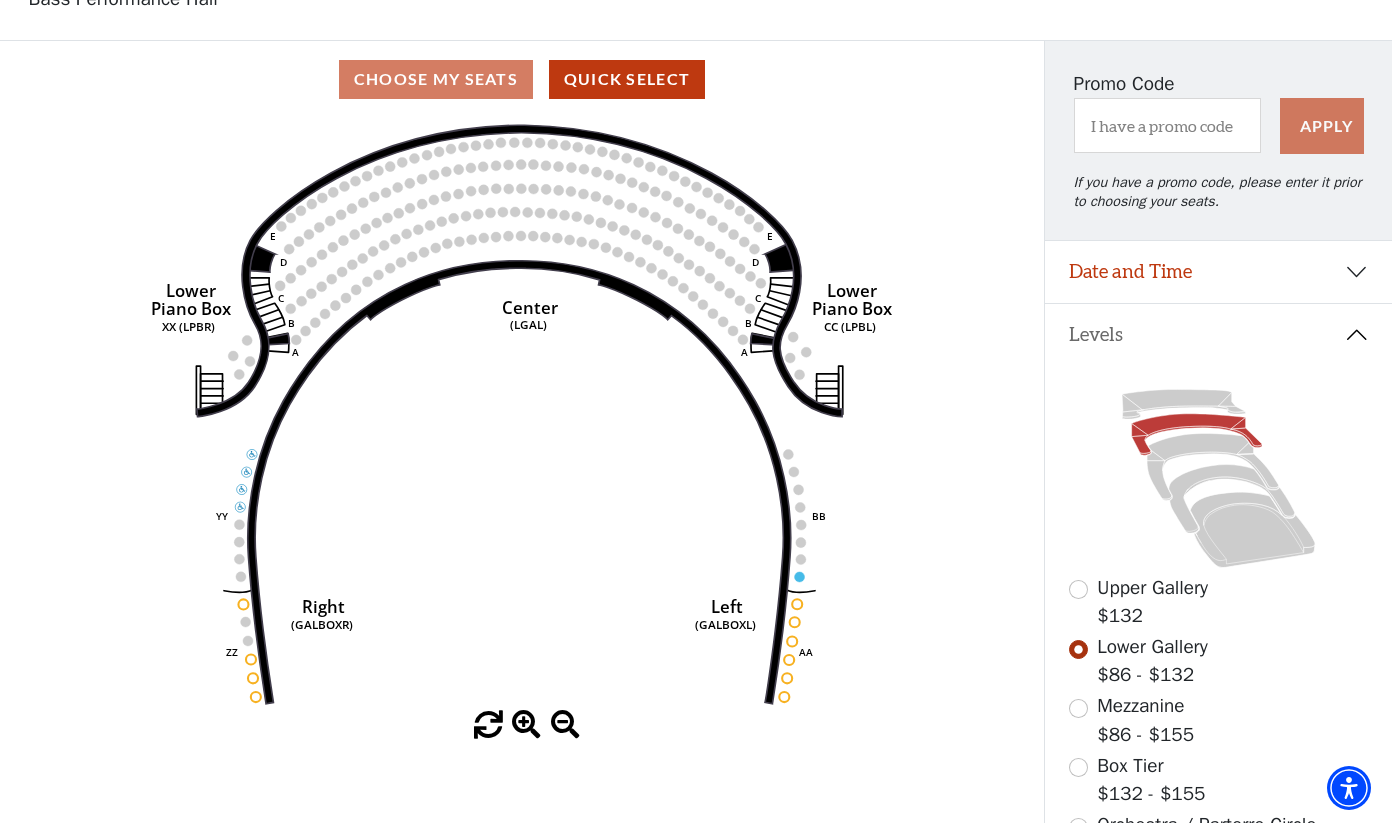 scroll, scrollTop: 135, scrollLeft: 0, axis: vertical 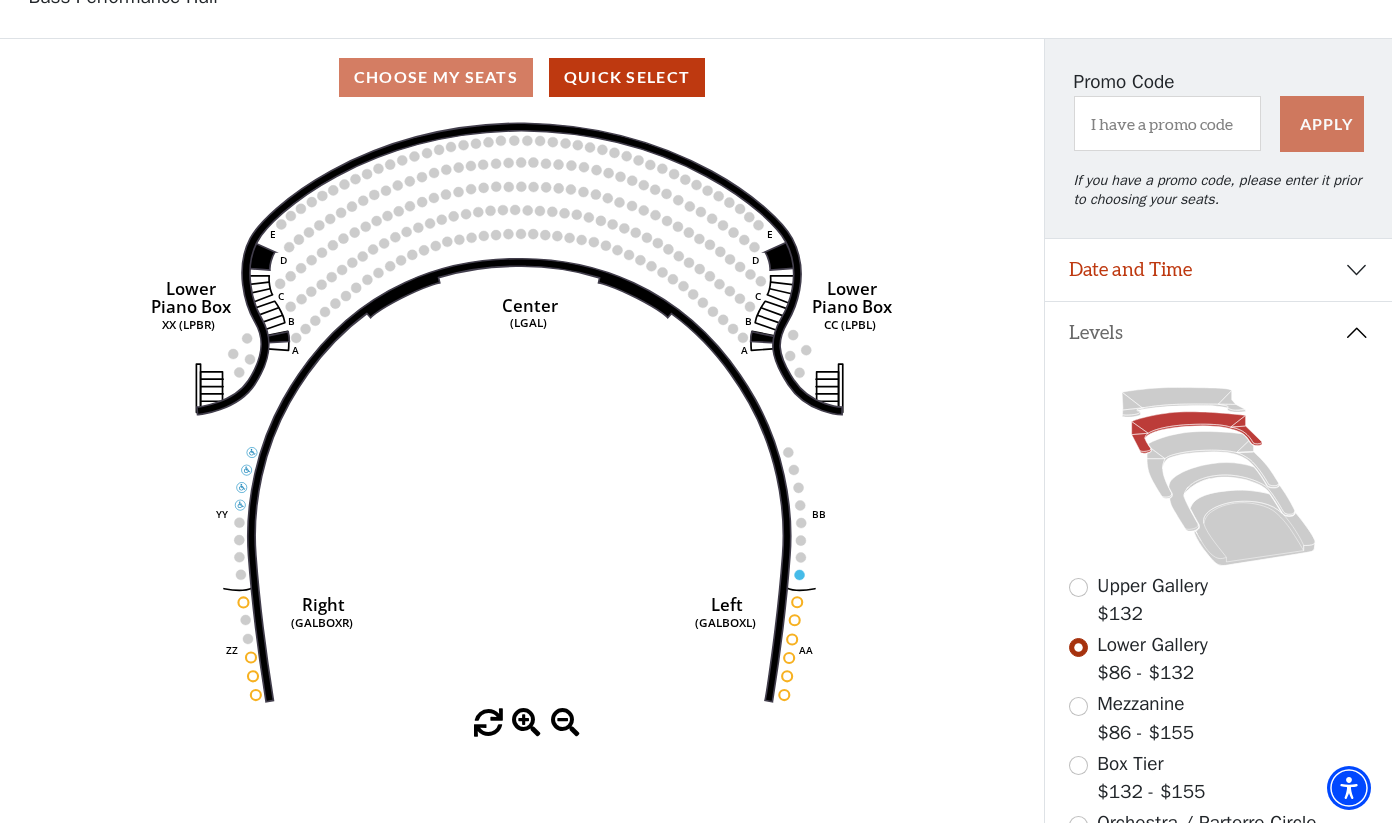 click at bounding box center [1078, 587] 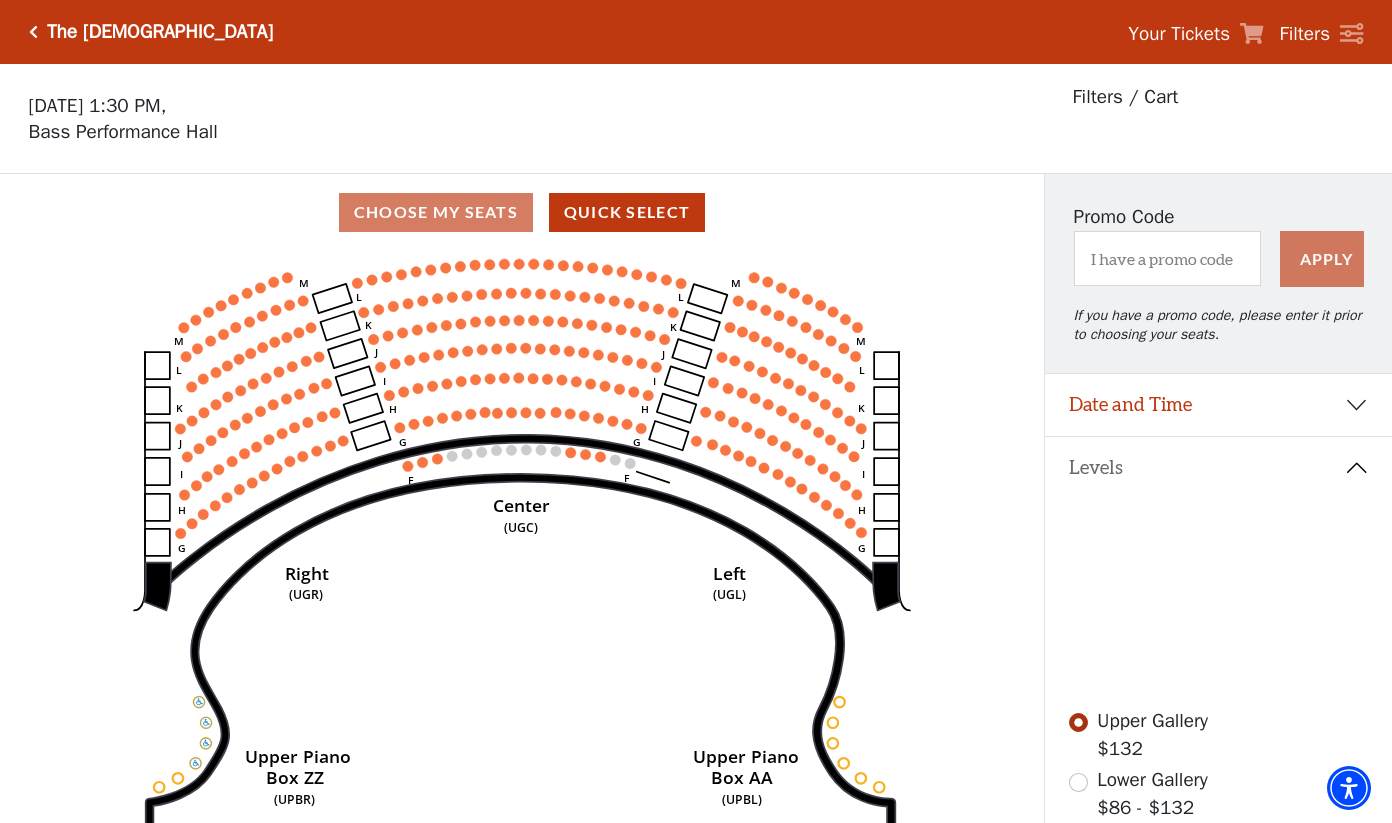 scroll, scrollTop: 0, scrollLeft: 0, axis: both 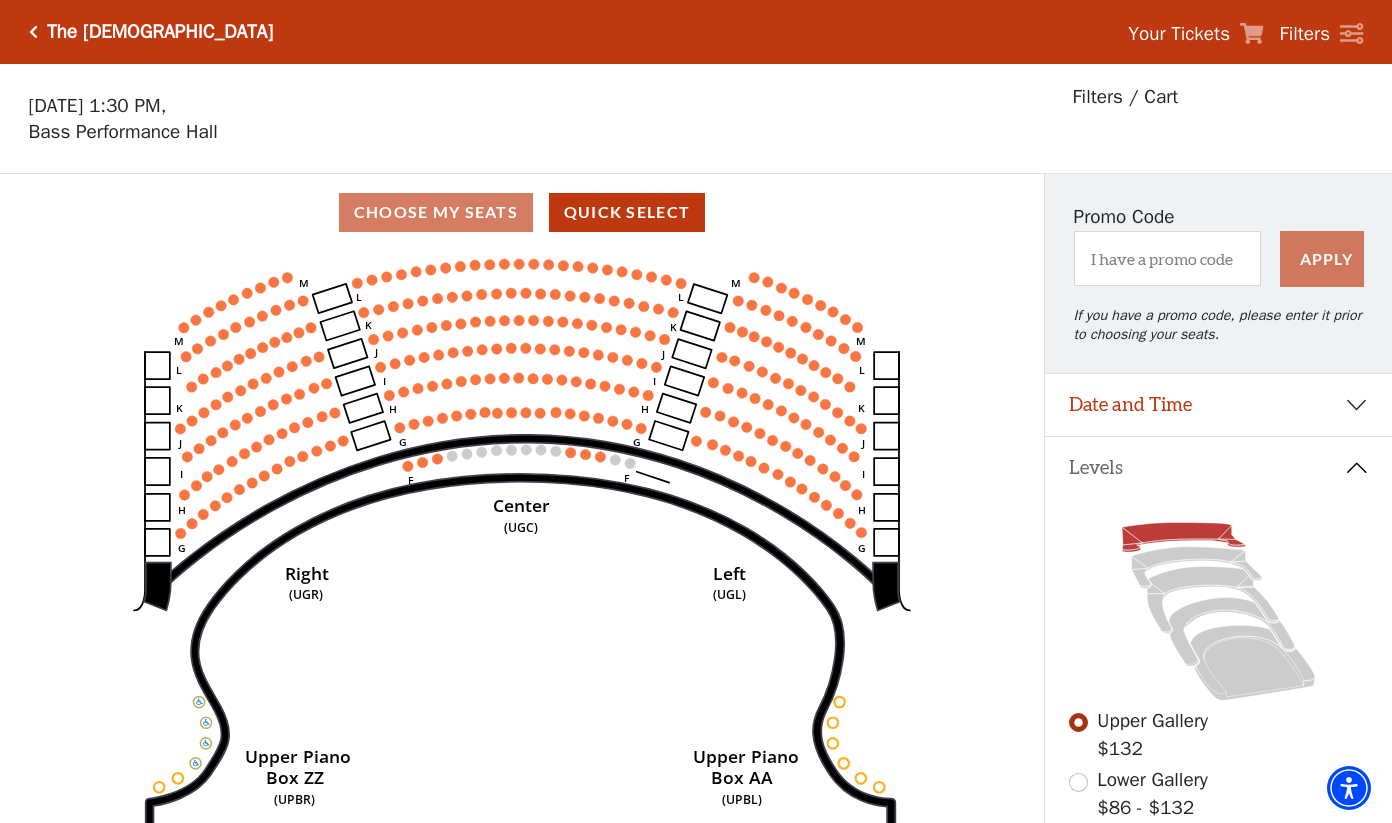 click on "Date and Time" at bounding box center [1218, 405] 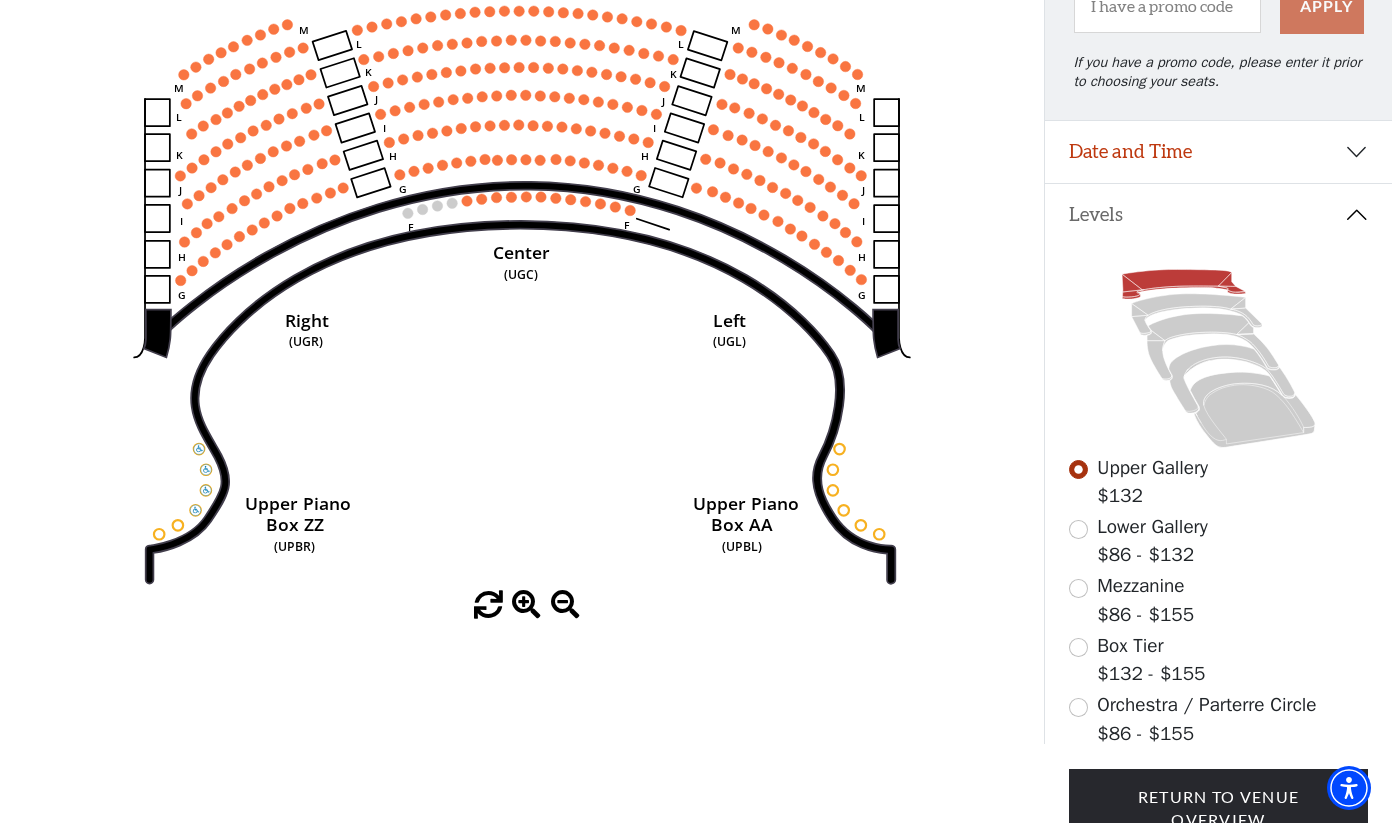 scroll, scrollTop: 259, scrollLeft: 0, axis: vertical 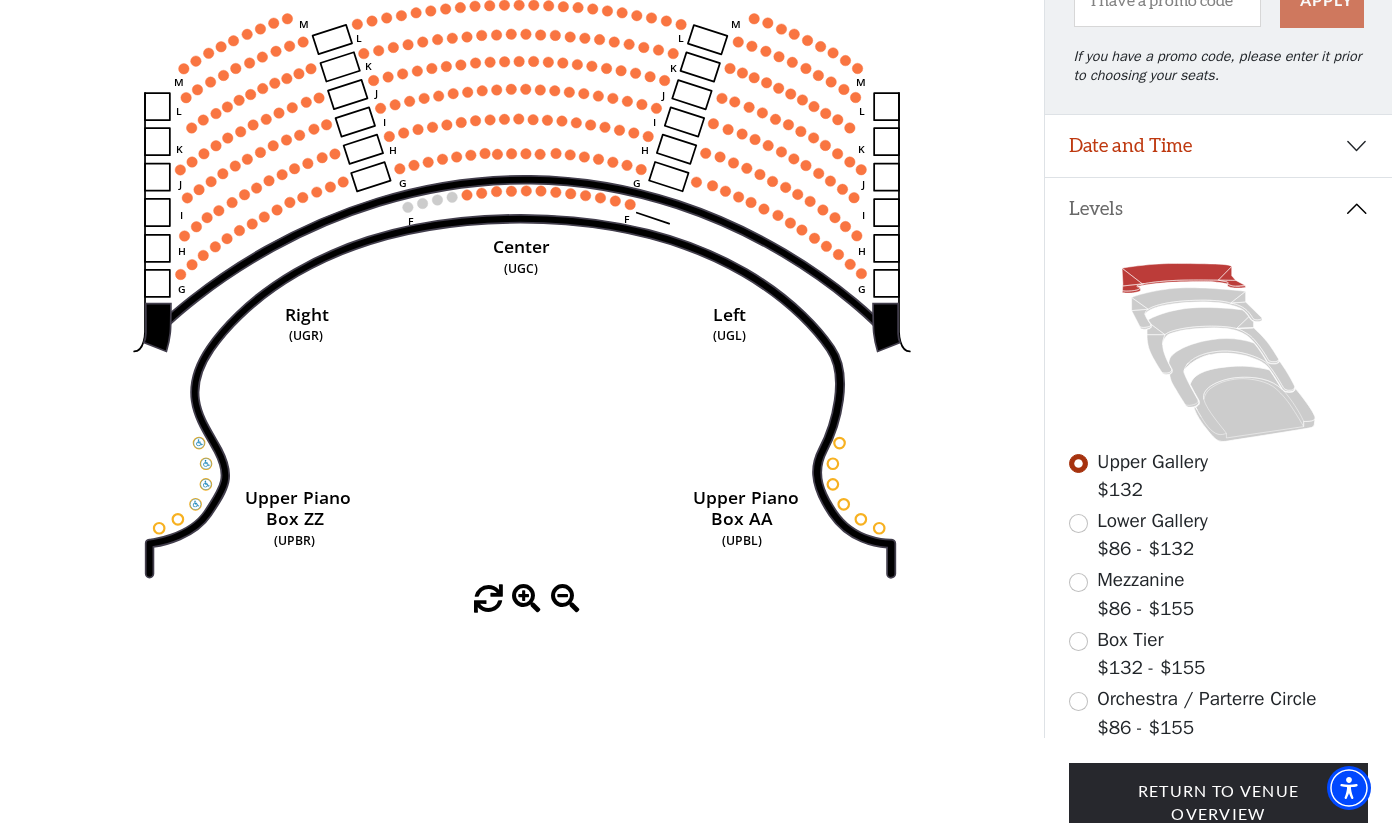 click at bounding box center [1078, 641] 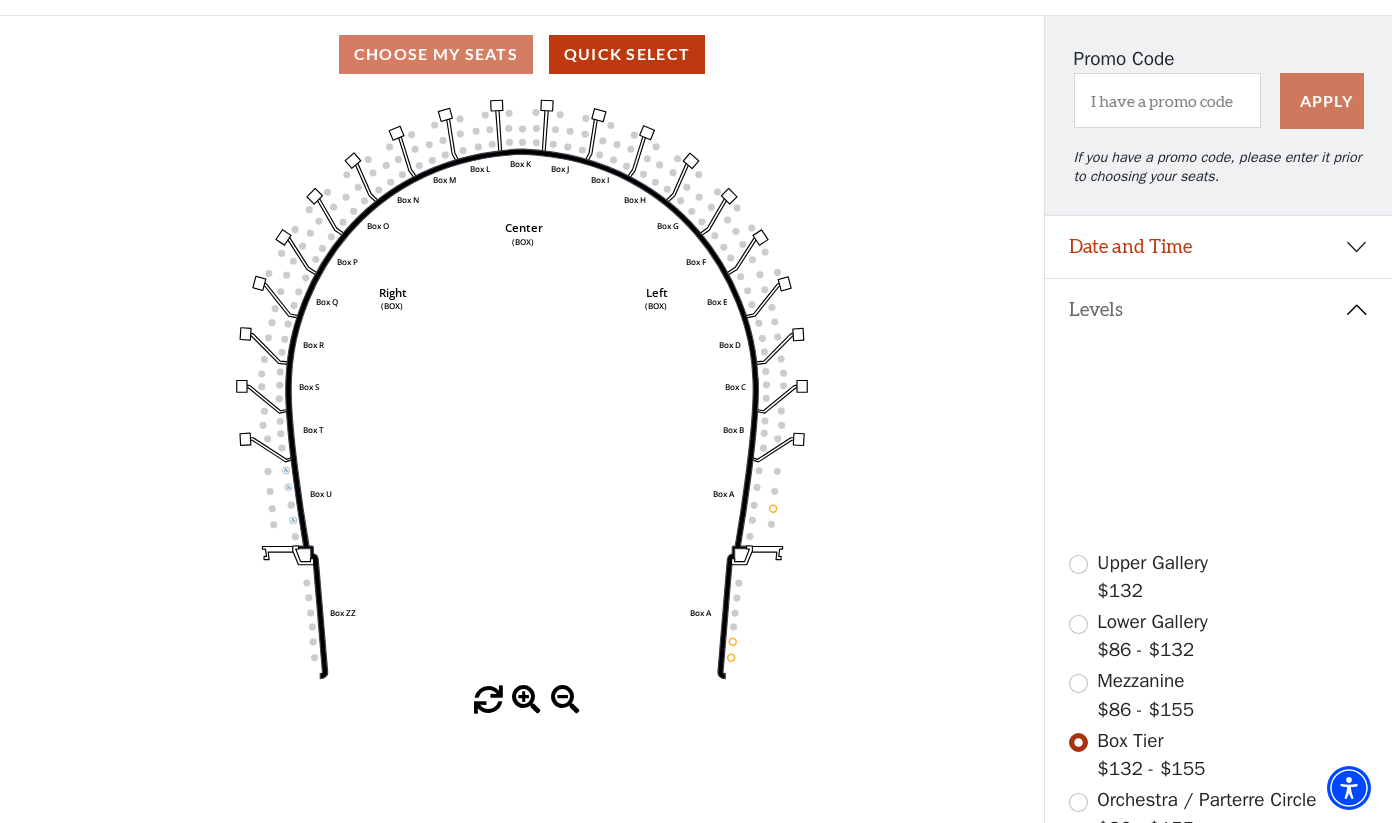 scroll, scrollTop: 169, scrollLeft: 0, axis: vertical 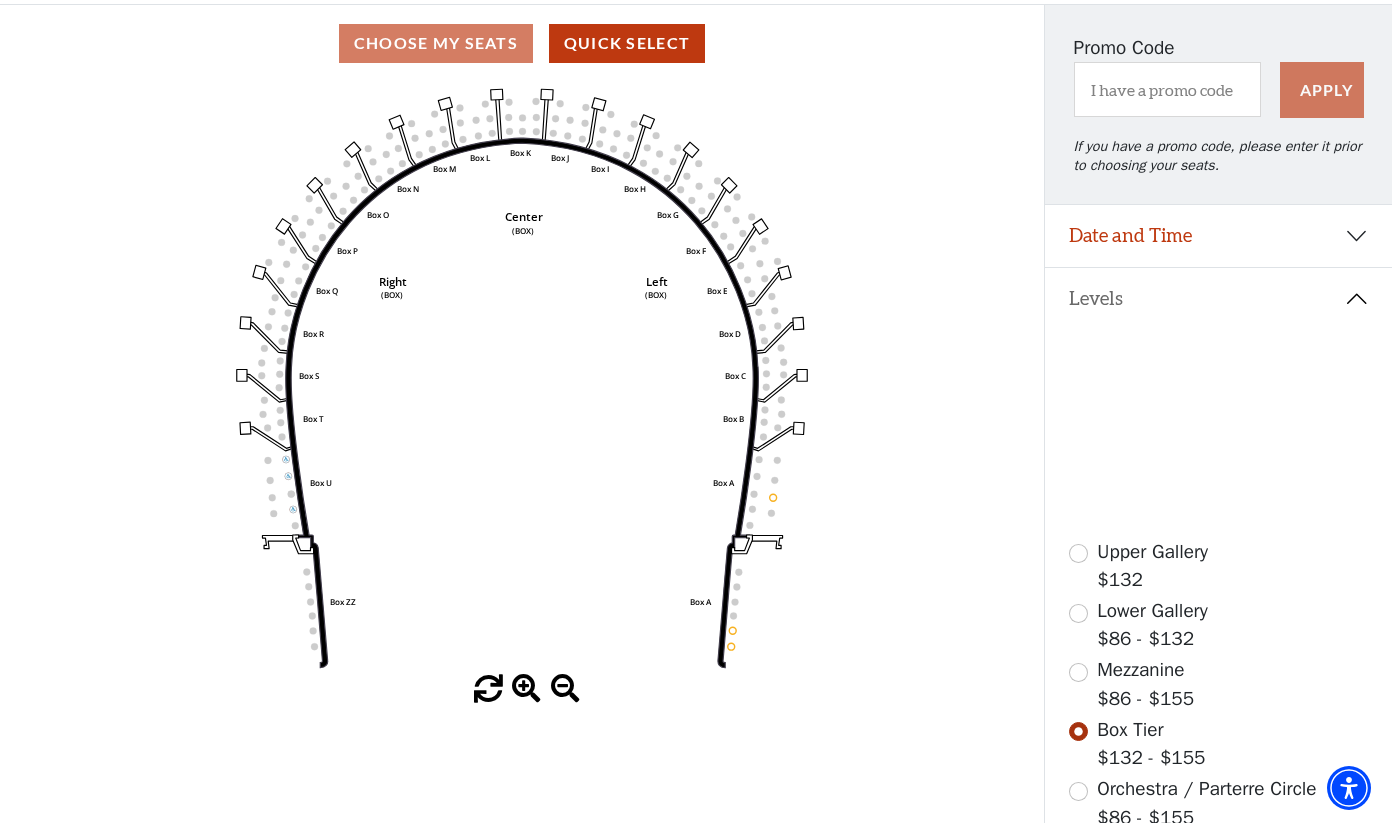 click at bounding box center [1078, 672] 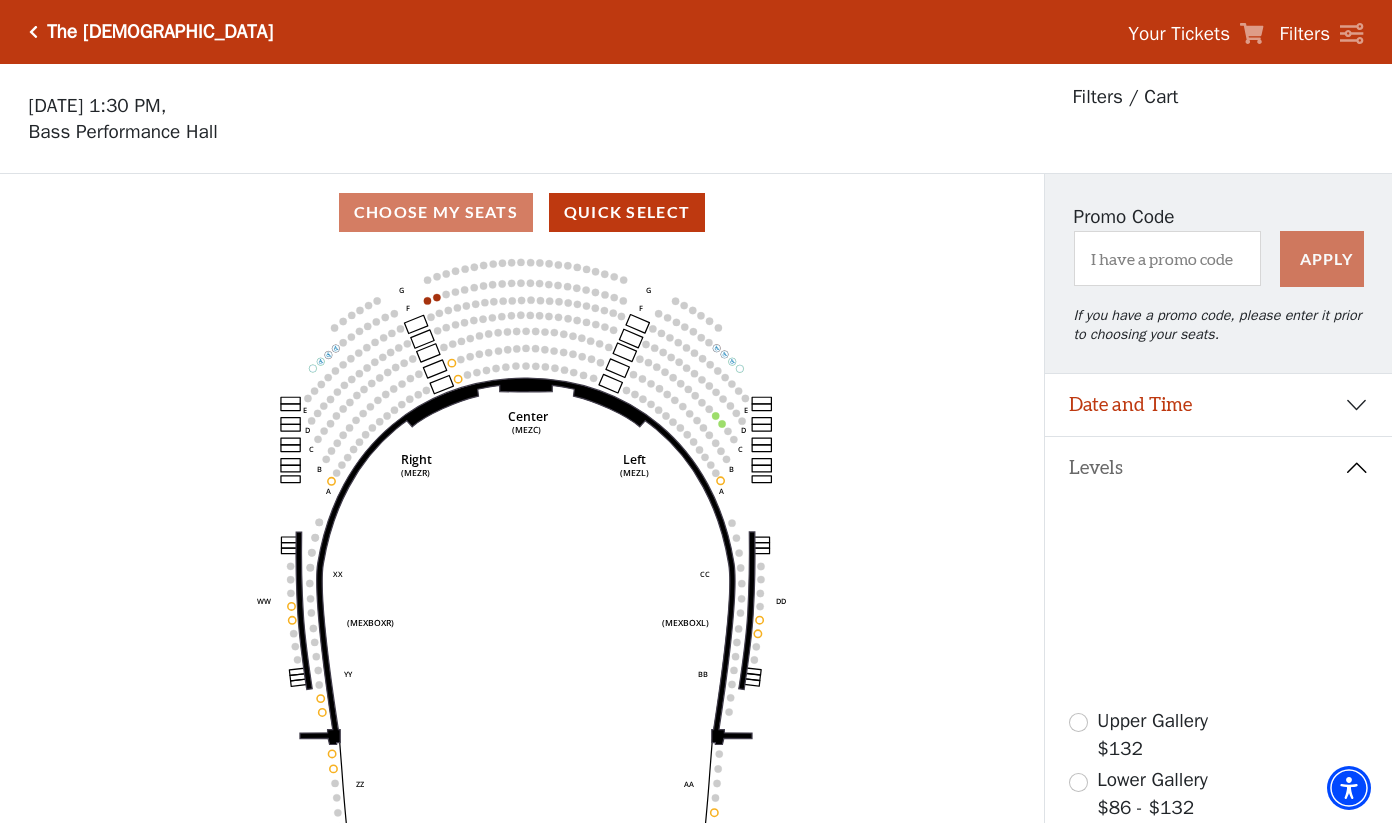scroll, scrollTop: 93, scrollLeft: 0, axis: vertical 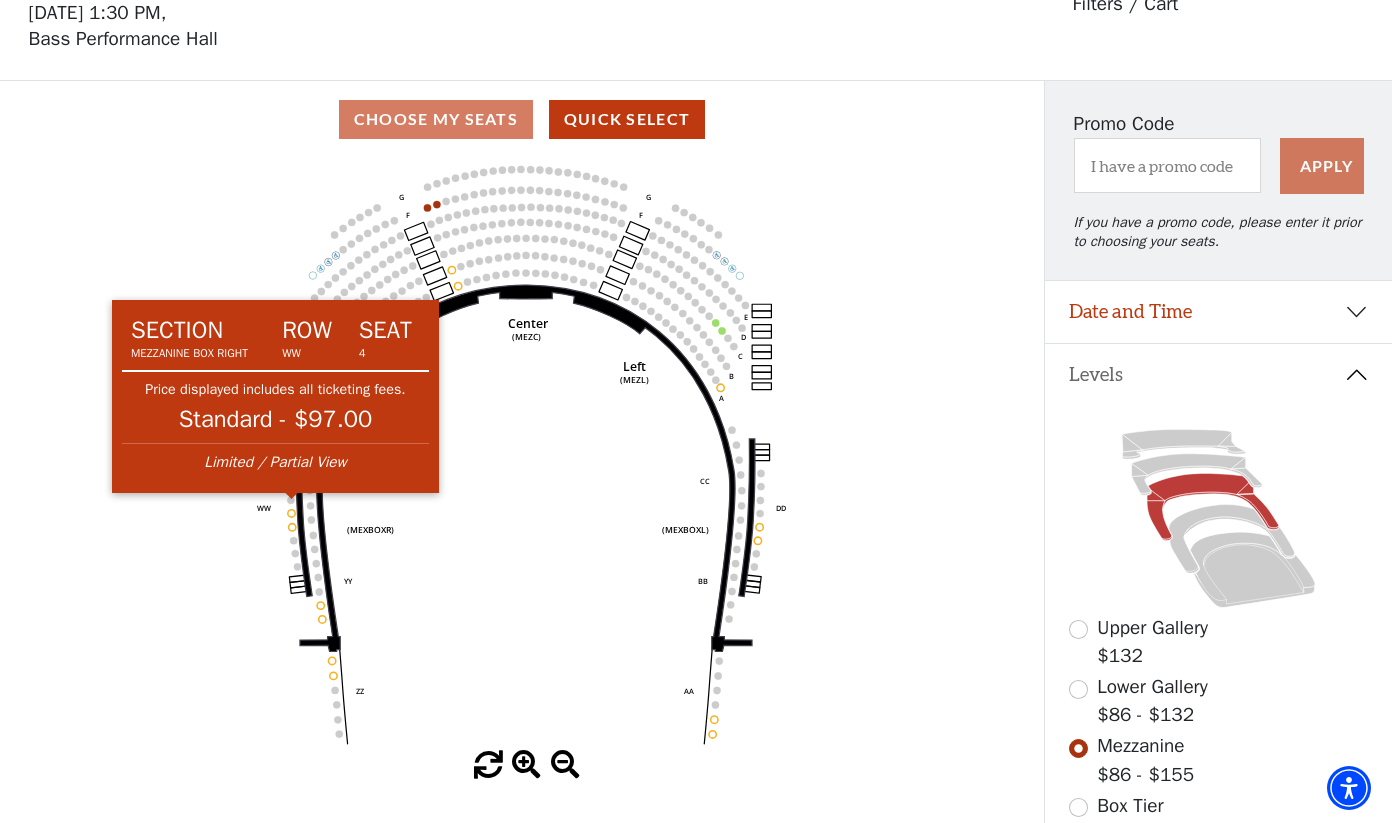 click 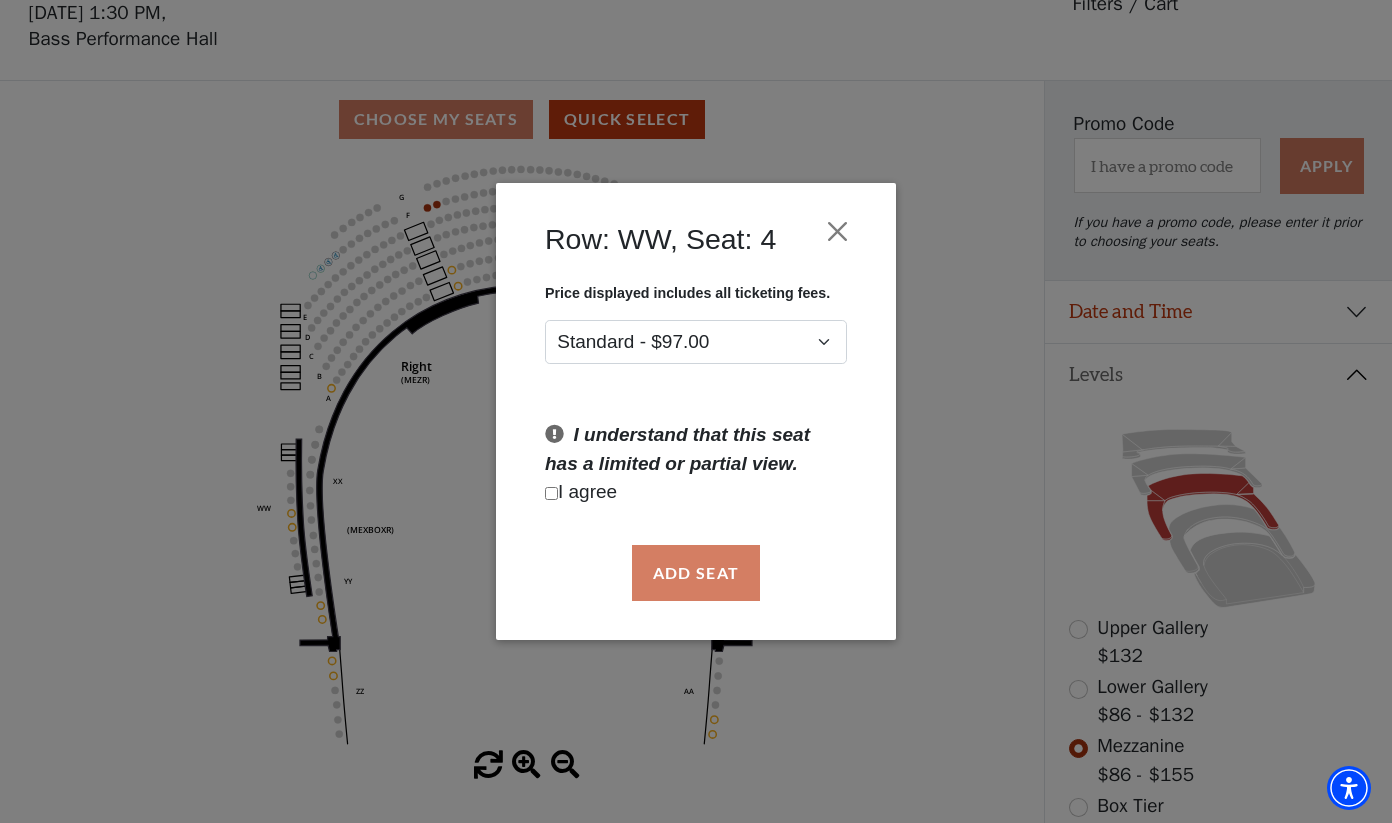 click on "I understand that this seat has a limited or partial view.    I agree" at bounding box center (696, 464) 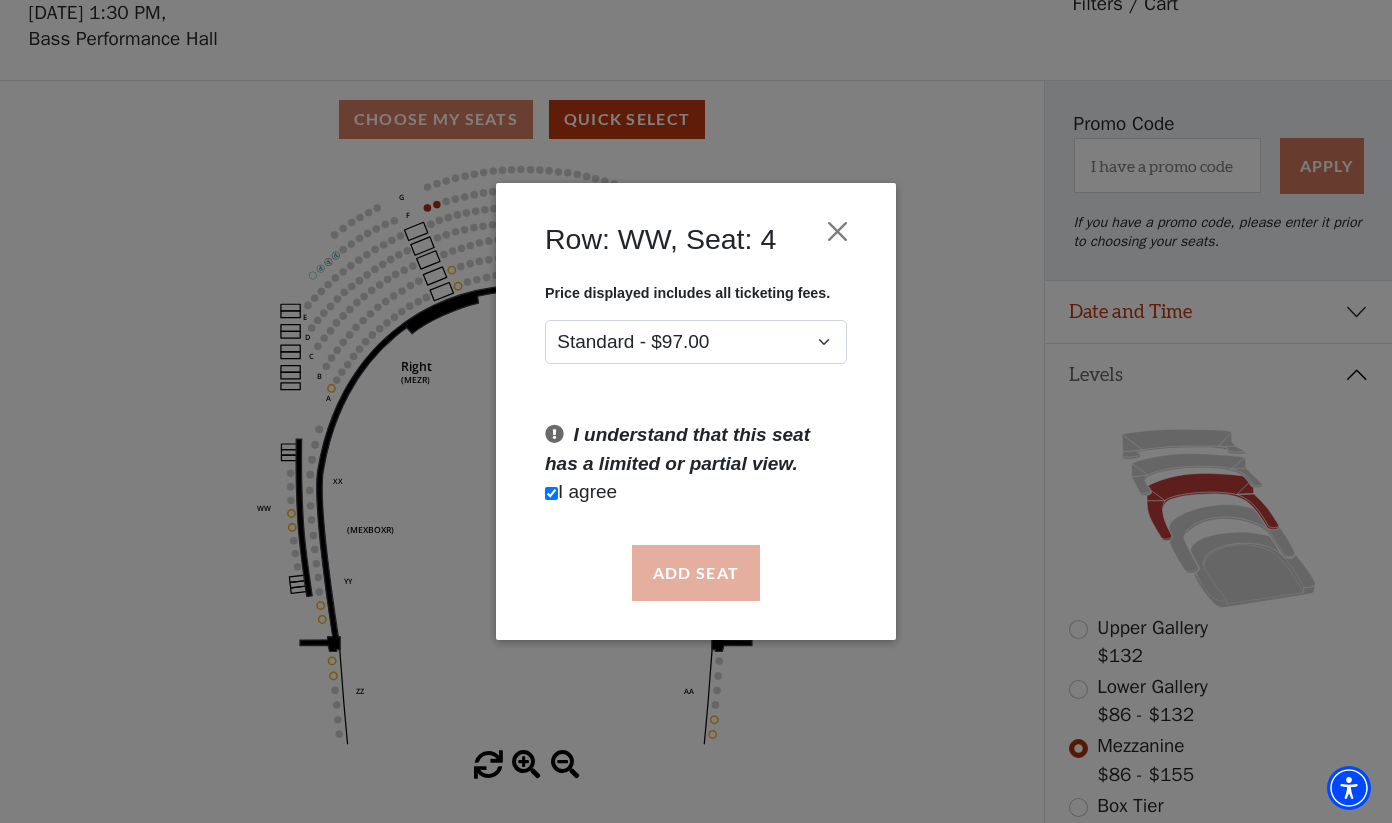 click on "Add Seat" at bounding box center (696, 573) 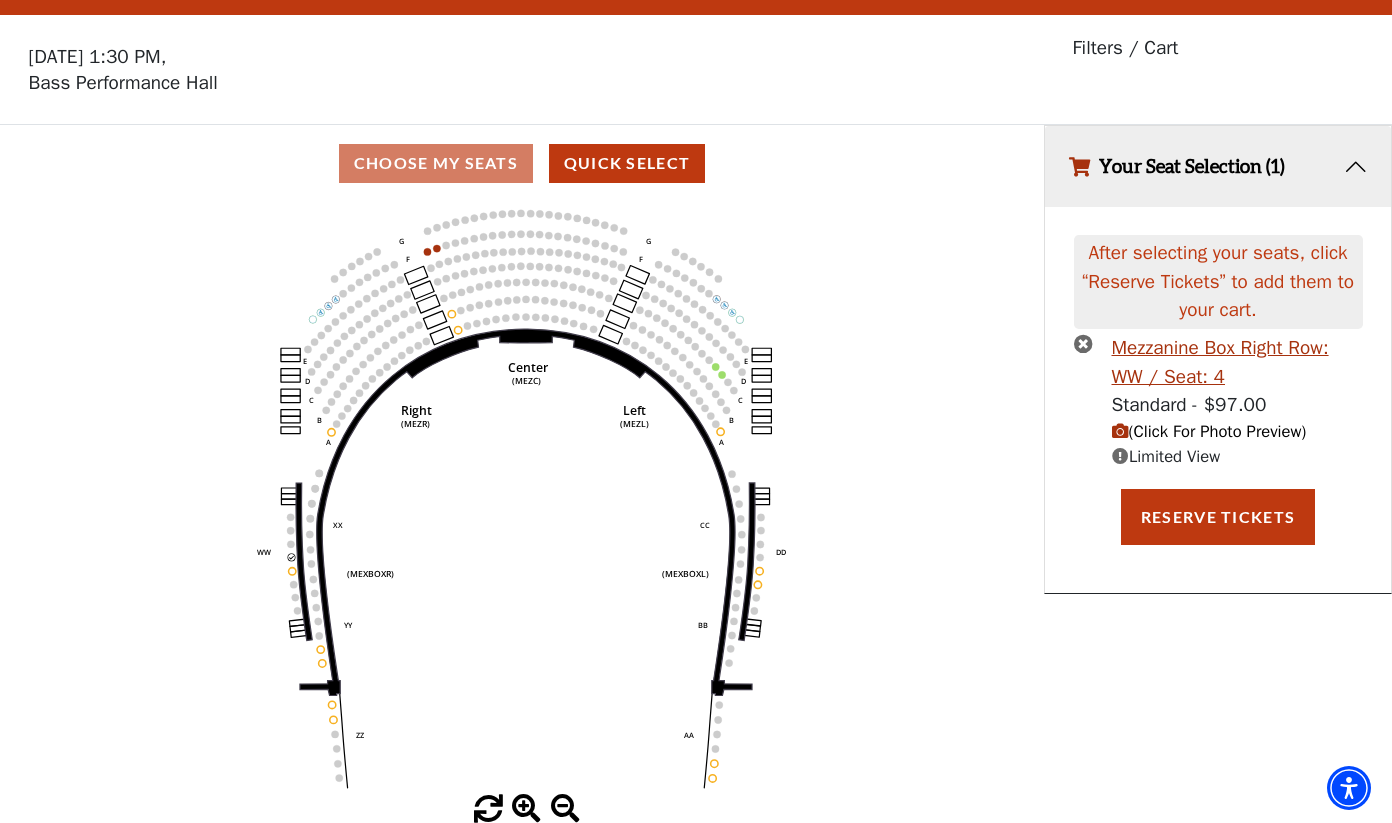 scroll, scrollTop: 0, scrollLeft: 0, axis: both 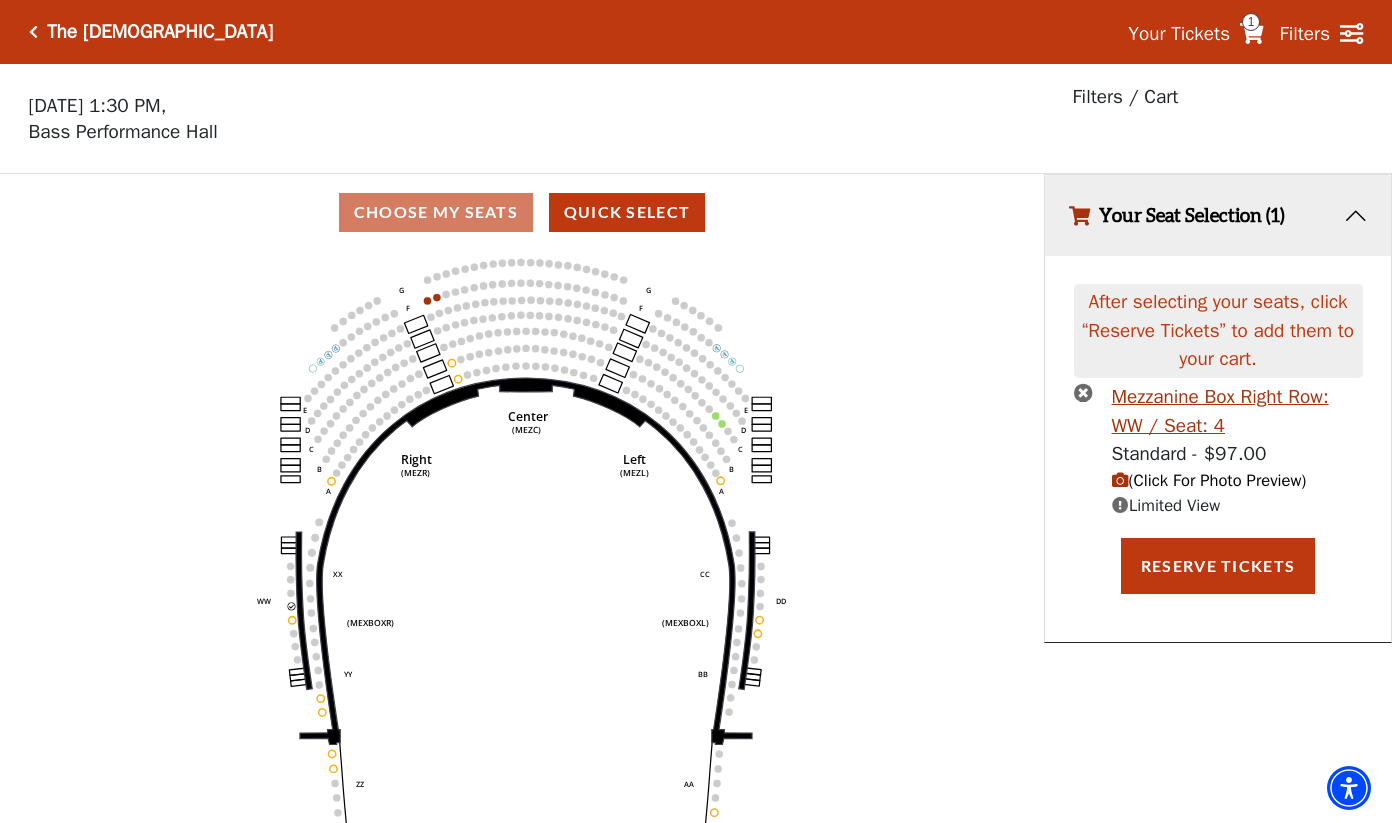 click 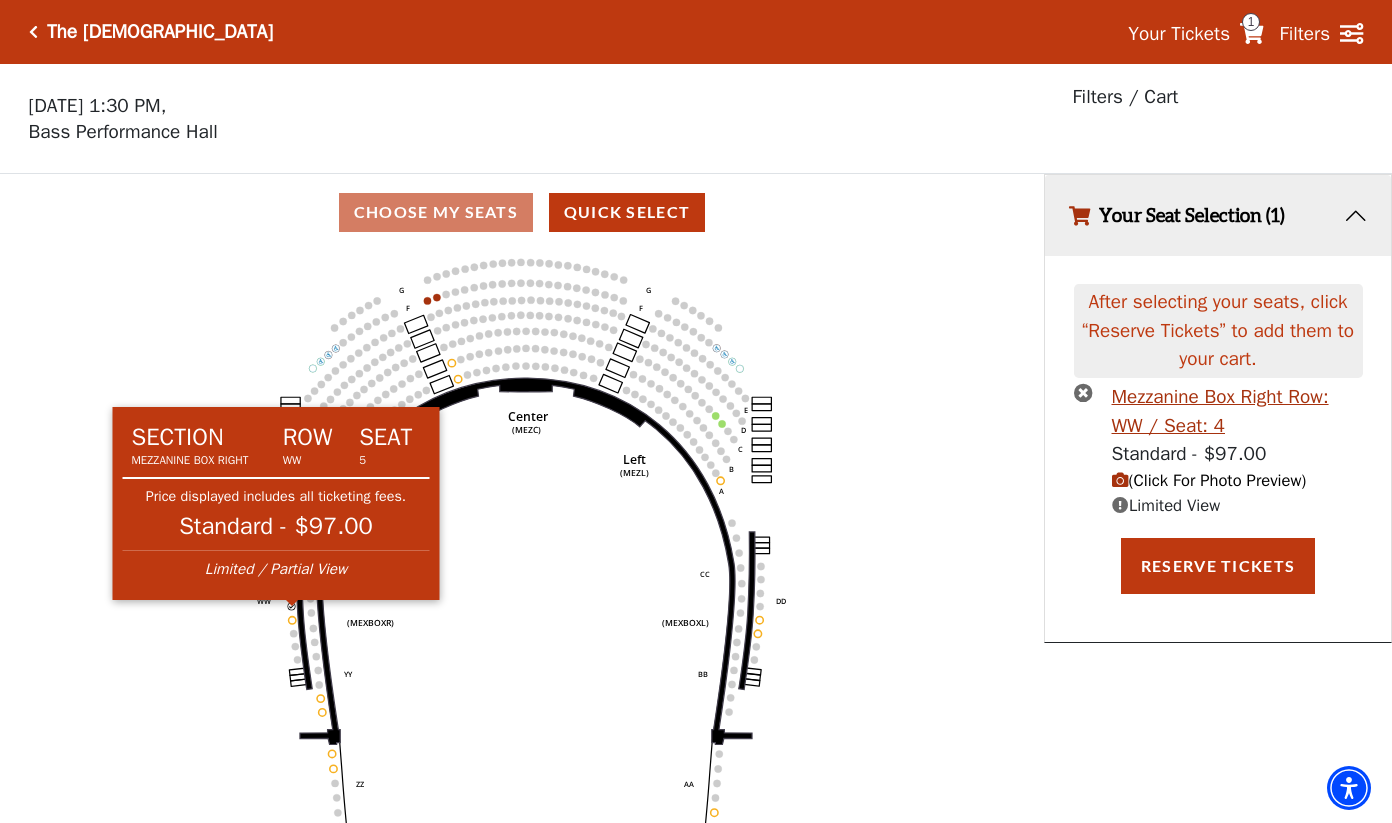 click 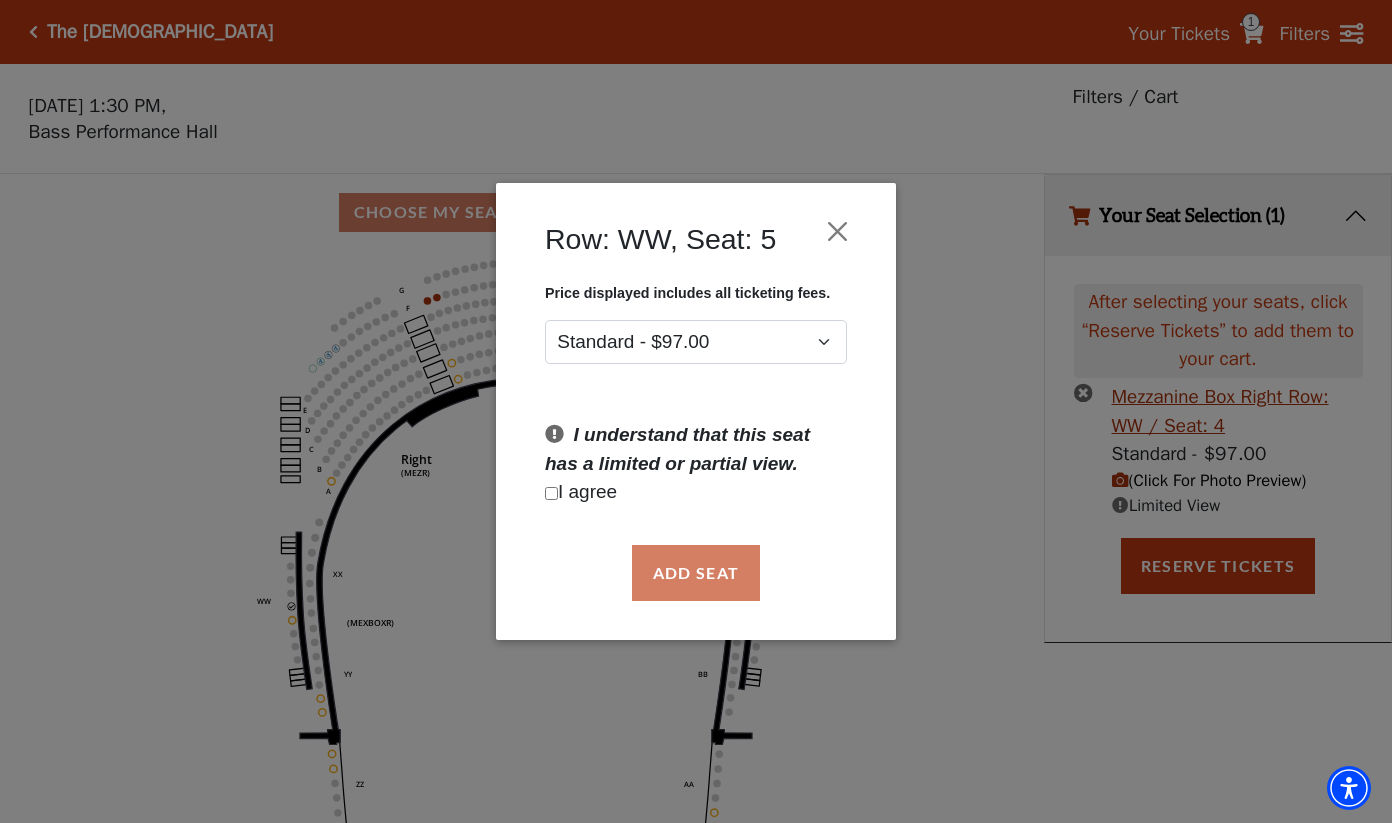 click at bounding box center [551, 493] 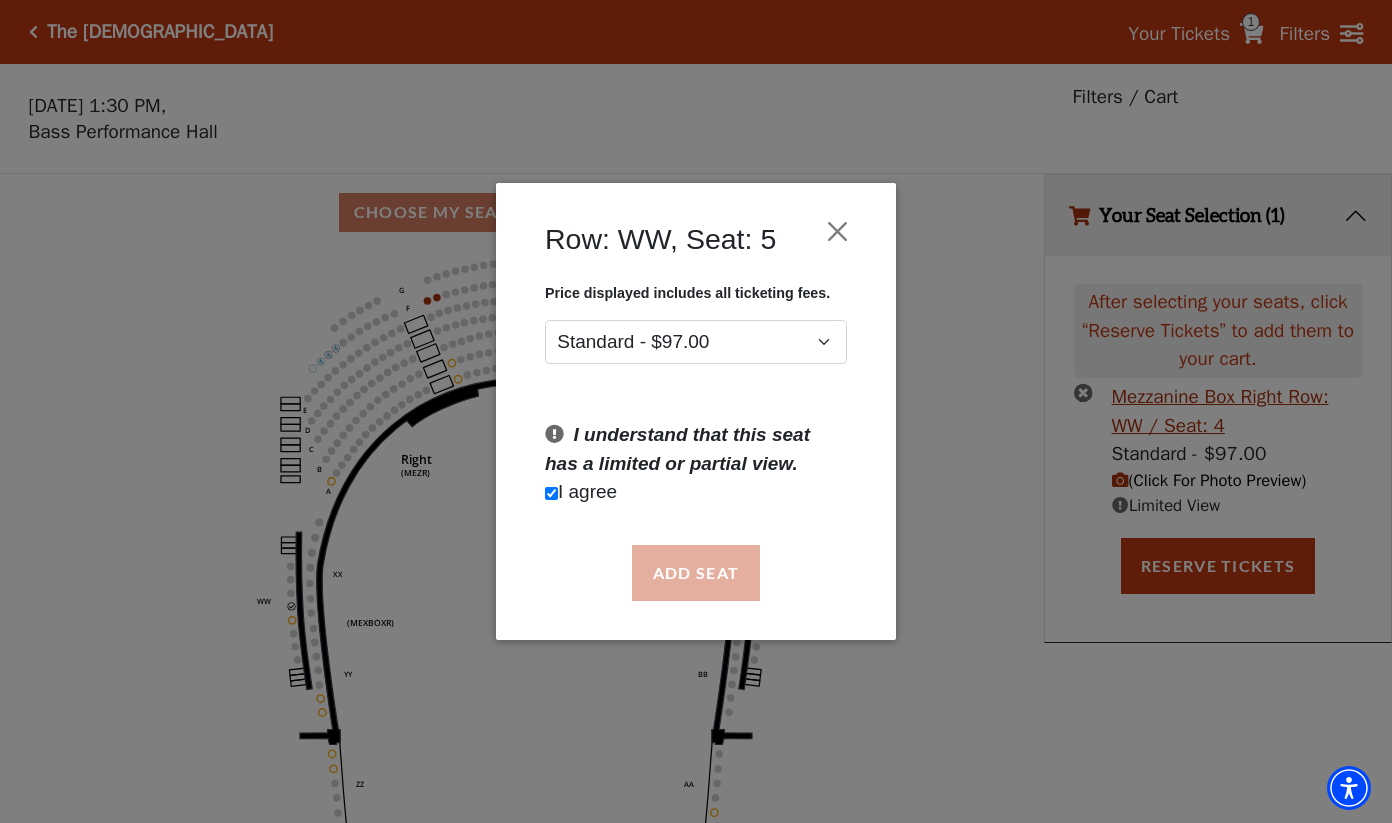 click on "Add Seat" at bounding box center [696, 573] 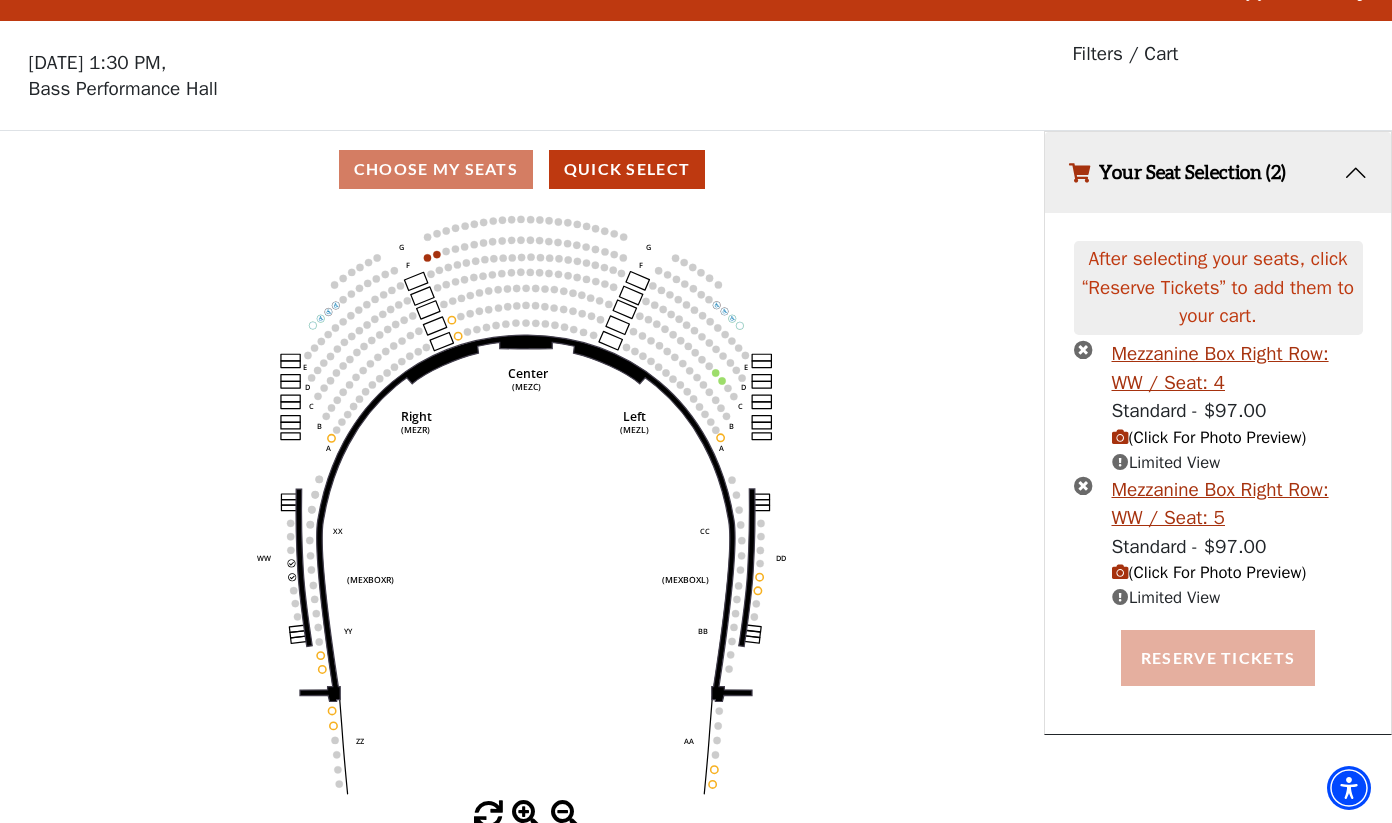 scroll, scrollTop: 40, scrollLeft: 0, axis: vertical 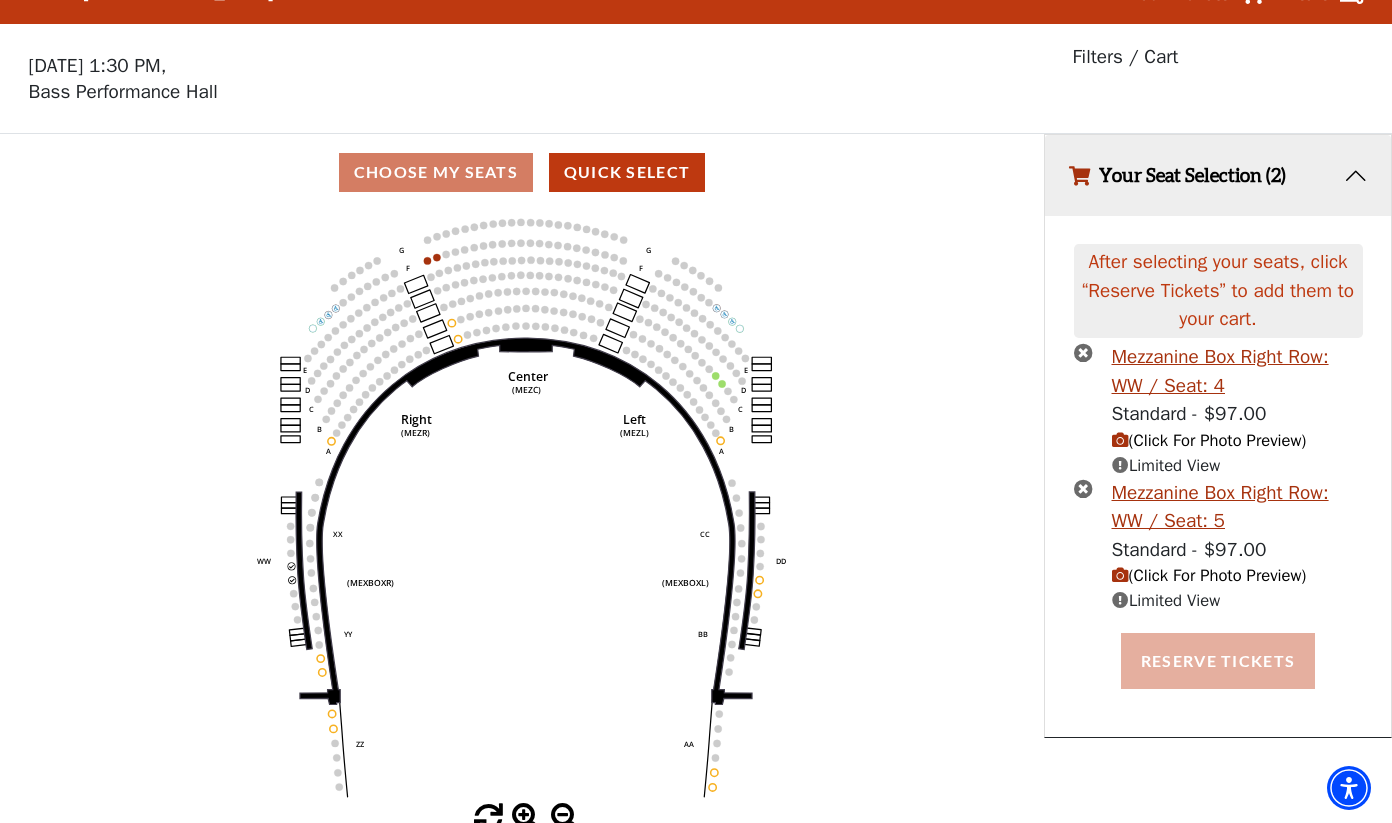 click on "Reserve Tickets" at bounding box center [1218, 661] 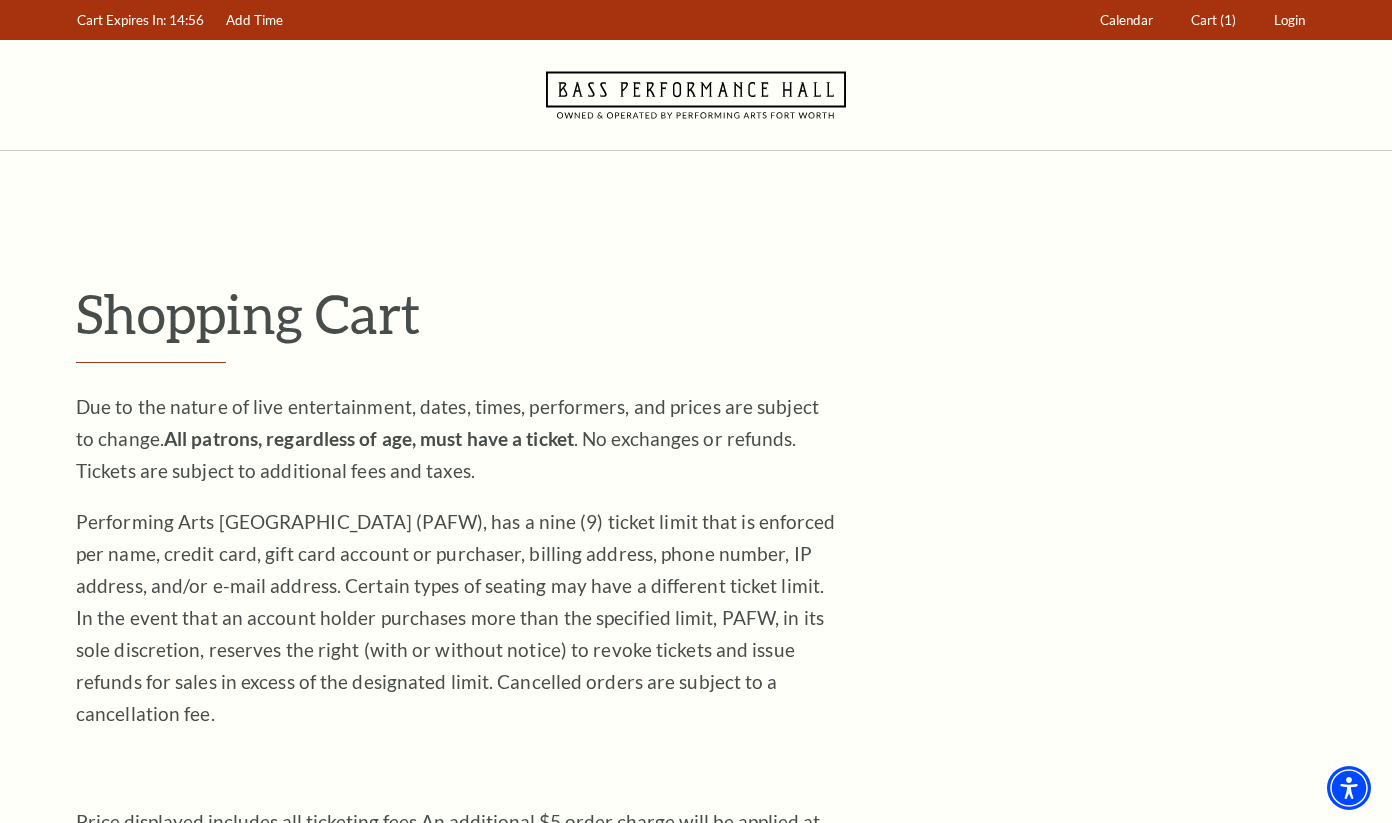 scroll, scrollTop: 0, scrollLeft: 0, axis: both 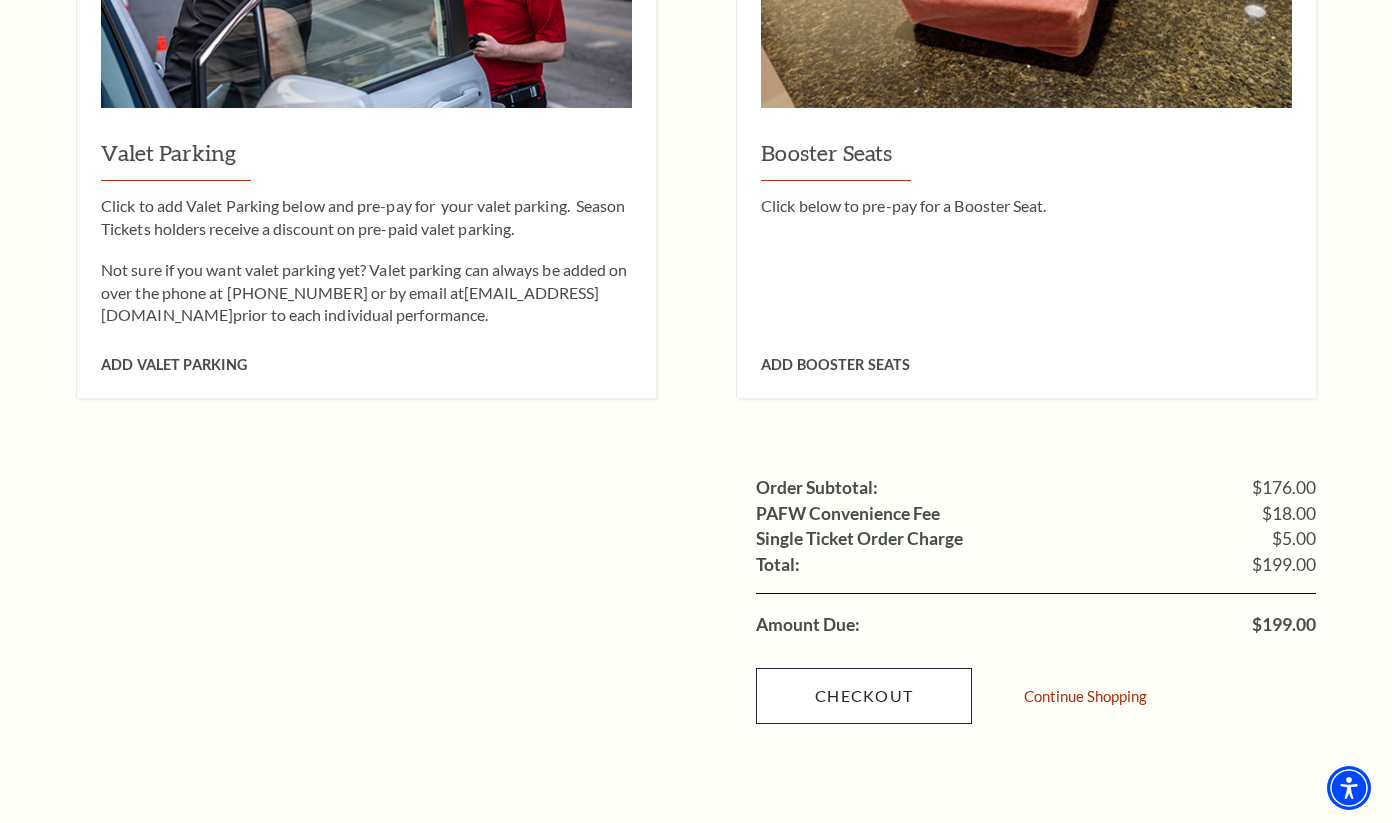 click on "Checkout" at bounding box center [864, 696] 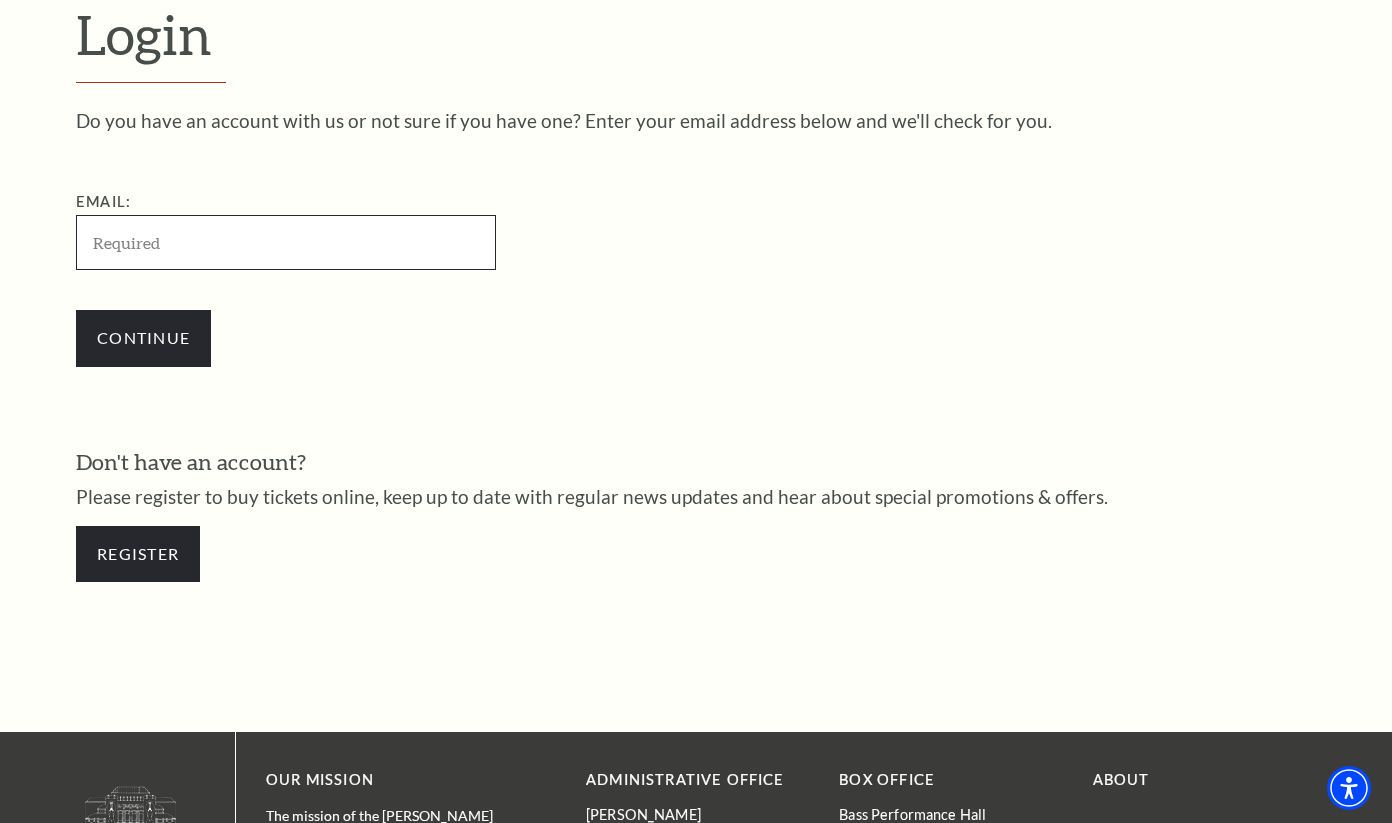 scroll, scrollTop: 565, scrollLeft: 0, axis: vertical 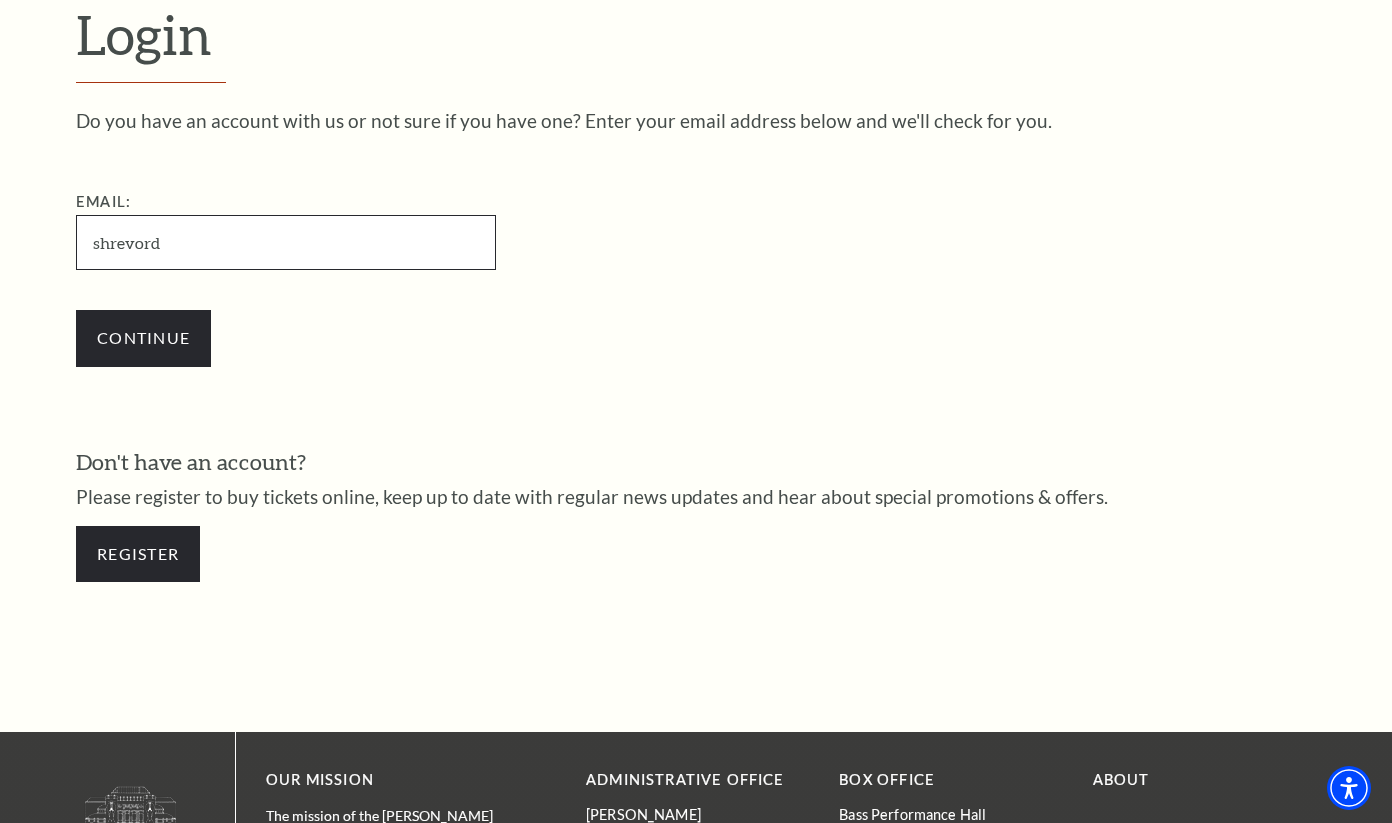 click on "Continue" at bounding box center (143, 338) 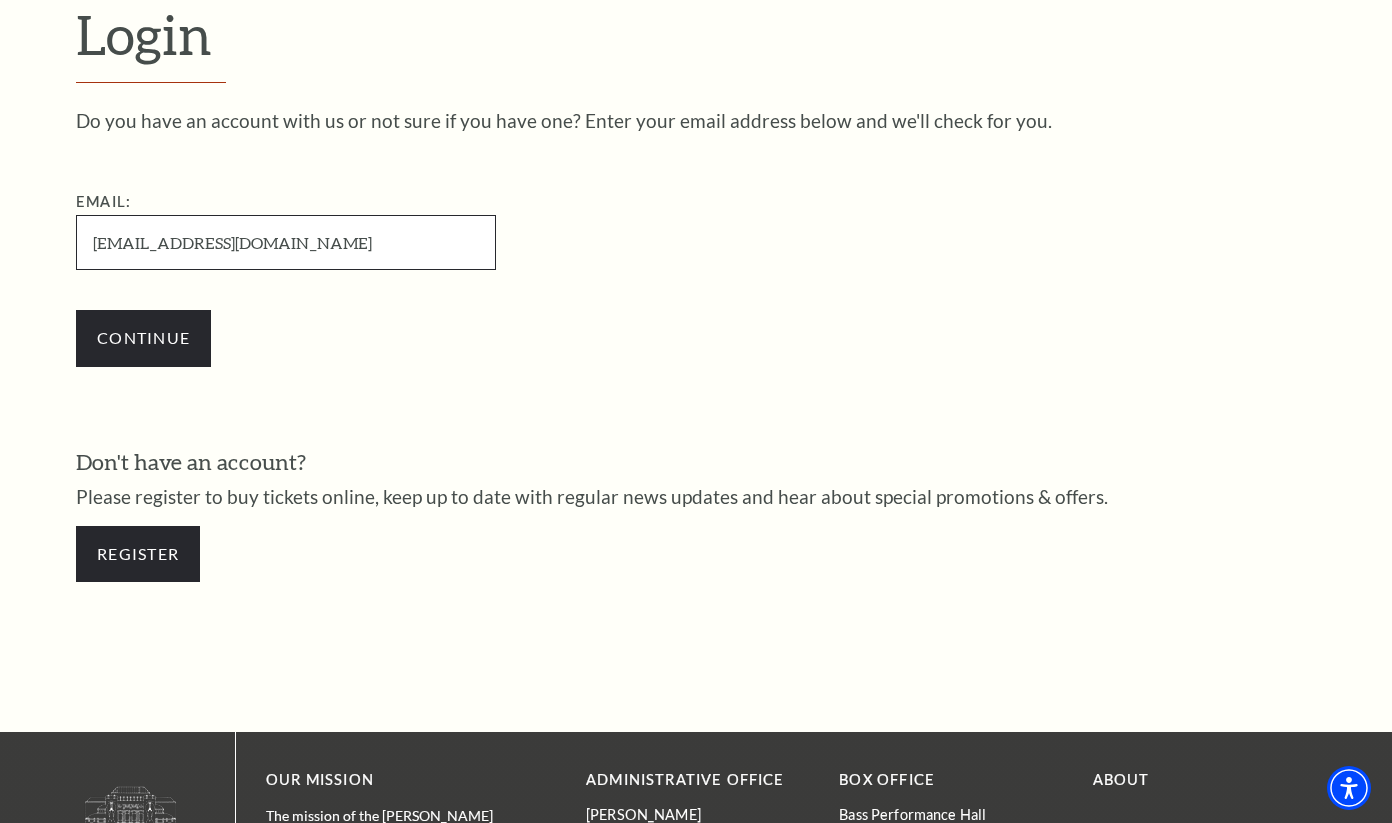 type on "shrevord@gmail.com" 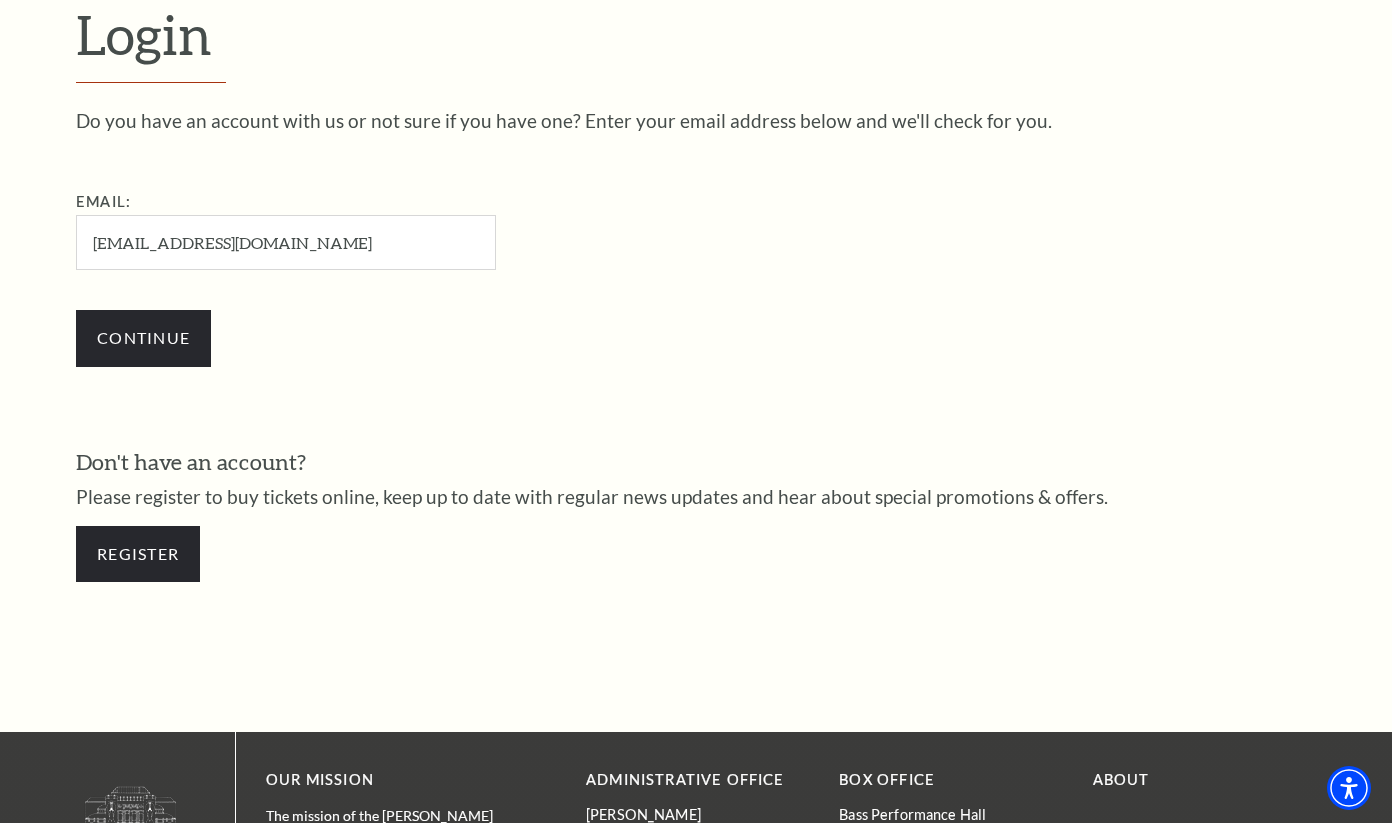click on "Do you have an account with us or not sure if you have one? Enter your email address below and we'll check for you.
Email:
shrevord@gmail.com
Continue" at bounding box center [696, 356] 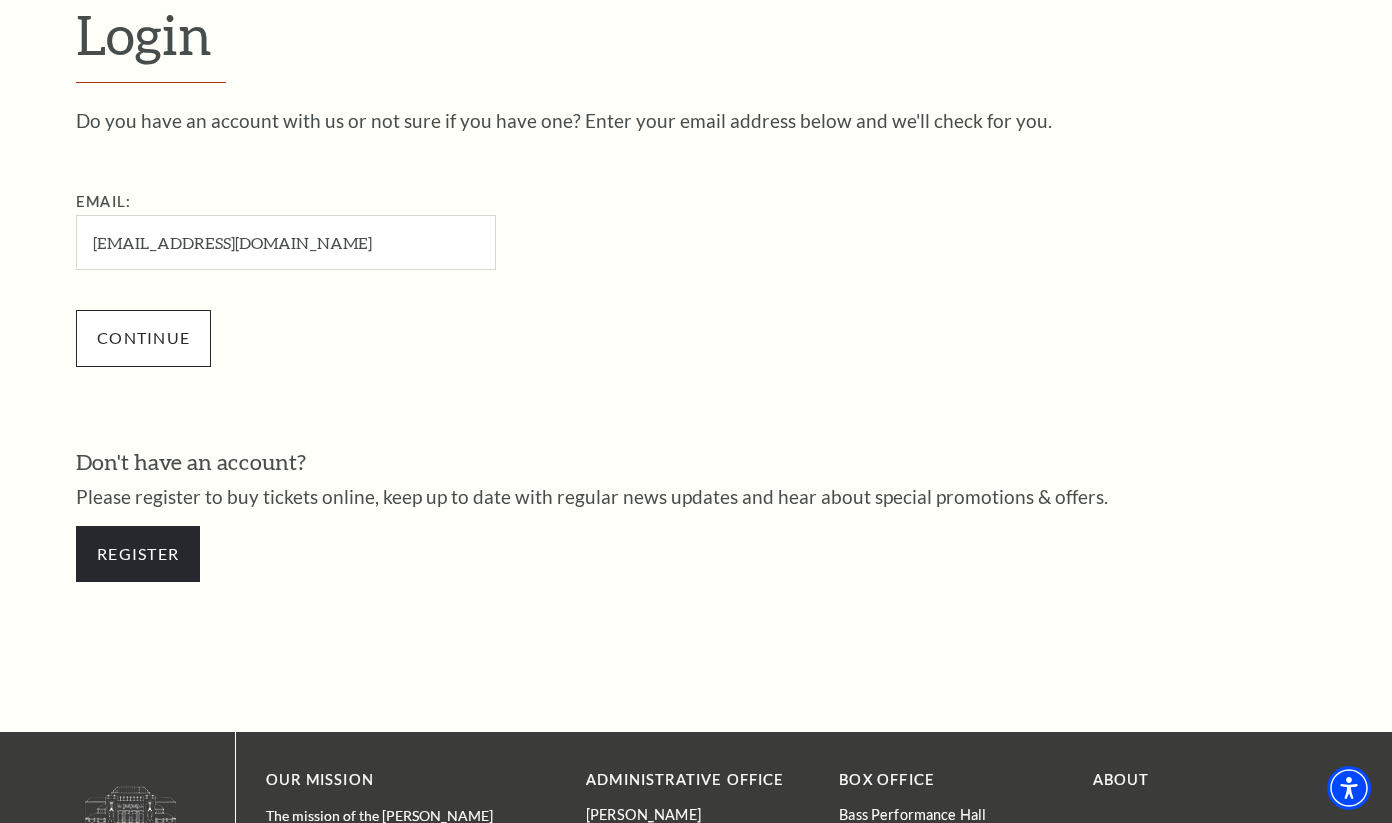 click on "Continue" at bounding box center [143, 338] 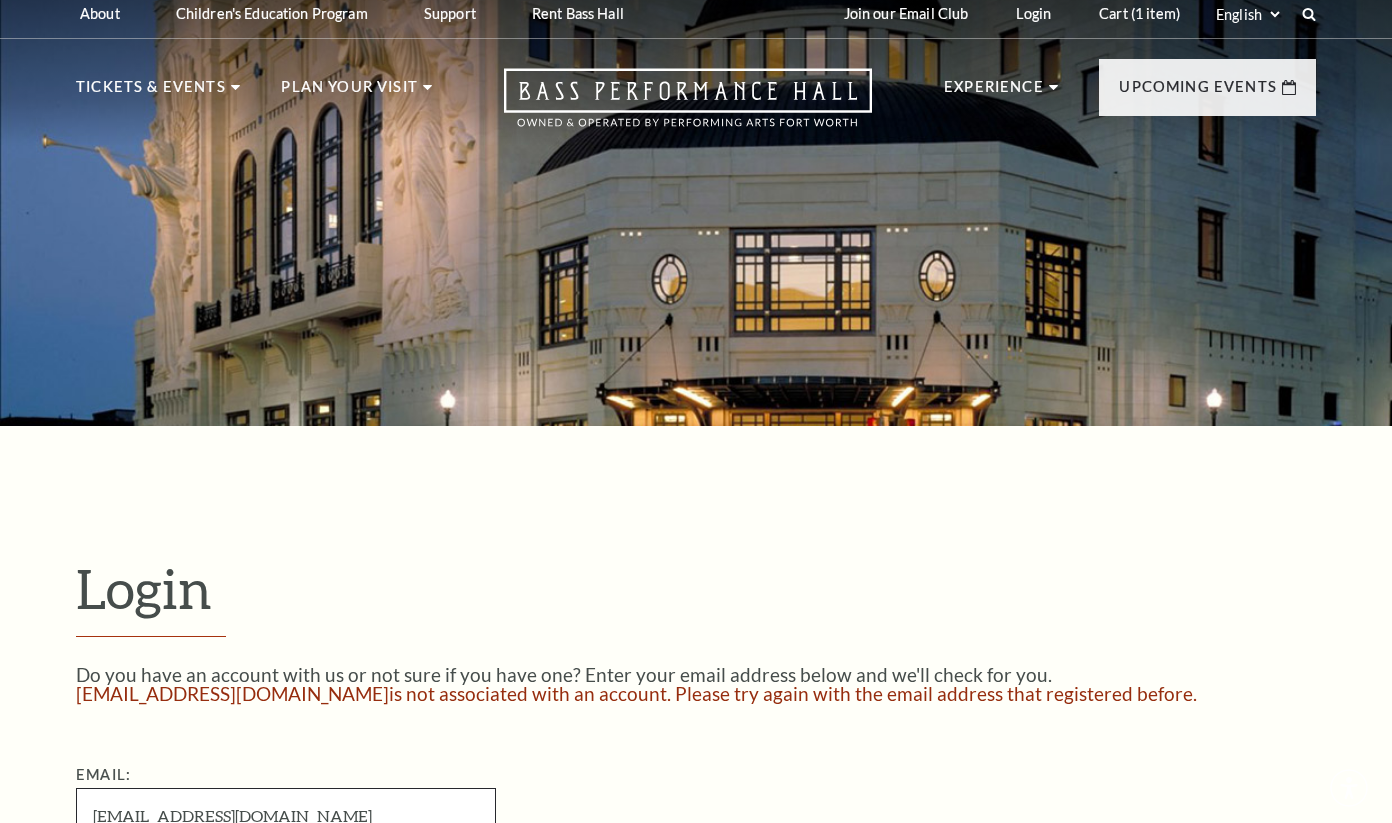 scroll, scrollTop: 0, scrollLeft: 0, axis: both 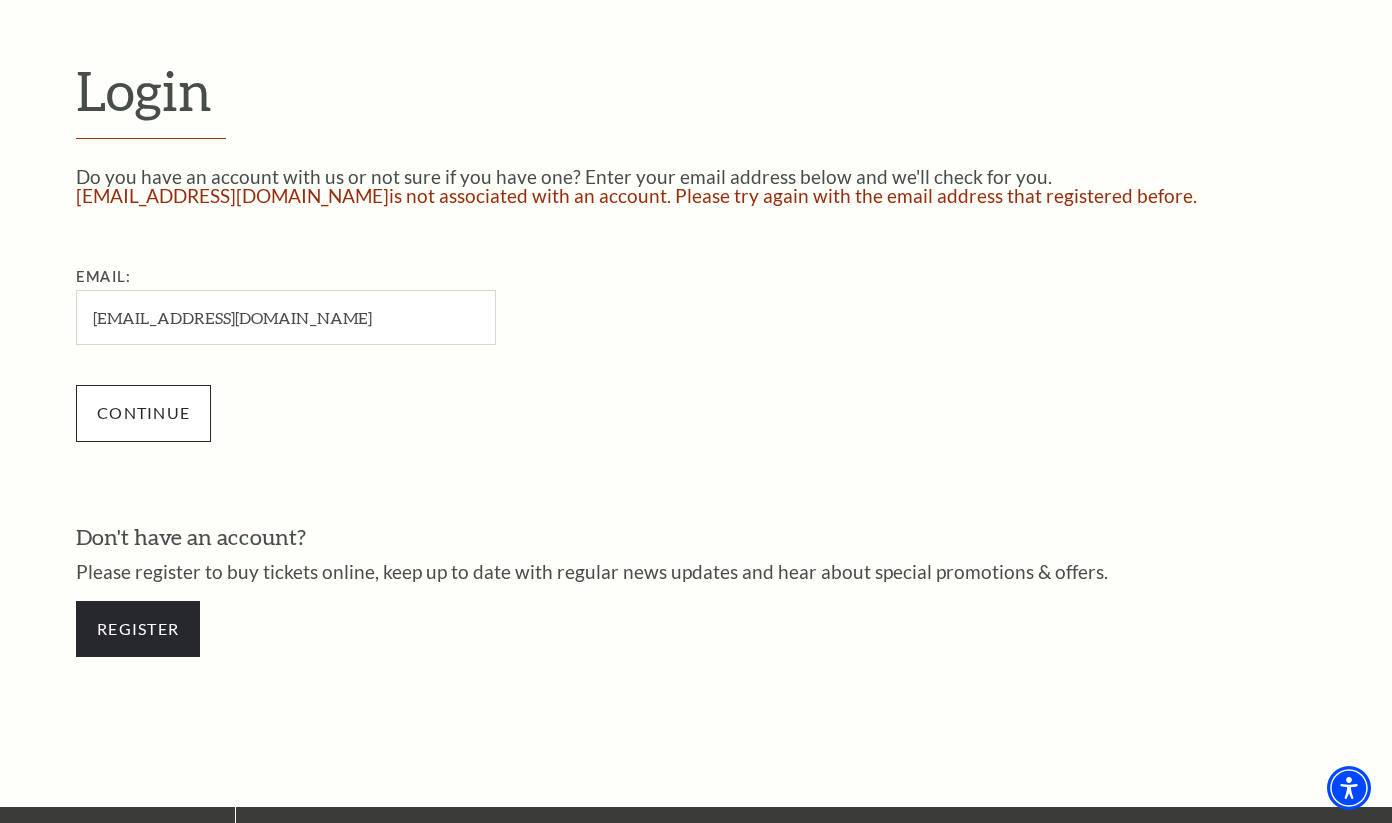 click on "Continue" at bounding box center (143, 413) 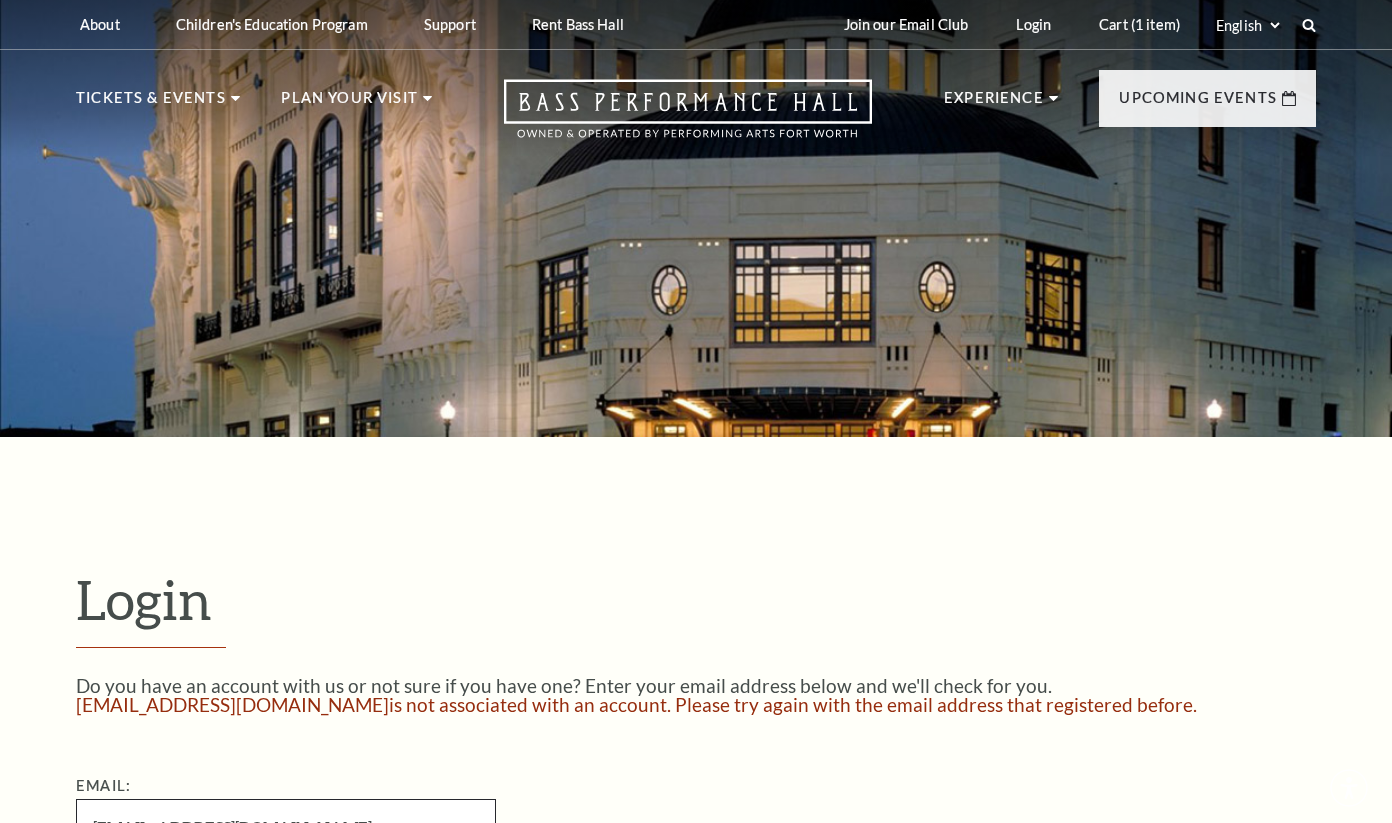 scroll, scrollTop: 11, scrollLeft: 0, axis: vertical 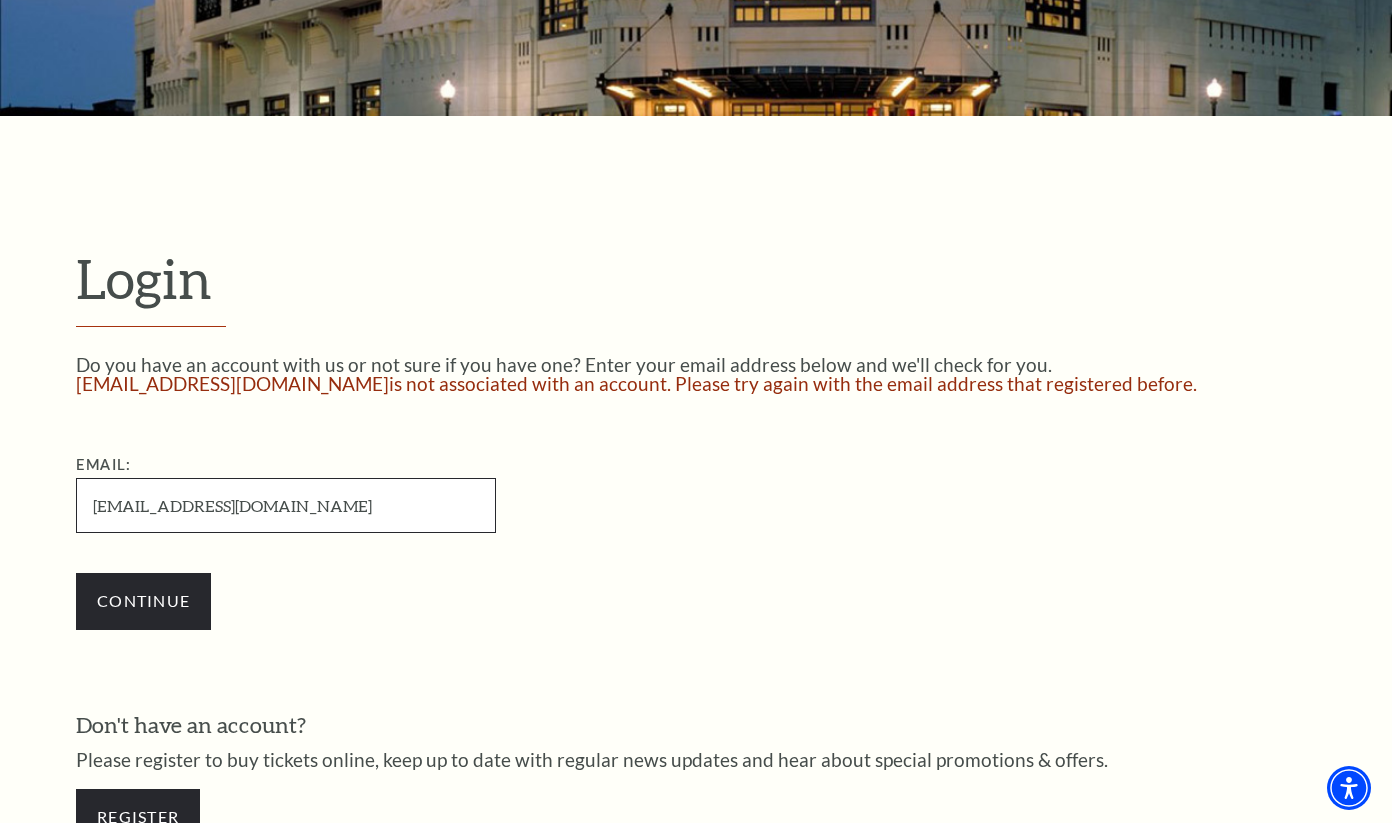 click on "shrevord@gmail.com" at bounding box center [286, 505] 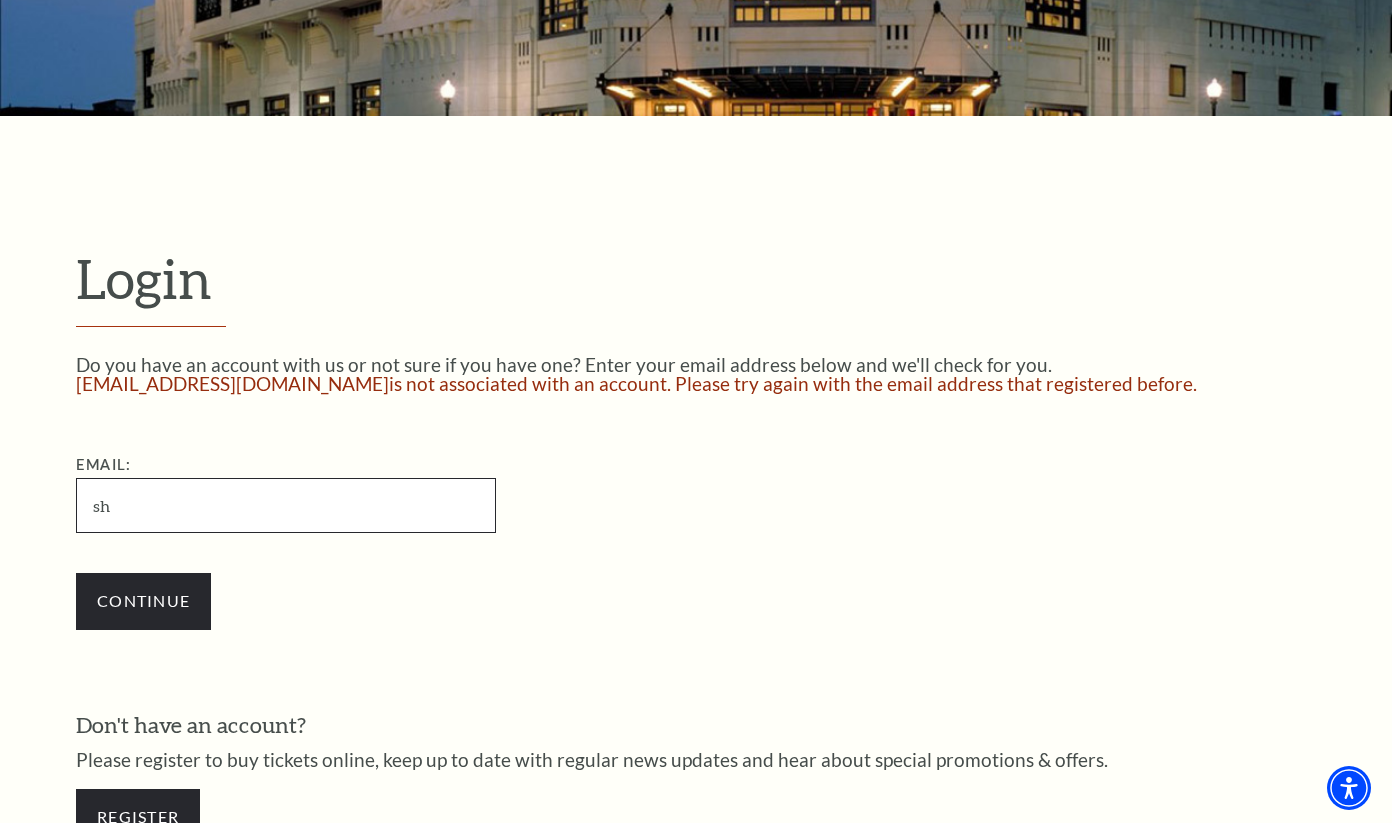 type on "s" 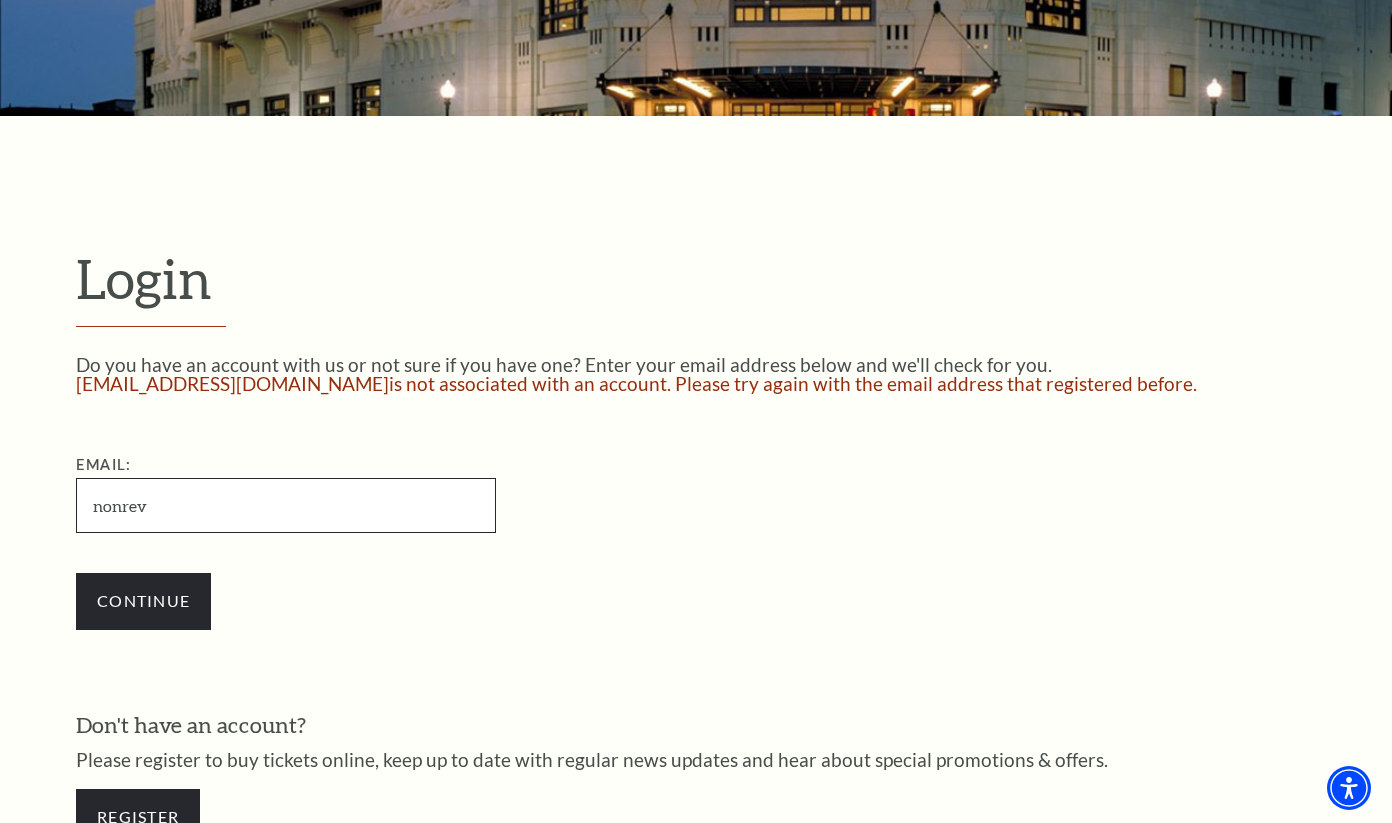 click on "nonrev" at bounding box center (286, 505) 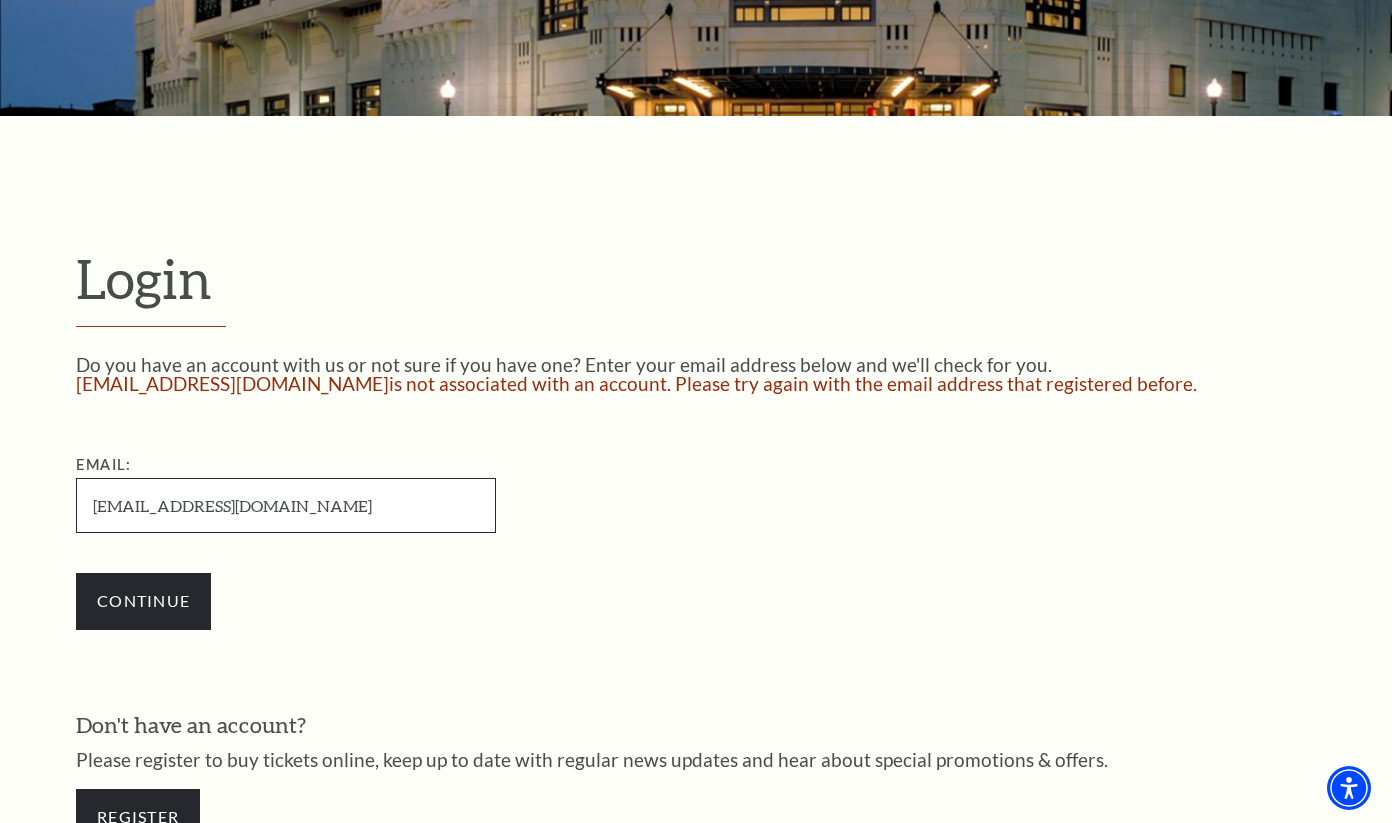 type on "nonrev777@aol.com" 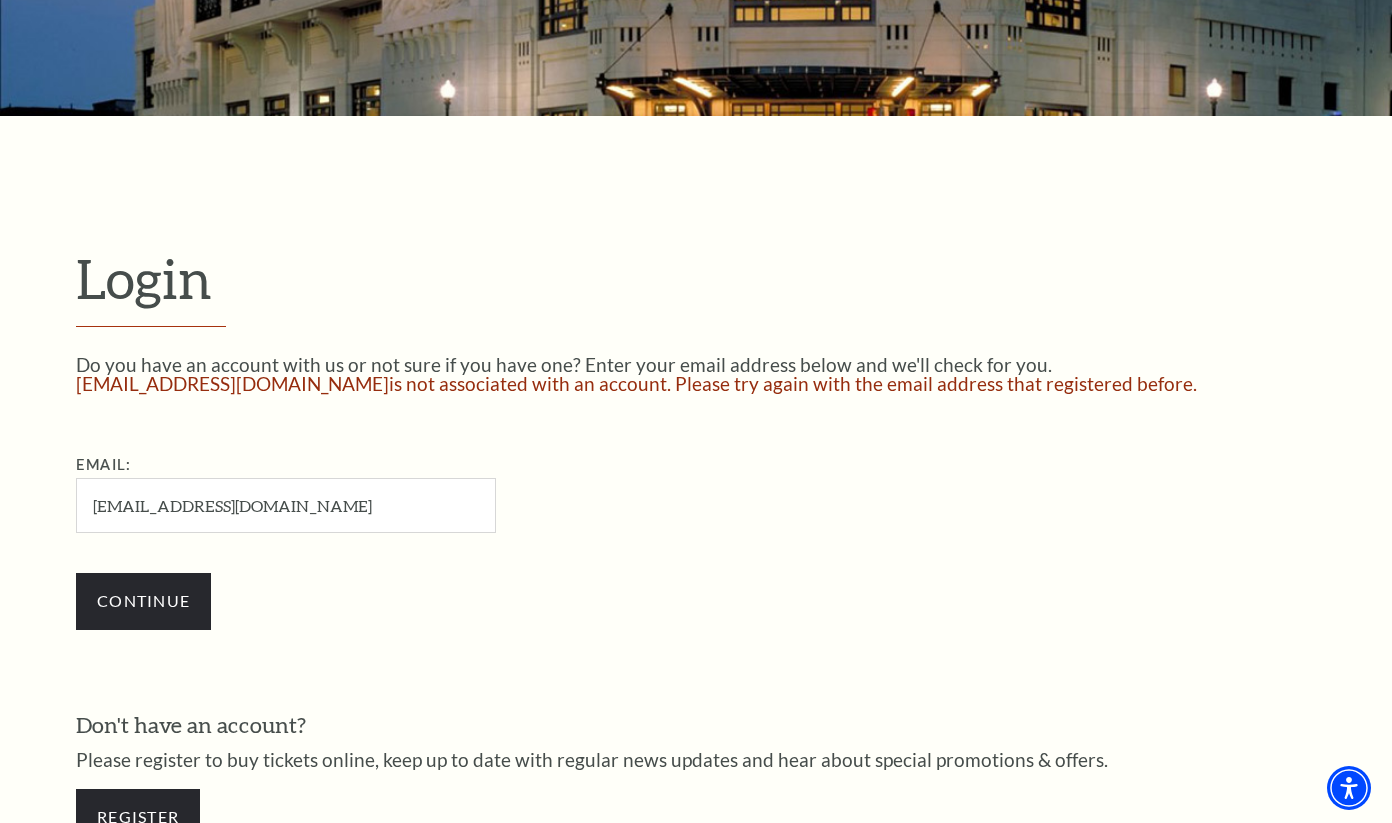 click on "Continue" at bounding box center (386, 601) 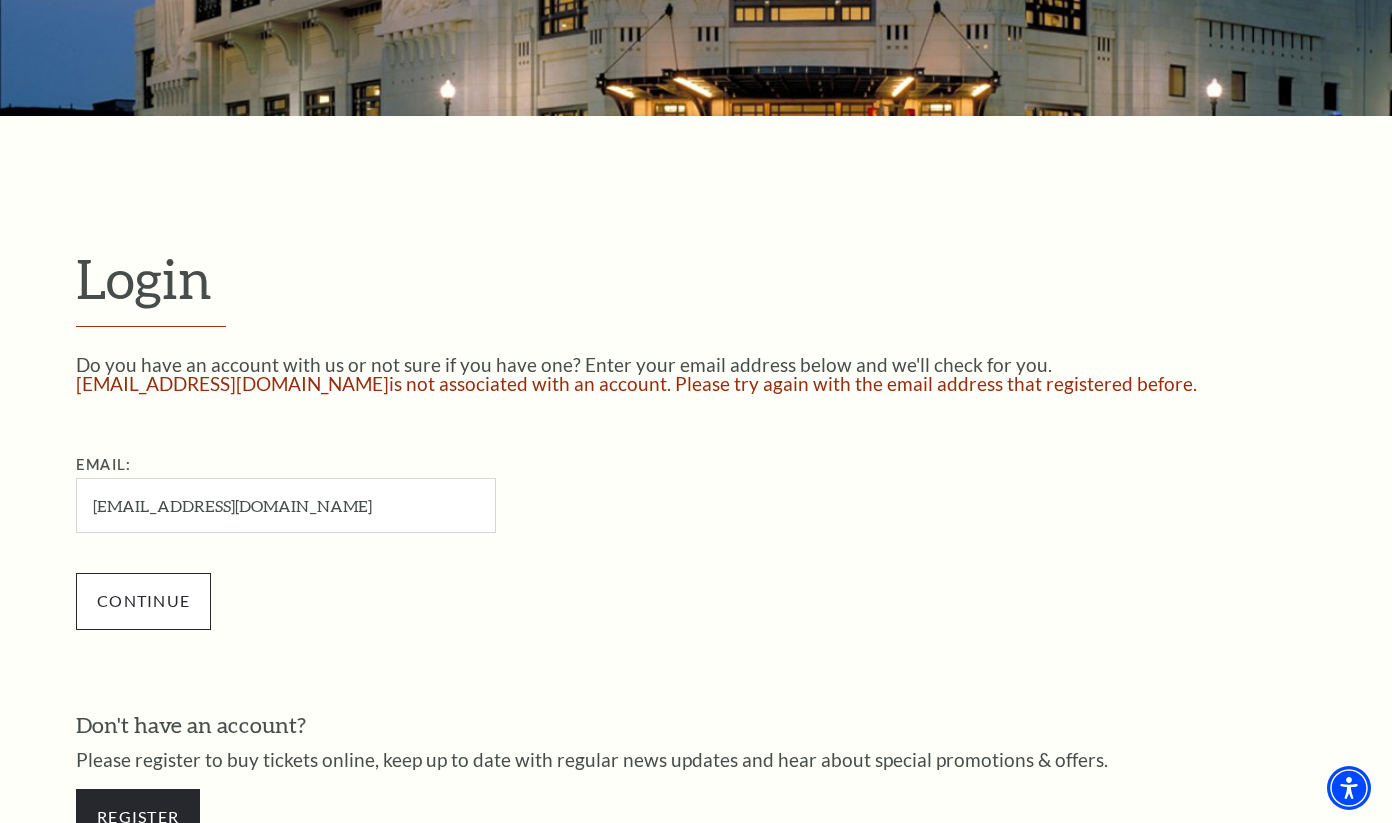 click on "Continue" at bounding box center (143, 601) 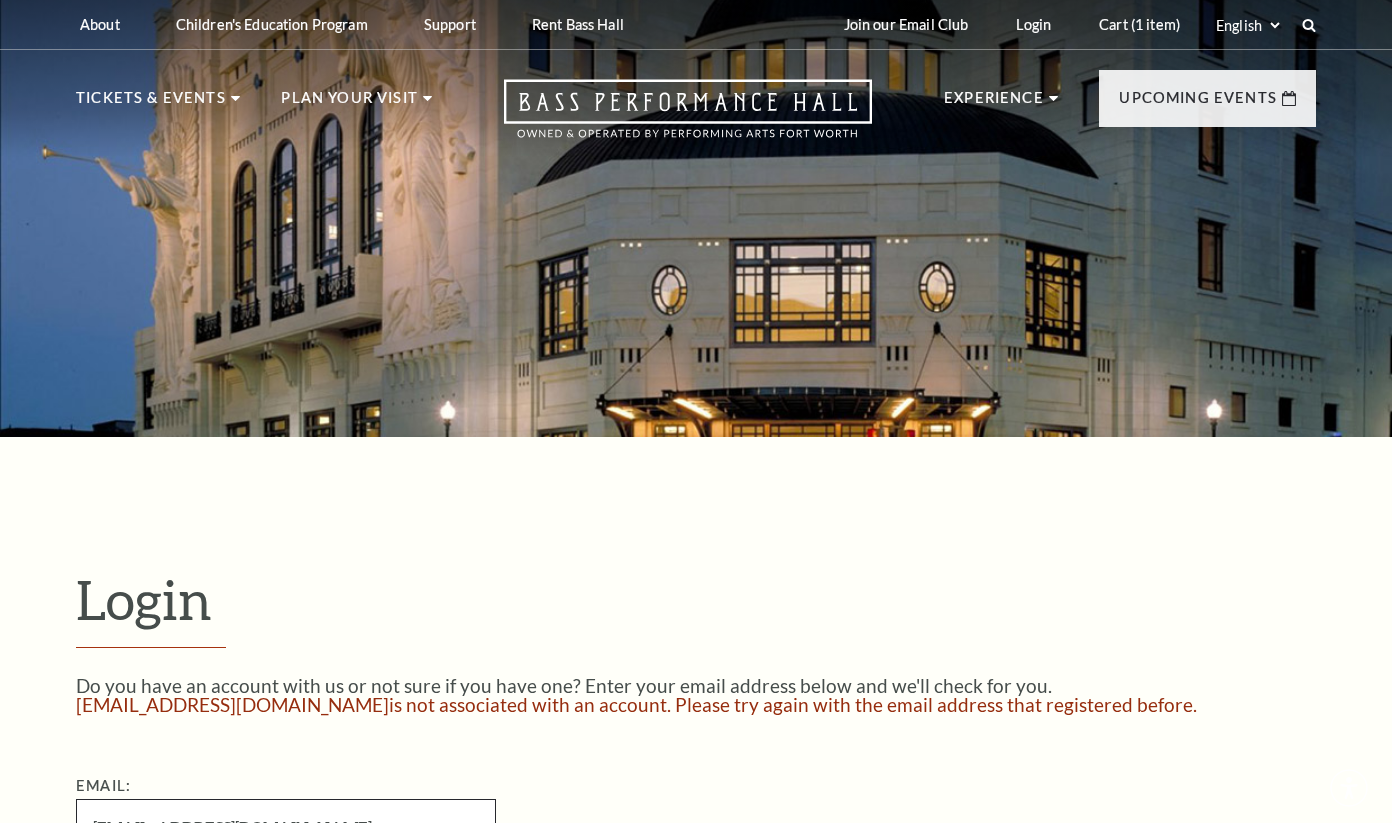 scroll, scrollTop: 11, scrollLeft: 0, axis: vertical 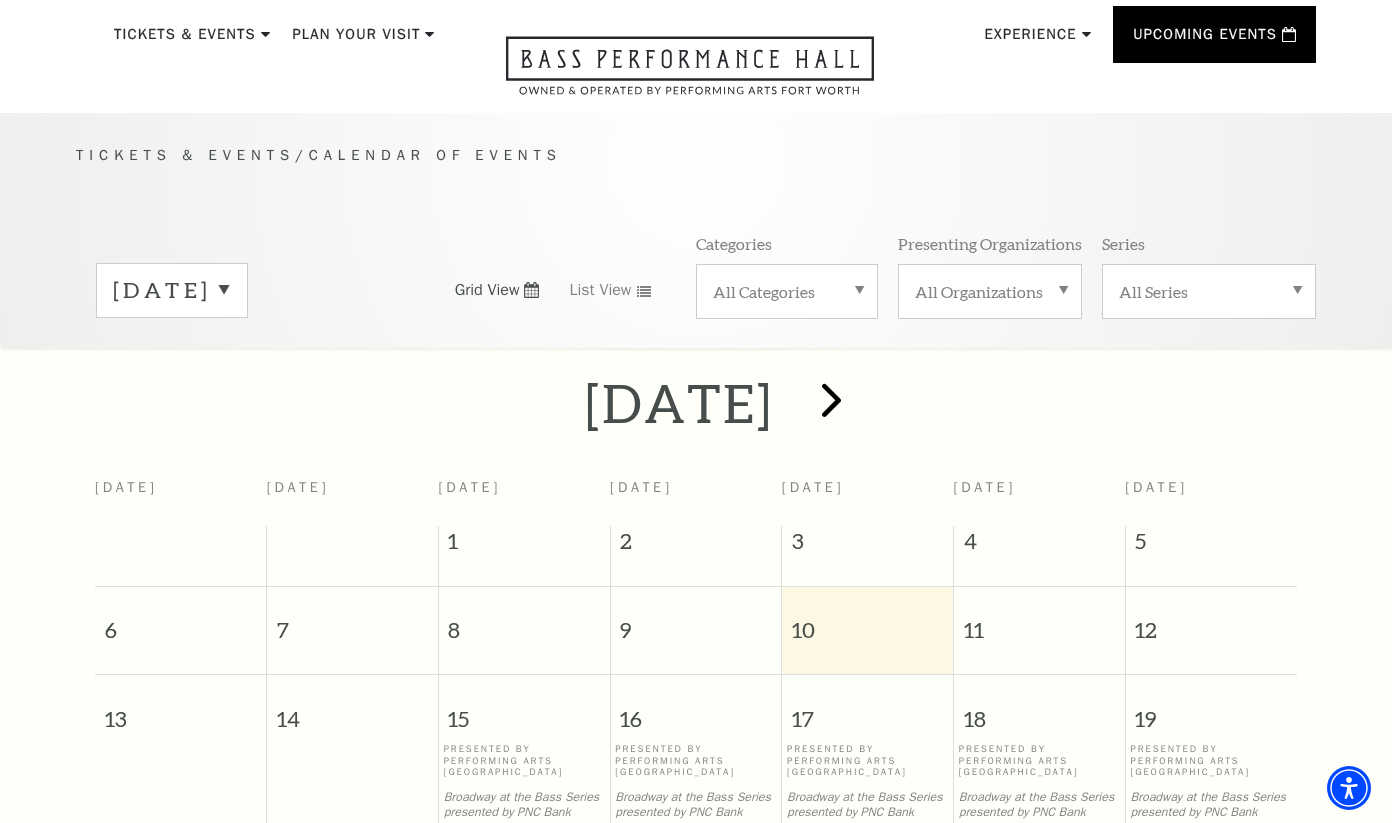 click at bounding box center (831, 399) 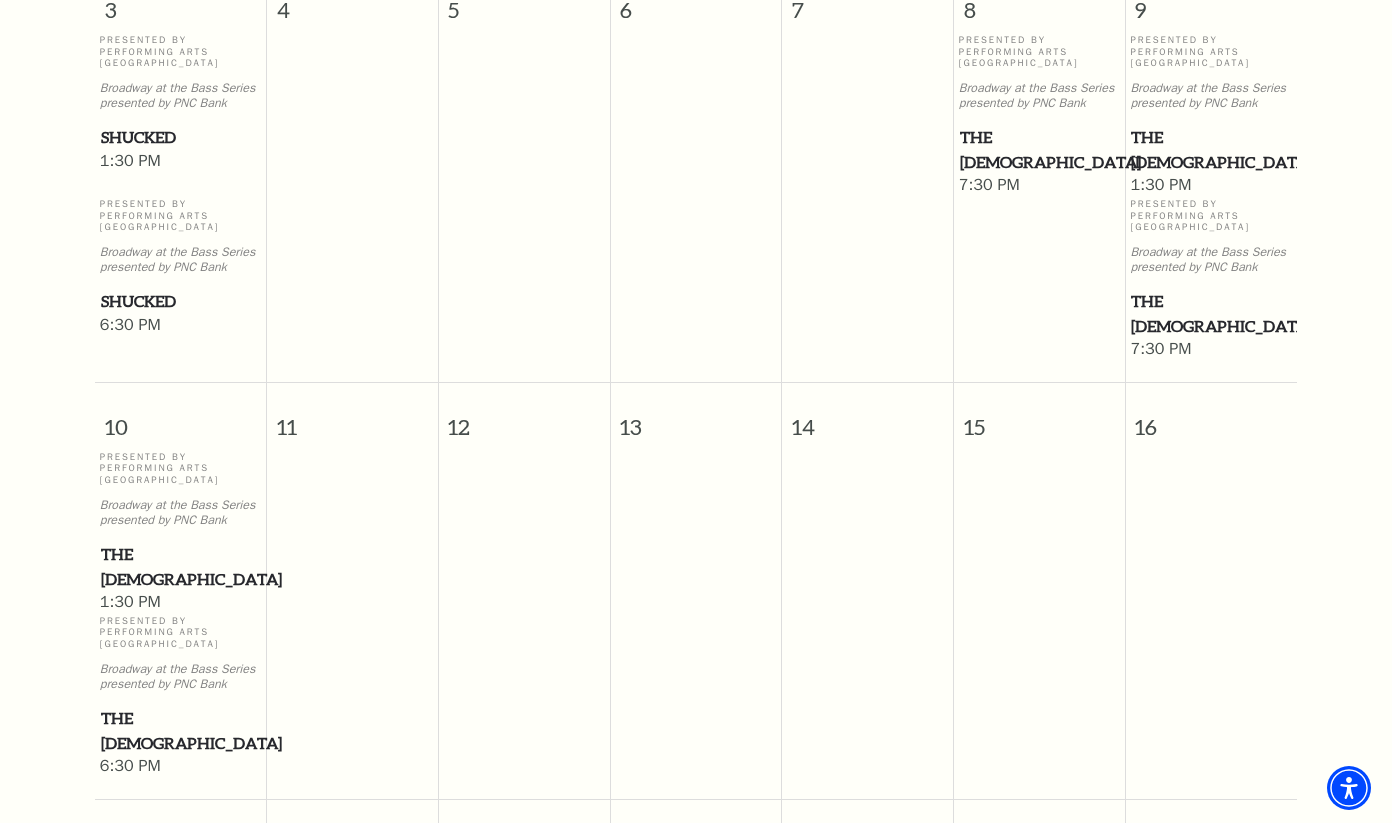 scroll, scrollTop: 969, scrollLeft: 0, axis: vertical 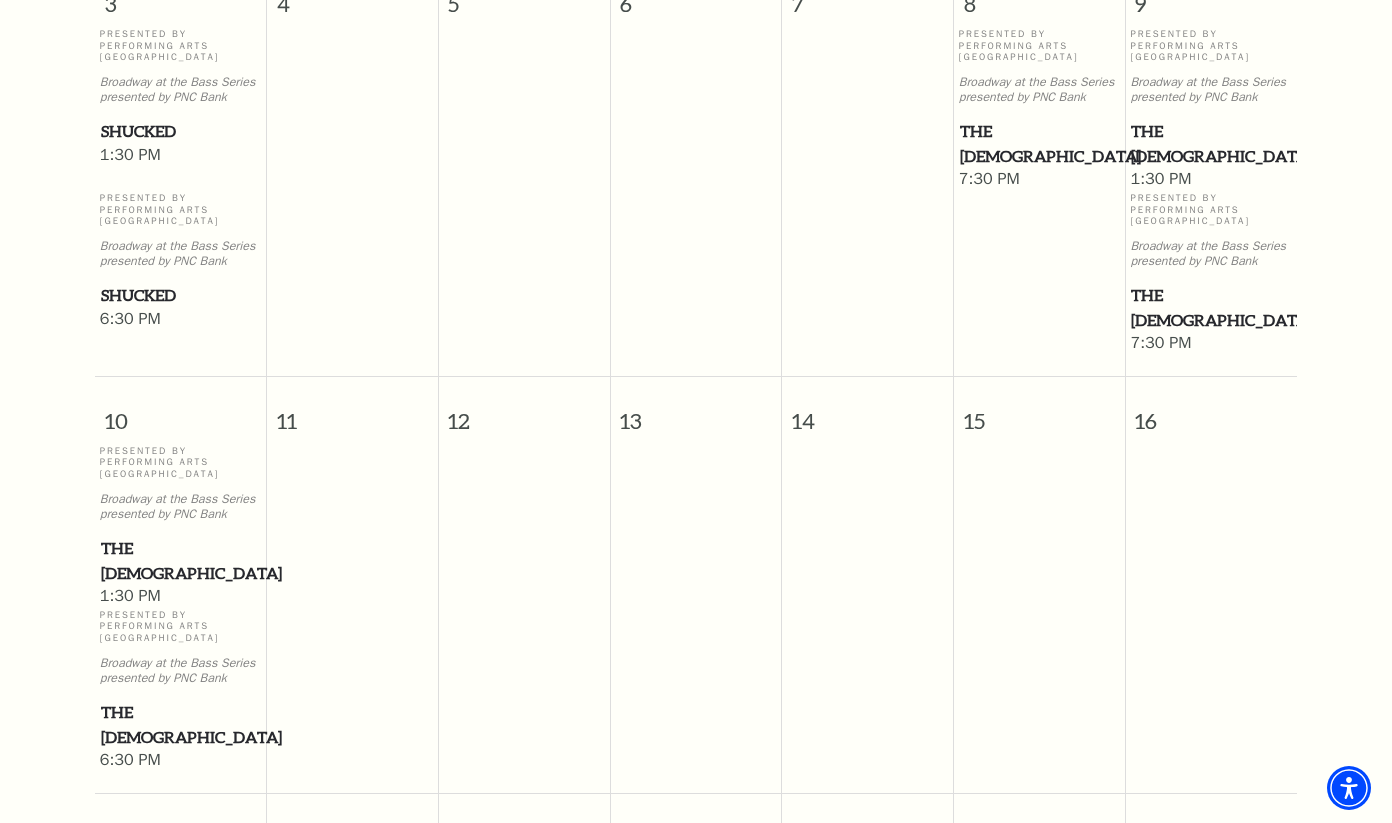 click on "The [DEMOGRAPHIC_DATA]" at bounding box center [181, 560] 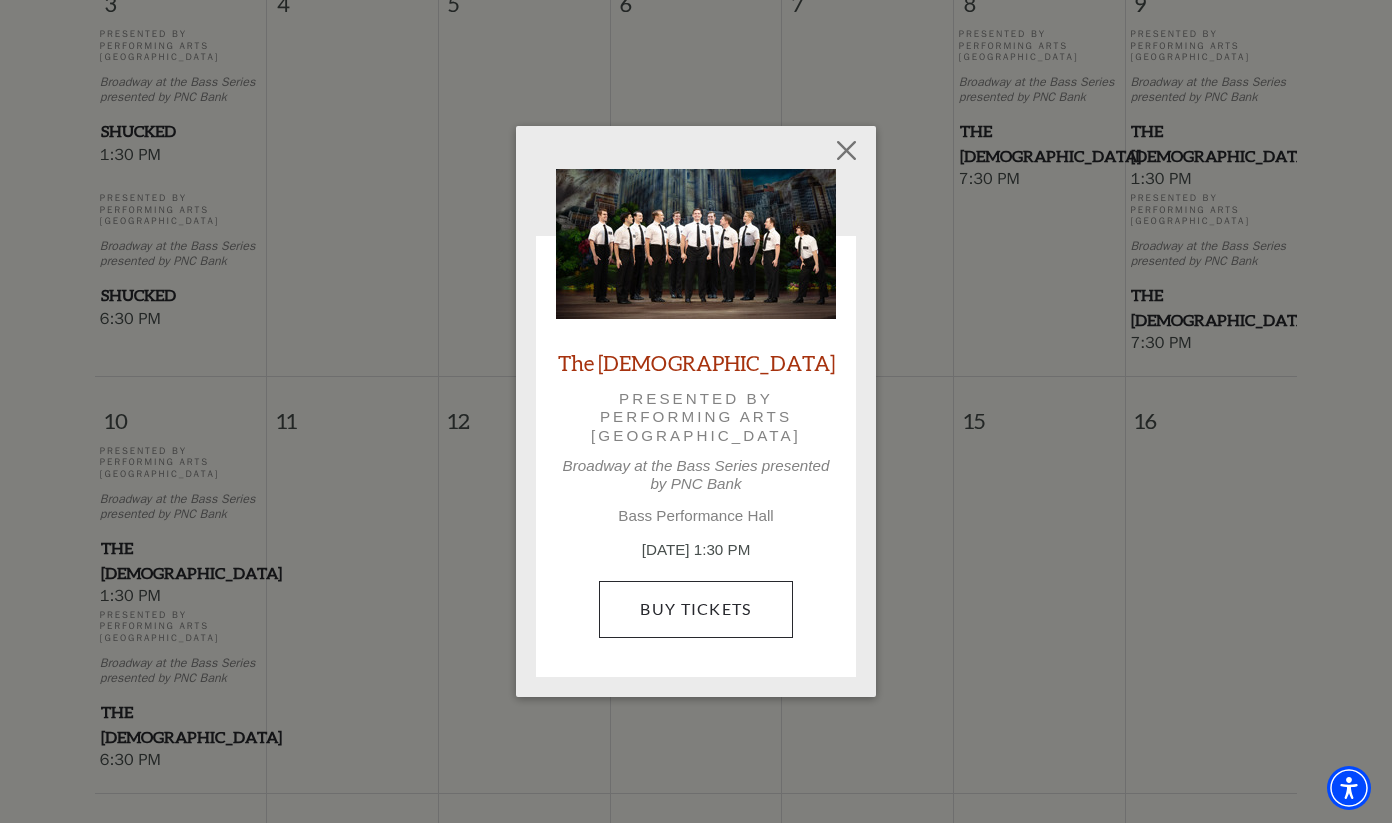 click on "Buy Tickets" at bounding box center (695, 609) 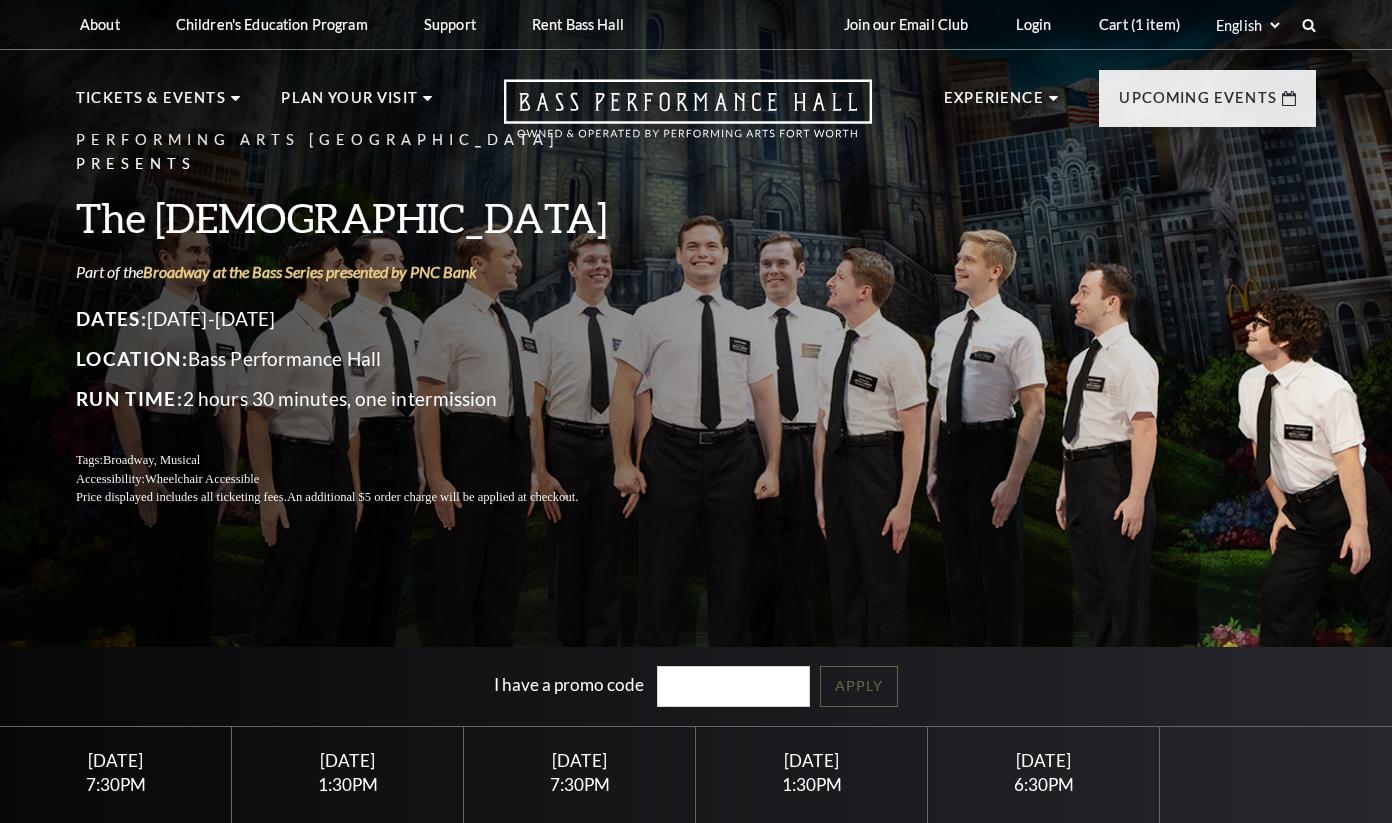 scroll, scrollTop: 0, scrollLeft: 0, axis: both 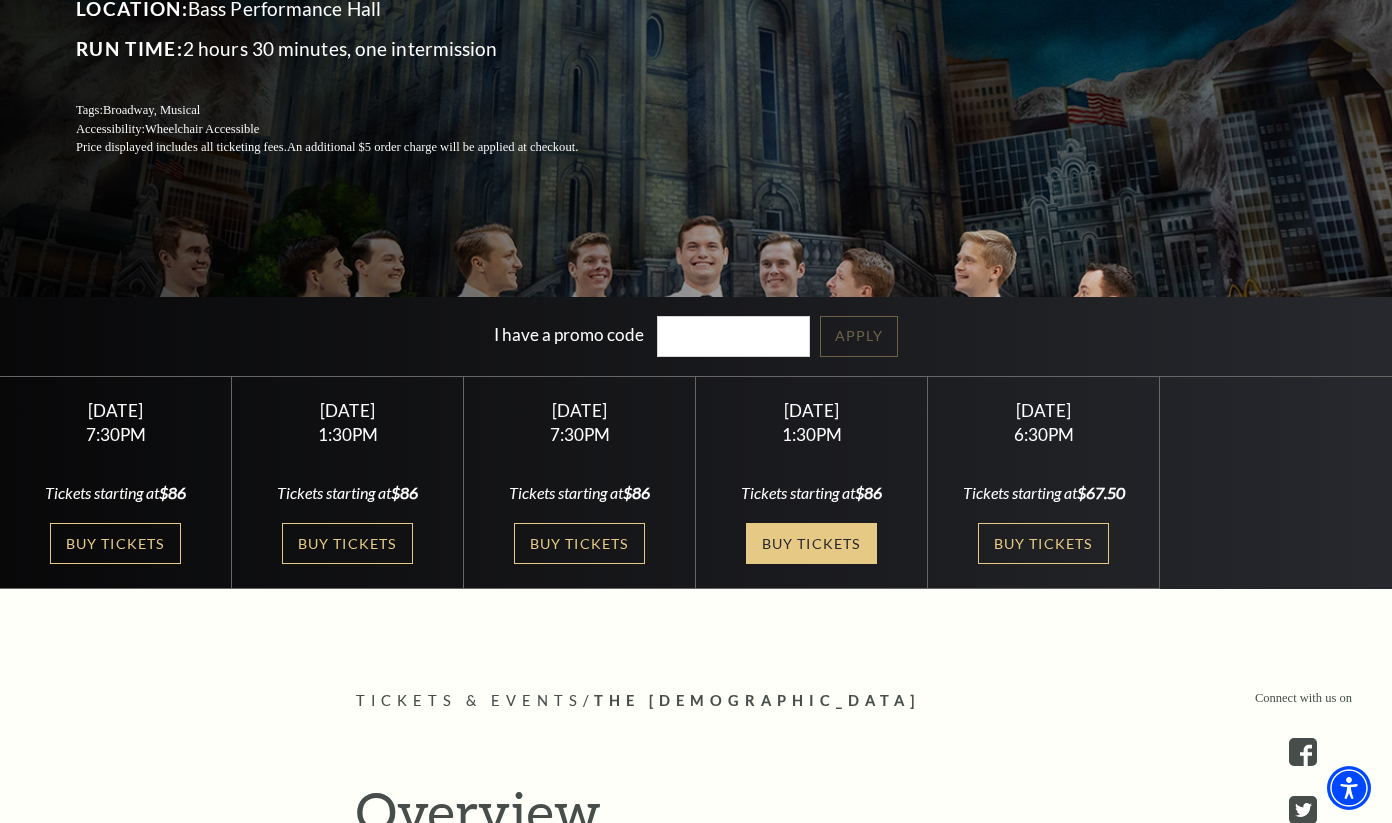 click on "Buy Tickets" at bounding box center [811, 543] 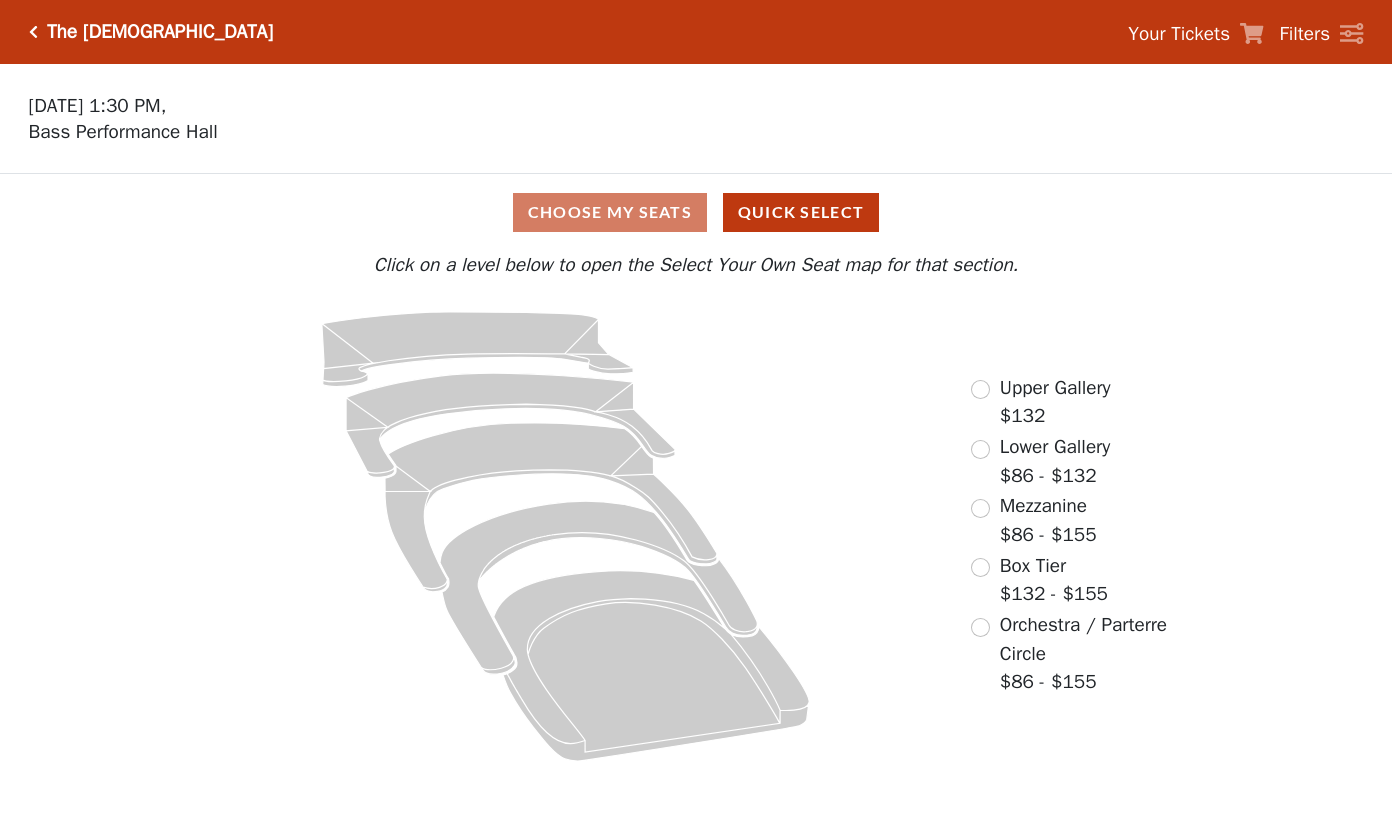 scroll, scrollTop: 0, scrollLeft: 0, axis: both 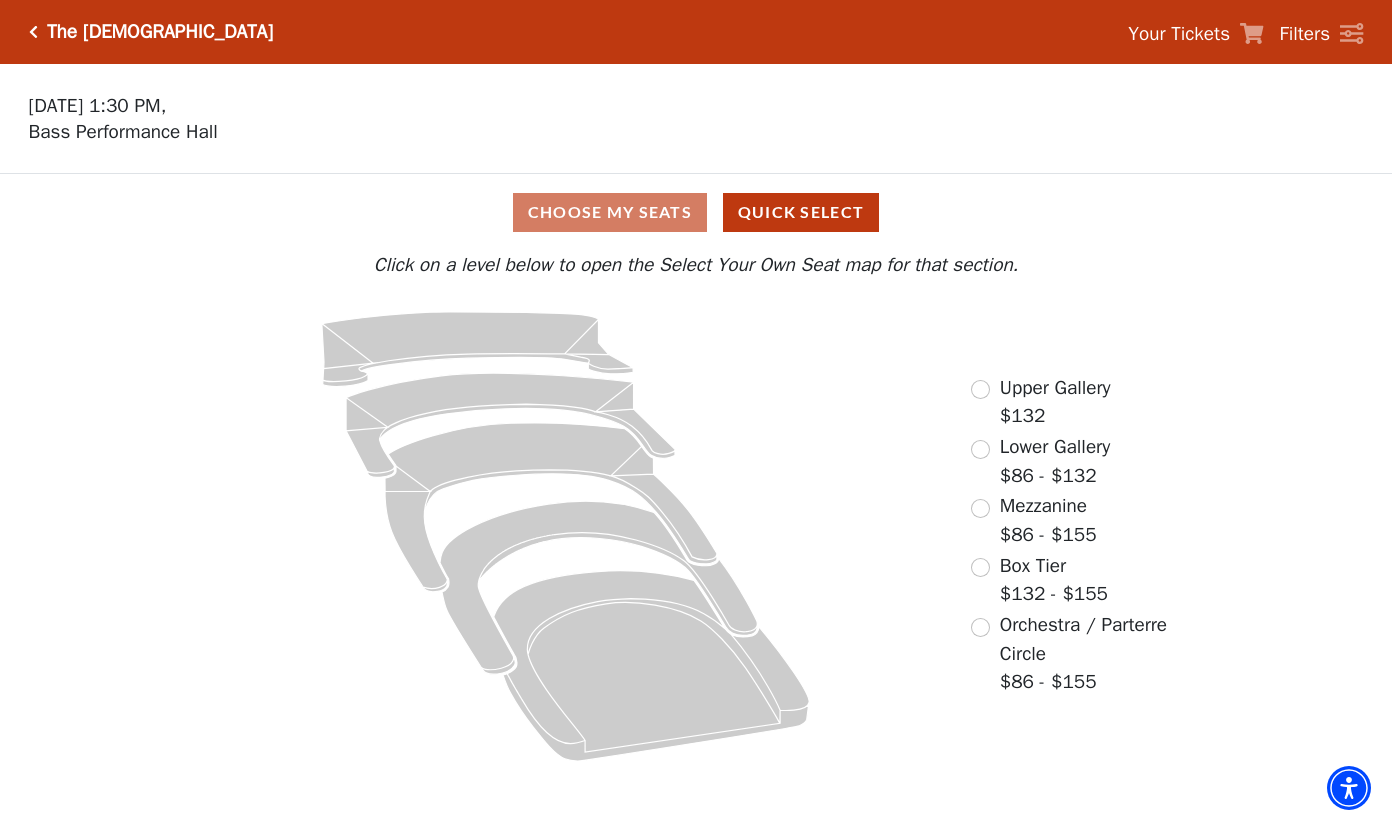 click at bounding box center [980, 627] 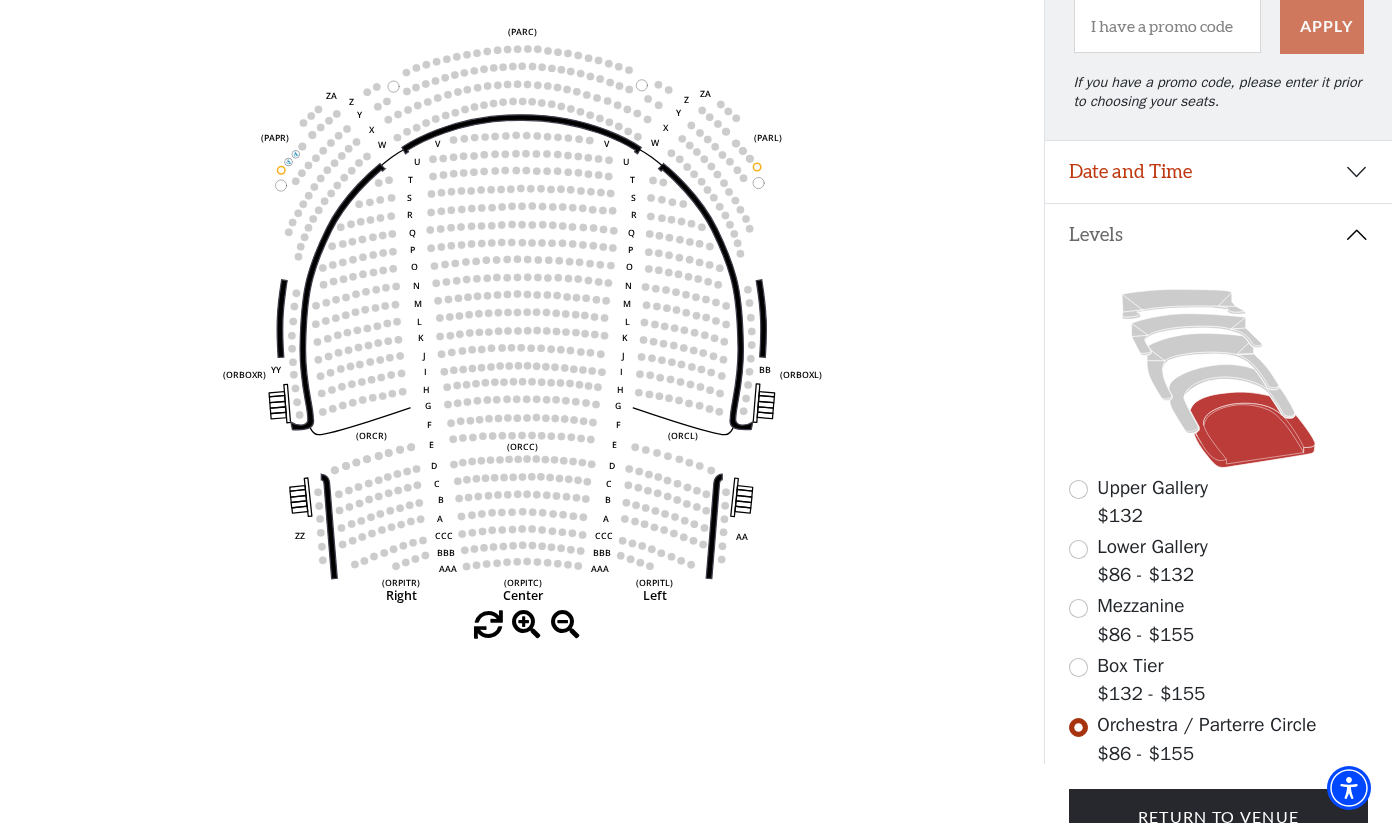 scroll, scrollTop: 240, scrollLeft: 0, axis: vertical 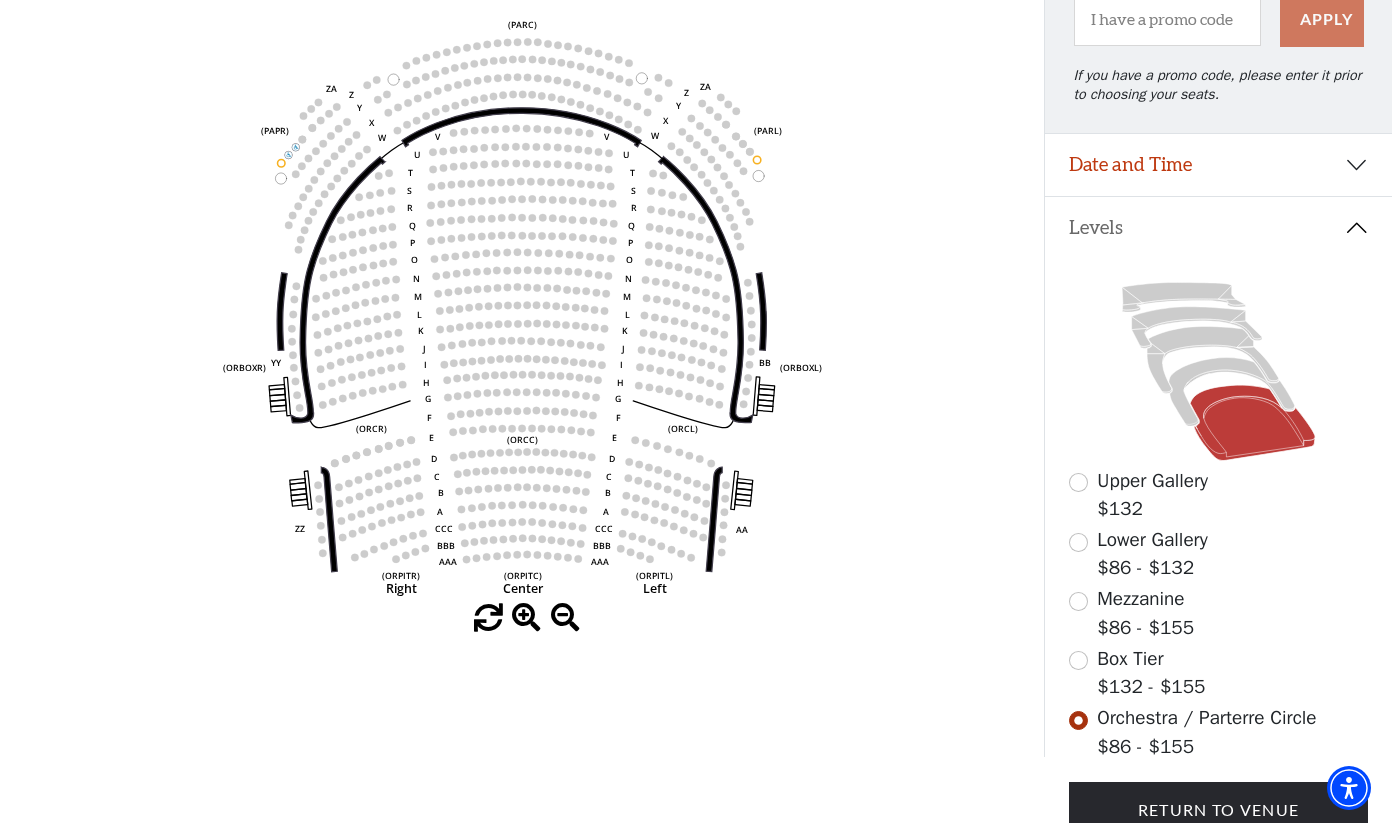 click at bounding box center (526, 618) 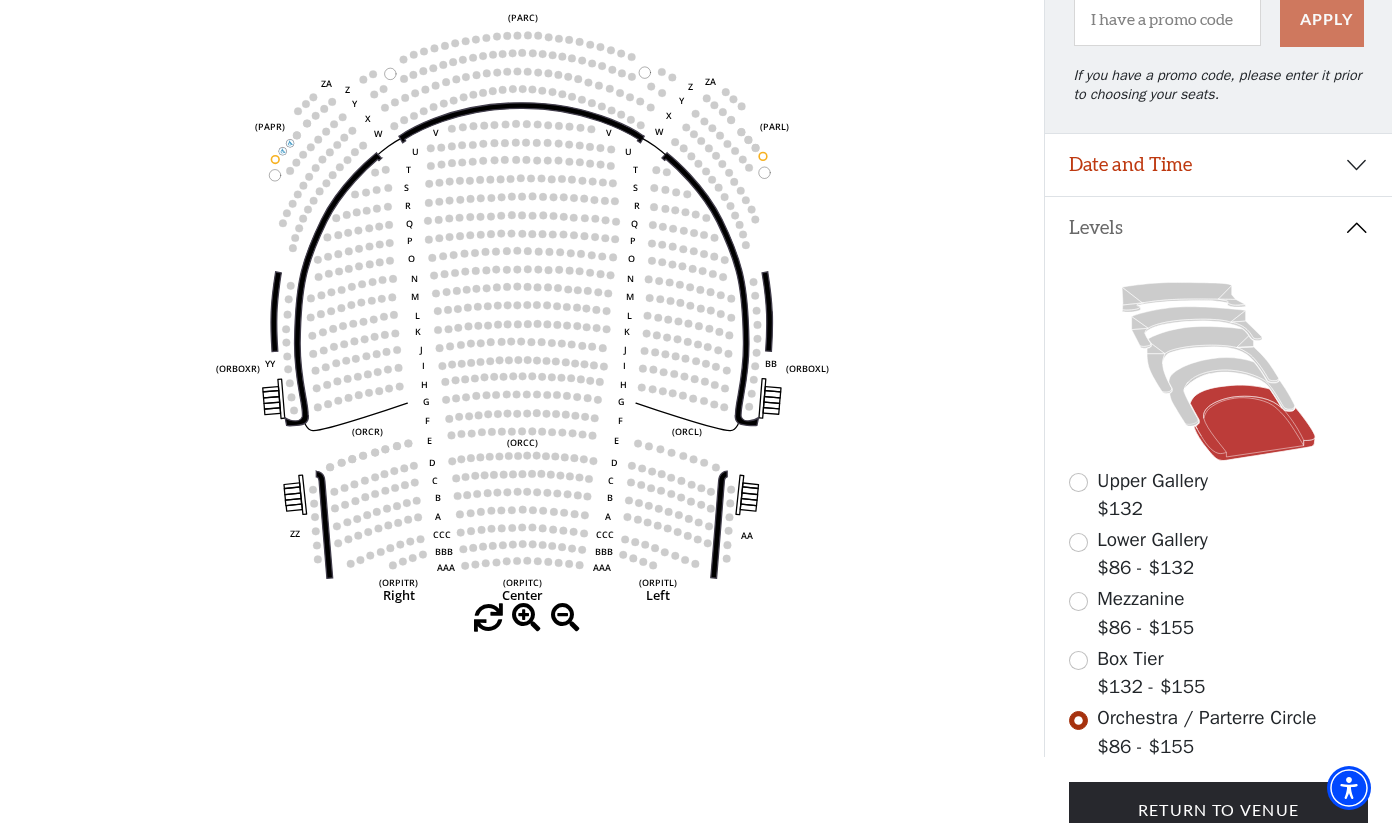 click at bounding box center (526, 618) 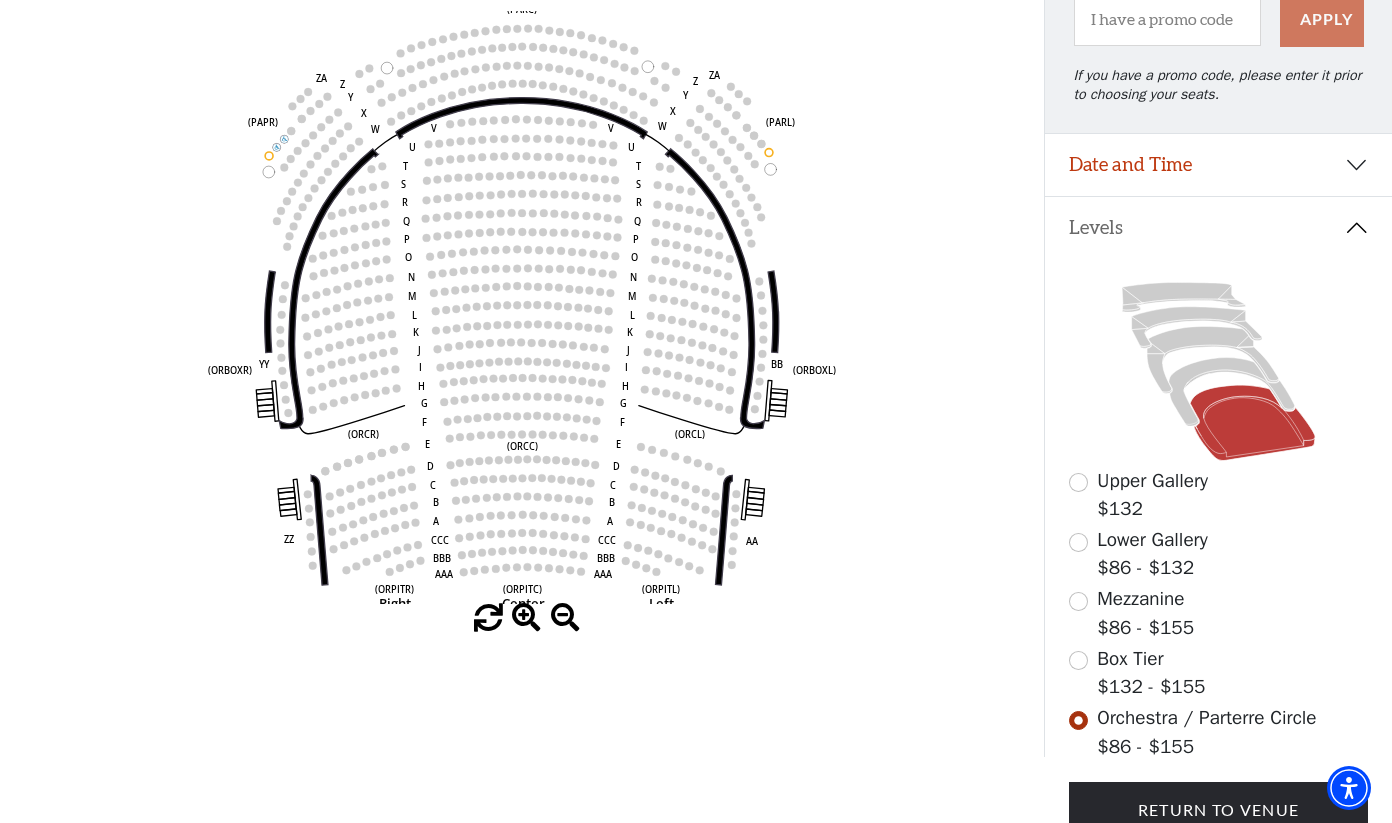 click at bounding box center (526, 618) 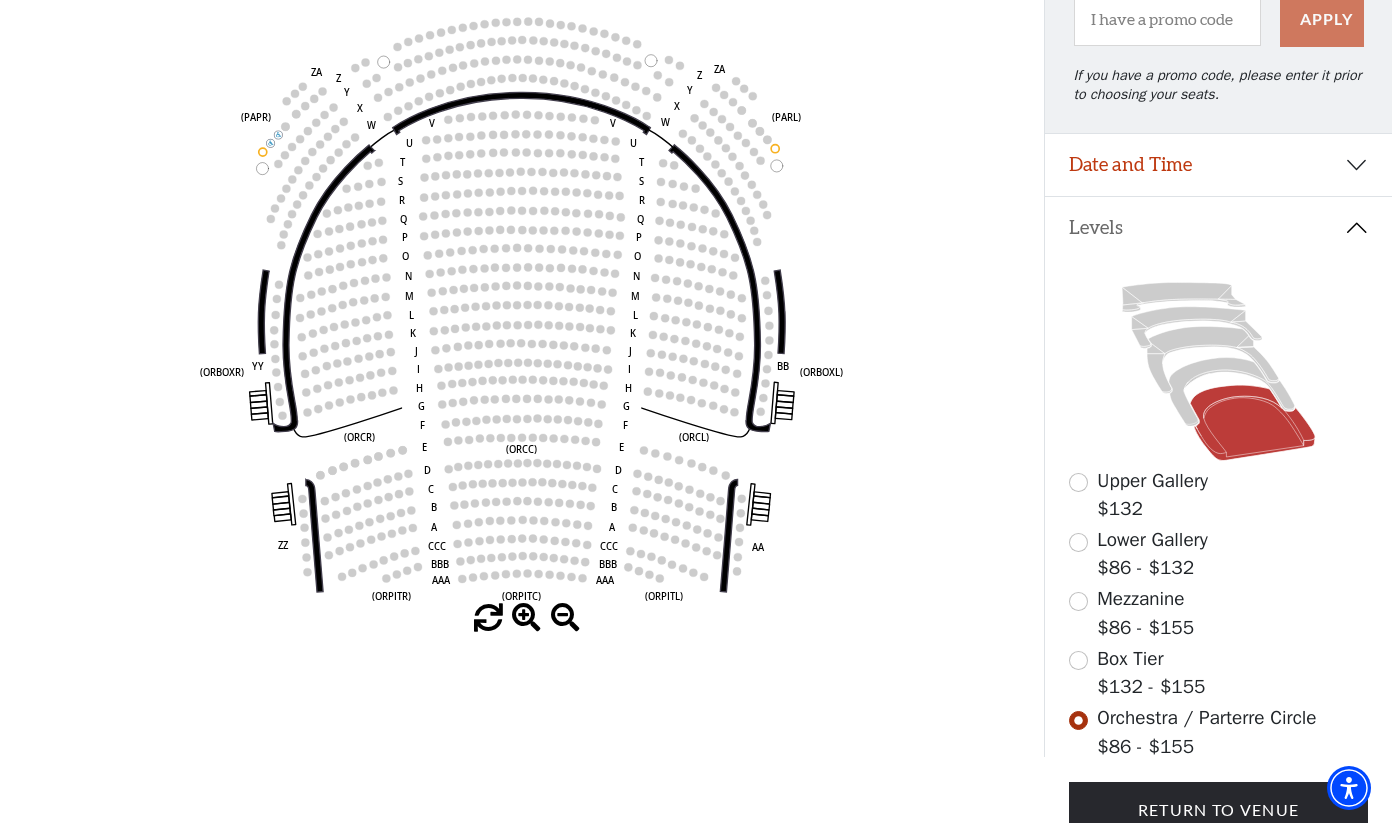 click at bounding box center (526, 618) 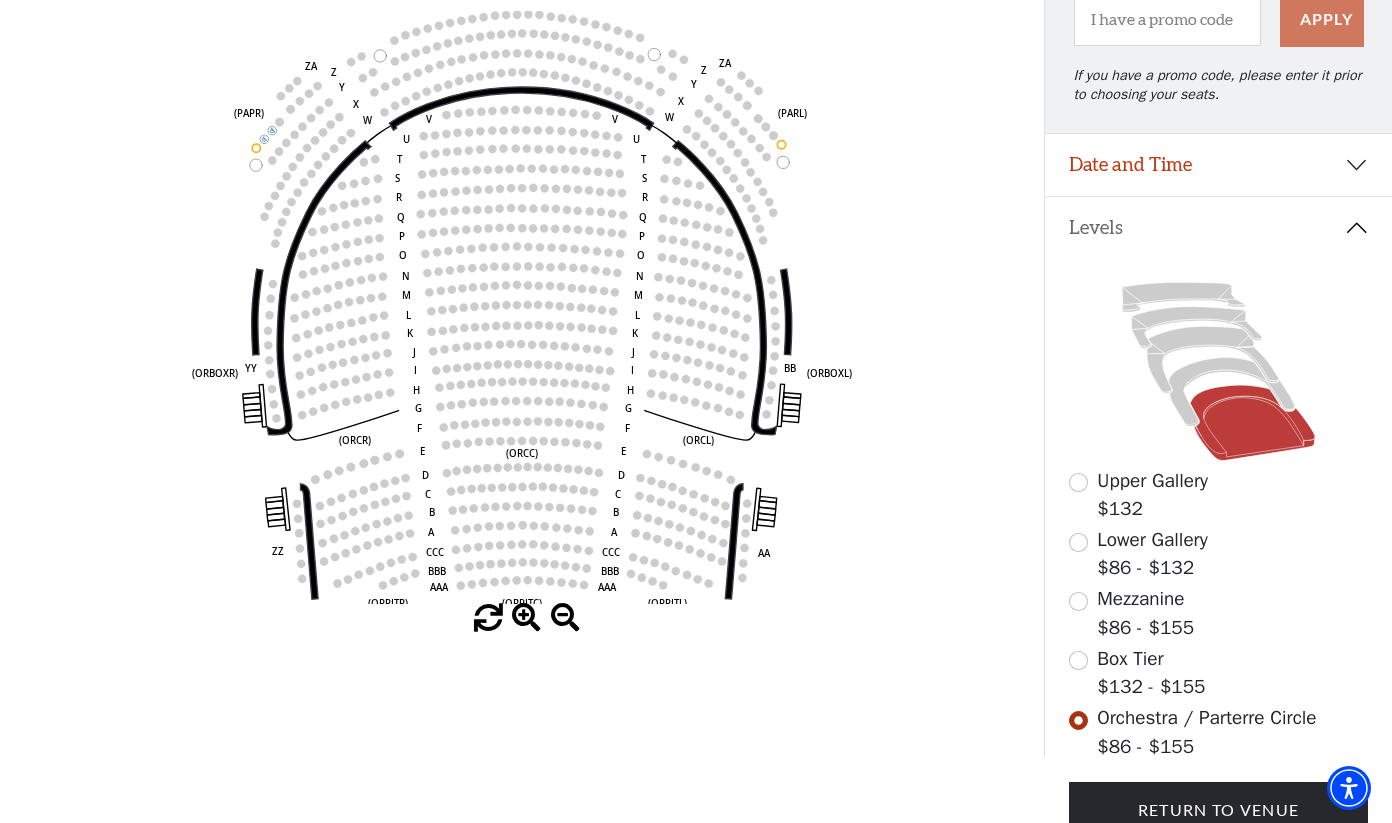 click at bounding box center [526, 618] 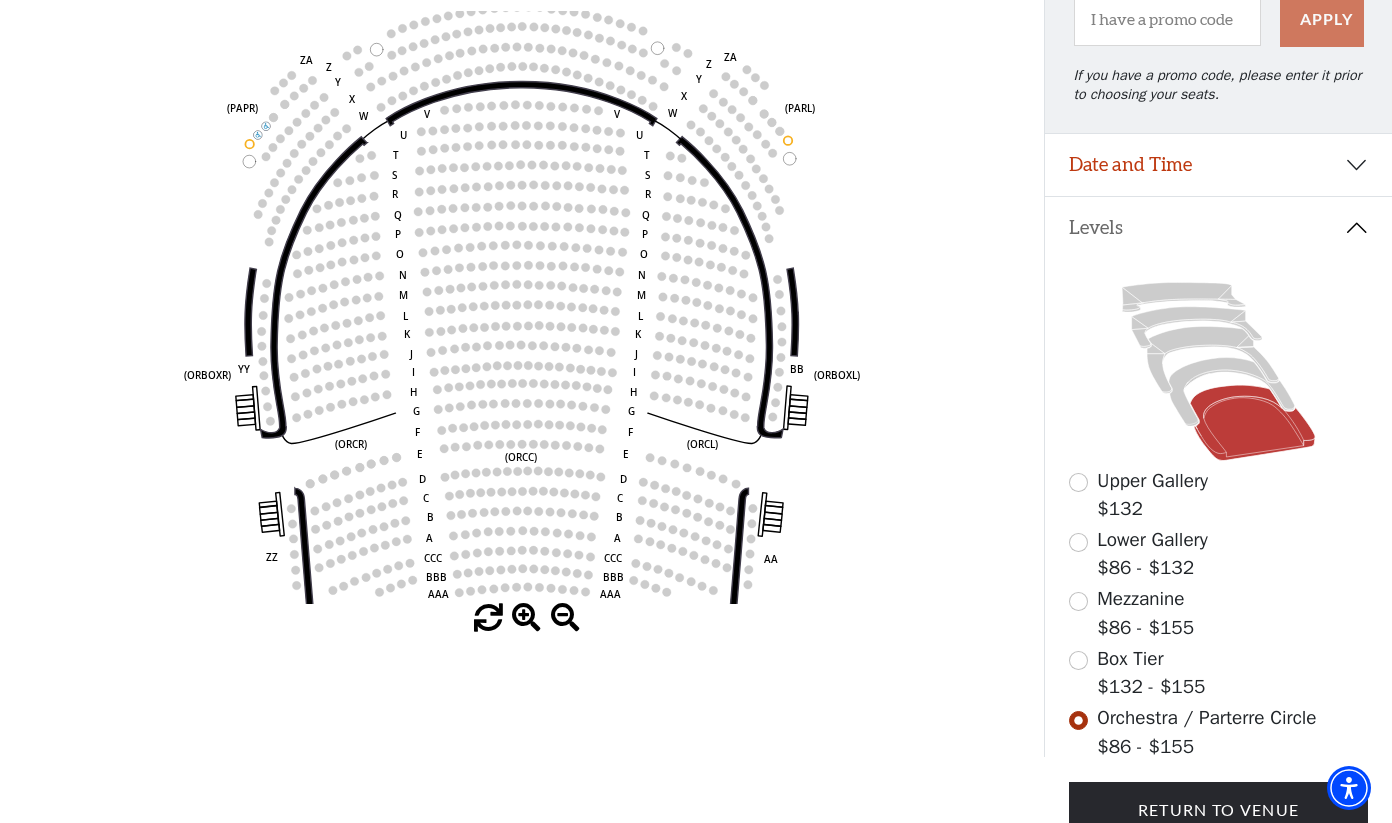 click at bounding box center (526, 618) 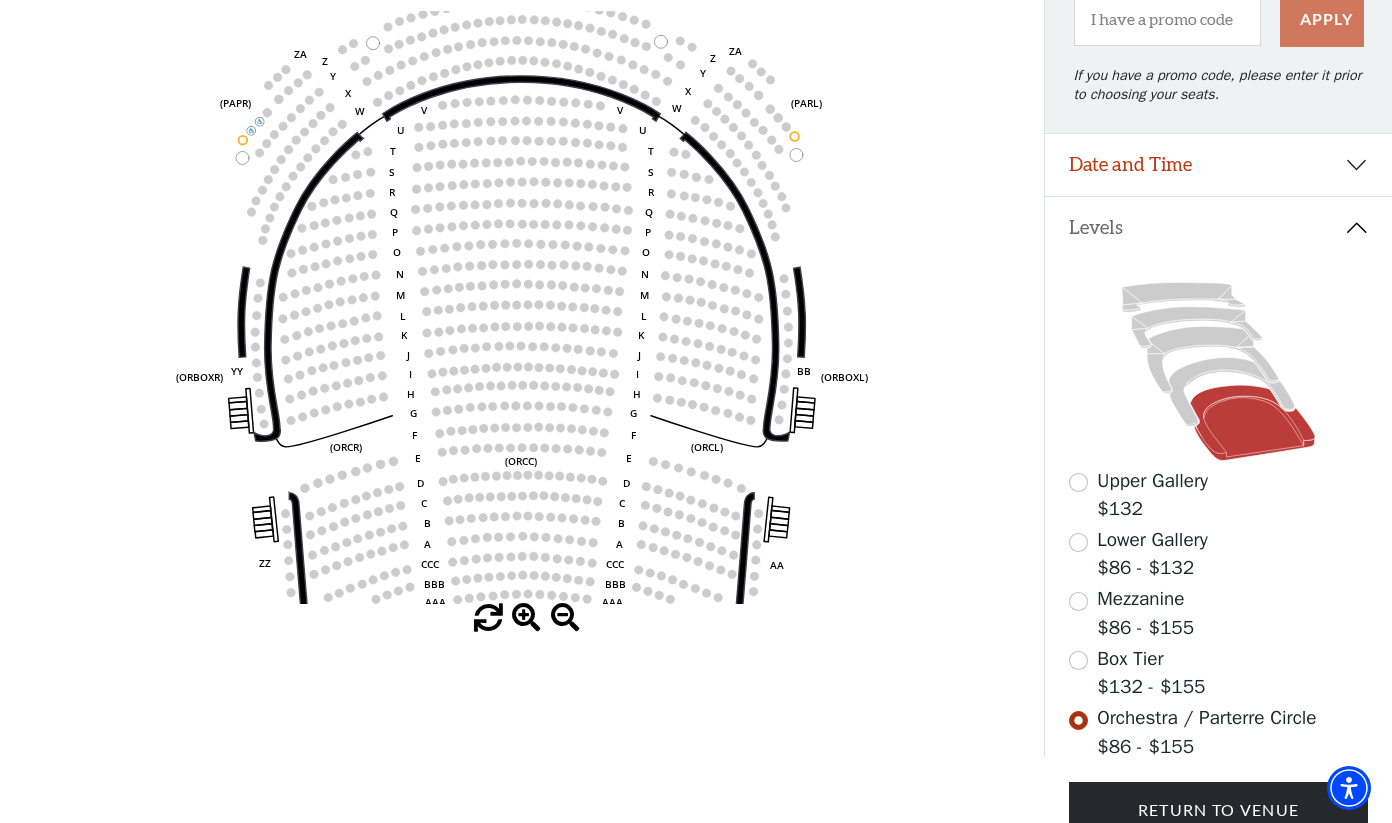 click at bounding box center [526, 618] 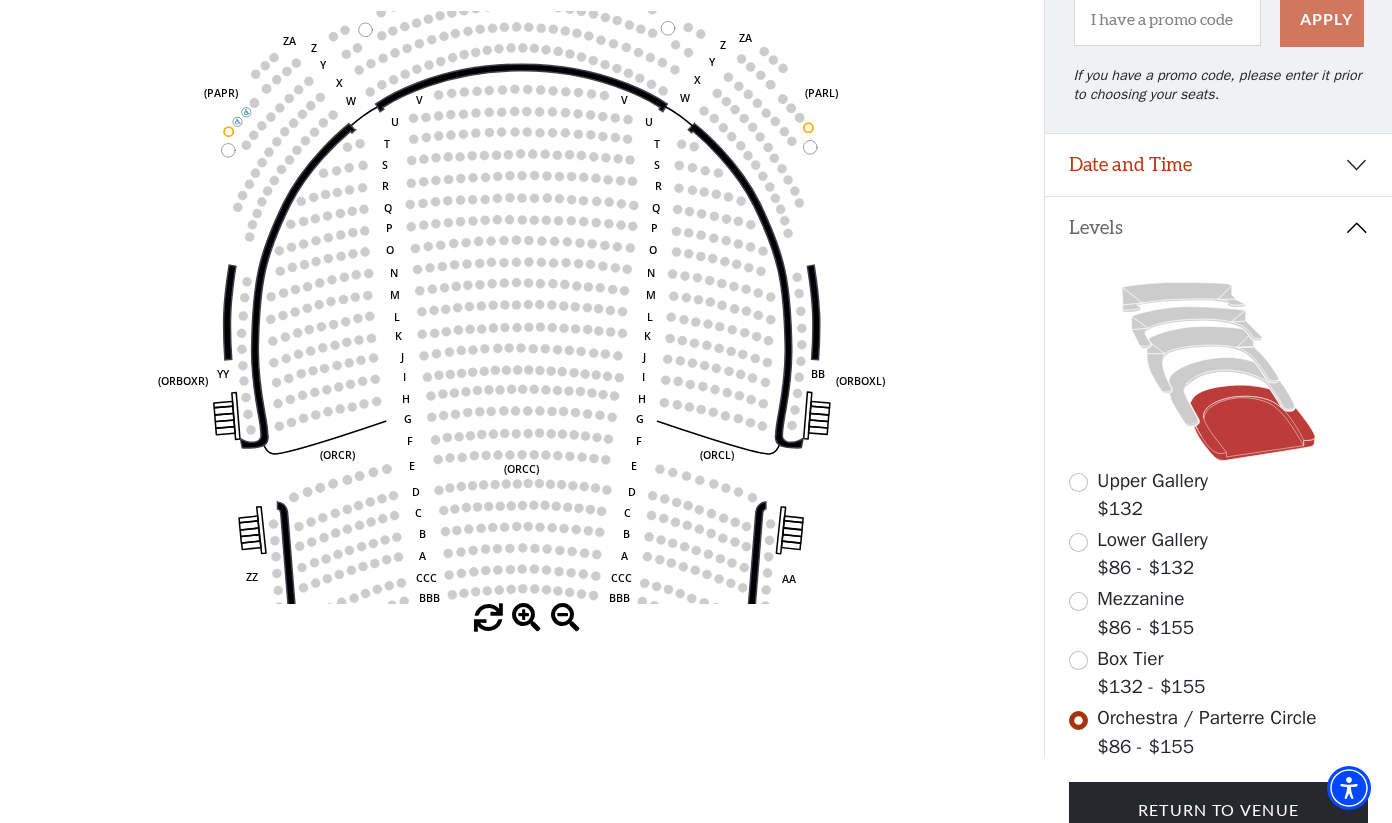 click at bounding box center (526, 618) 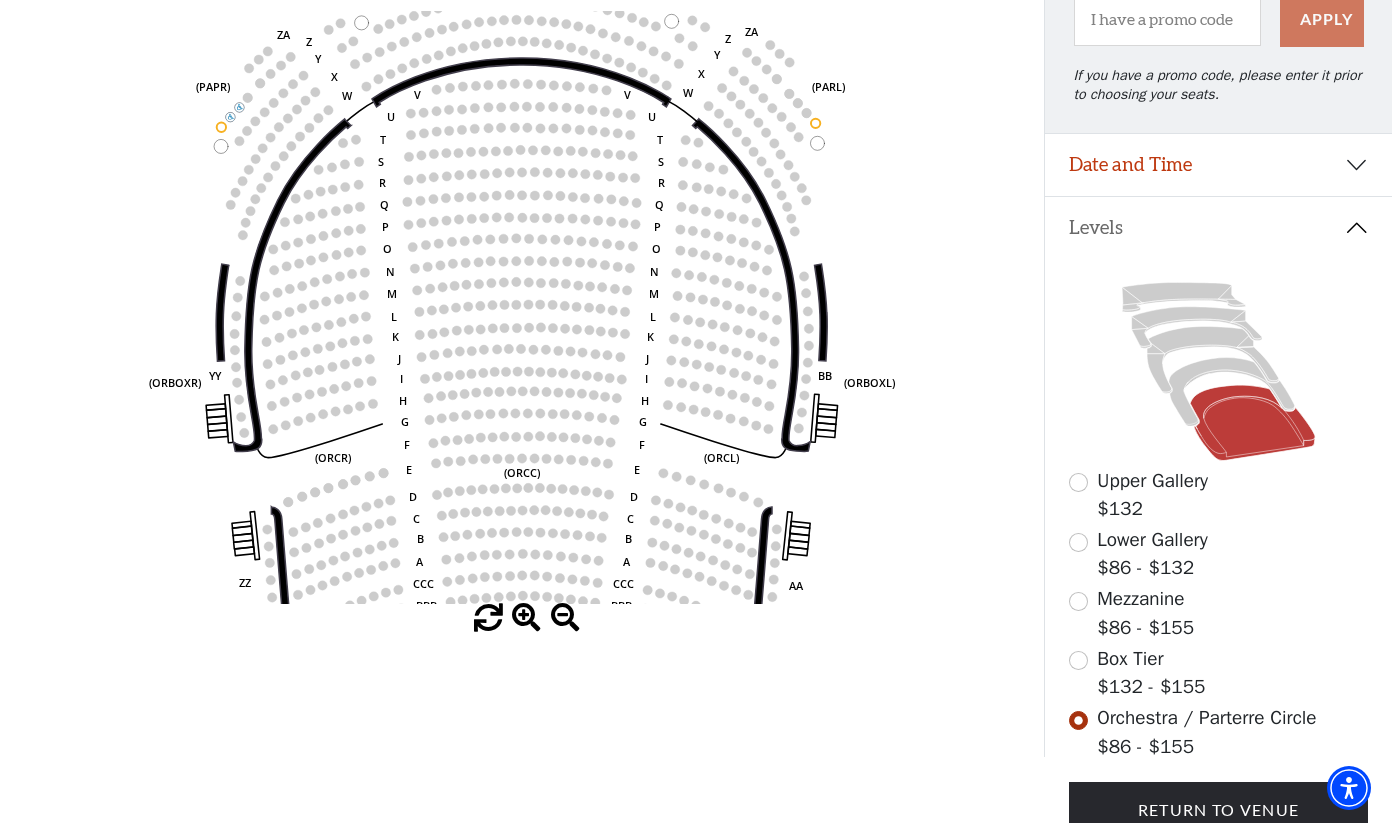 click at bounding box center (526, 618) 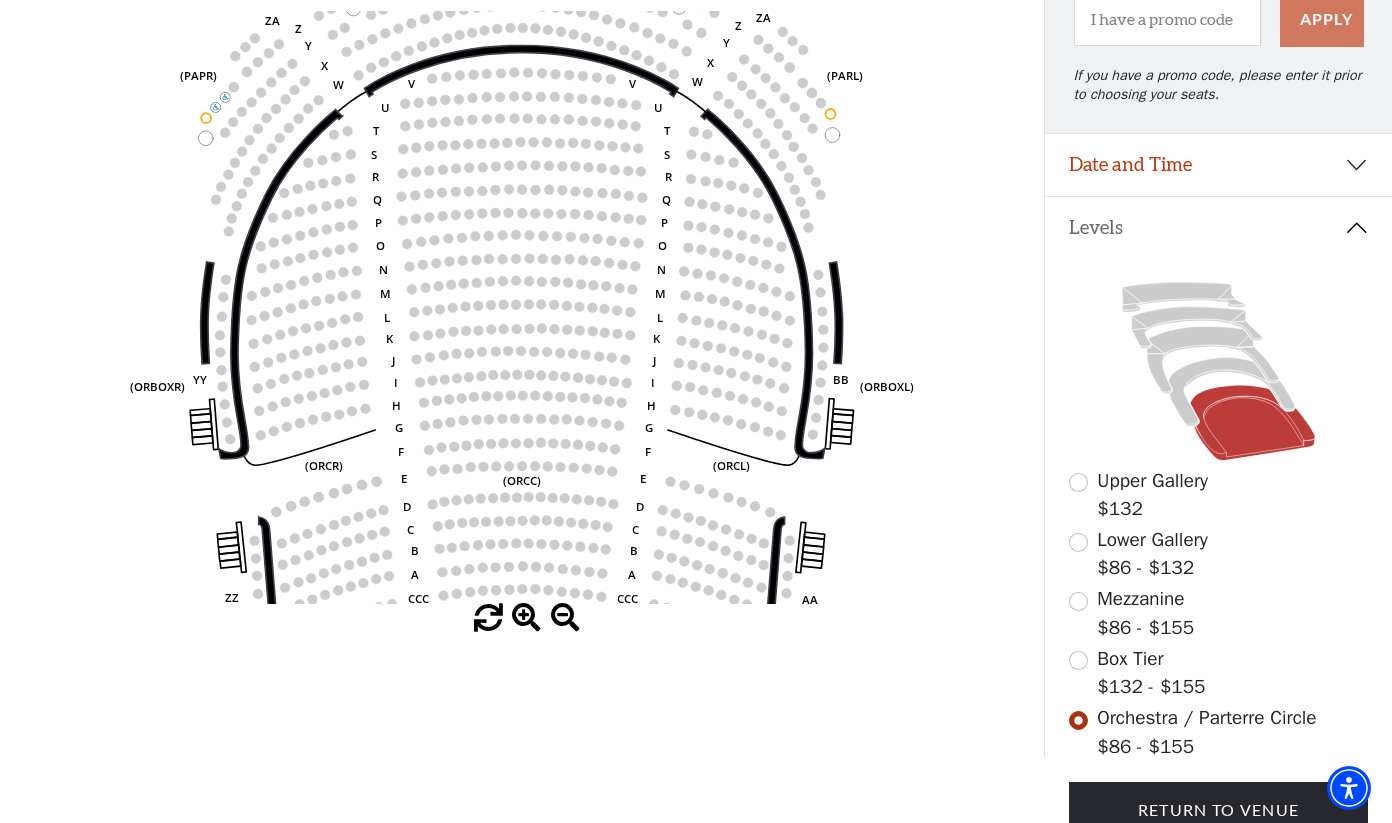 click at bounding box center [526, 618] 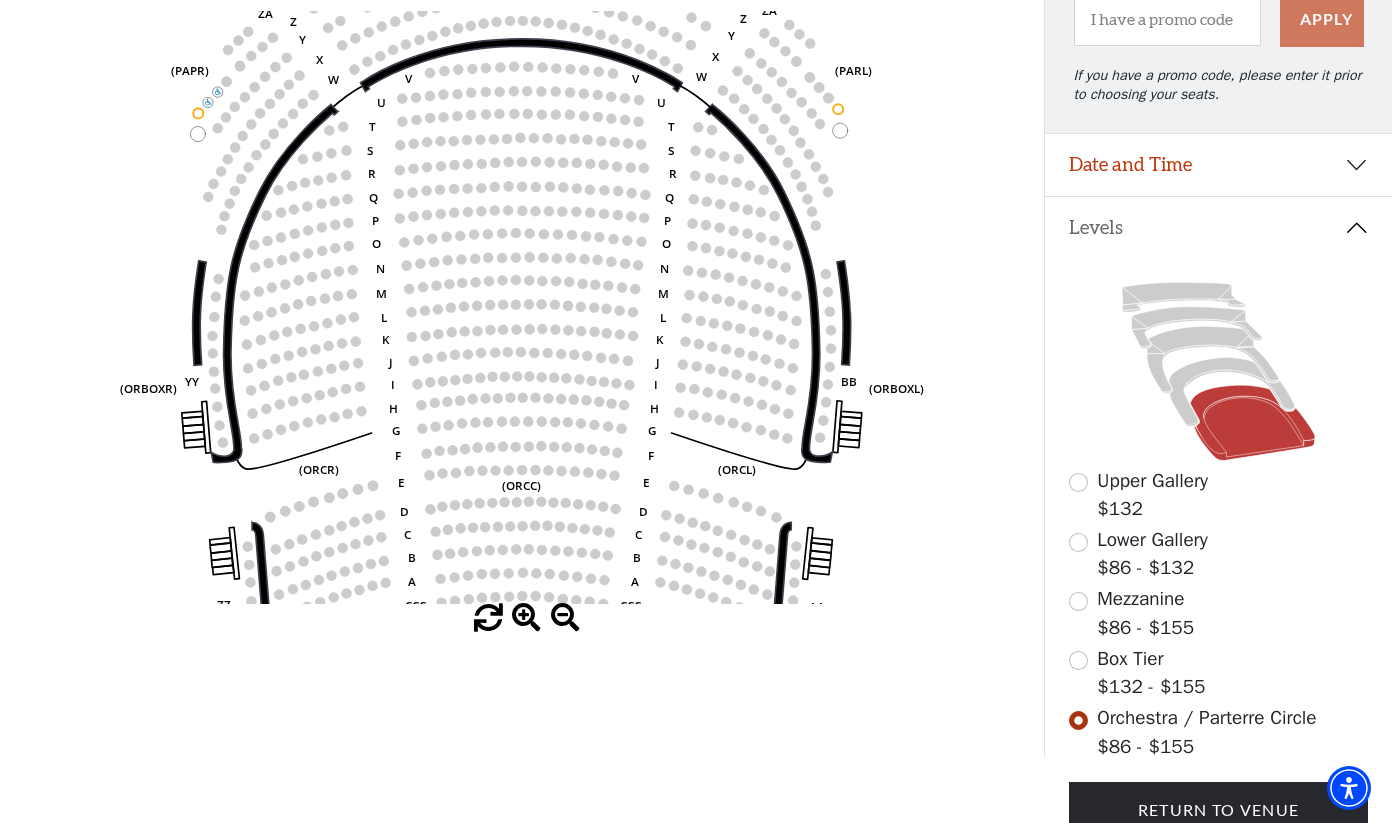 click at bounding box center (526, 618) 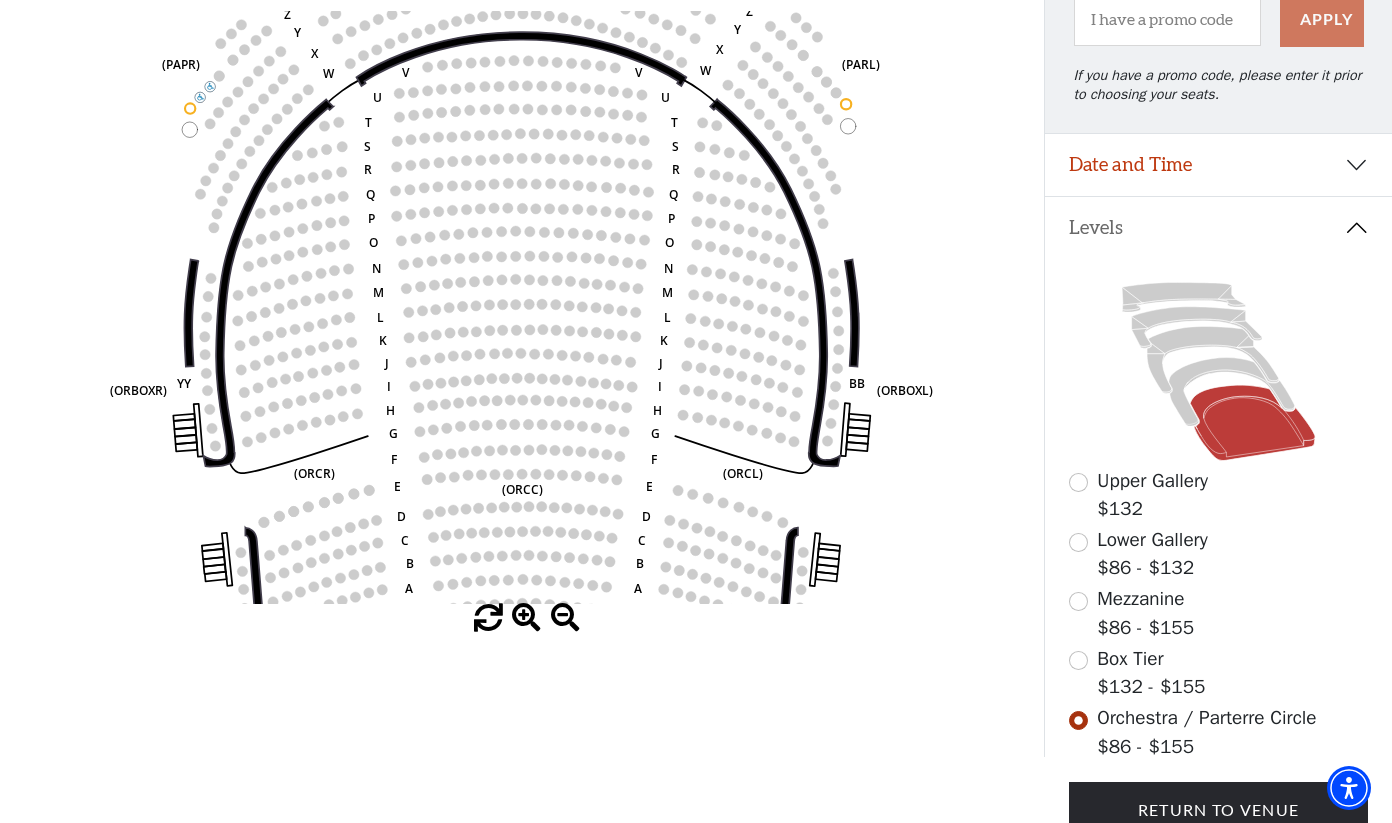 click 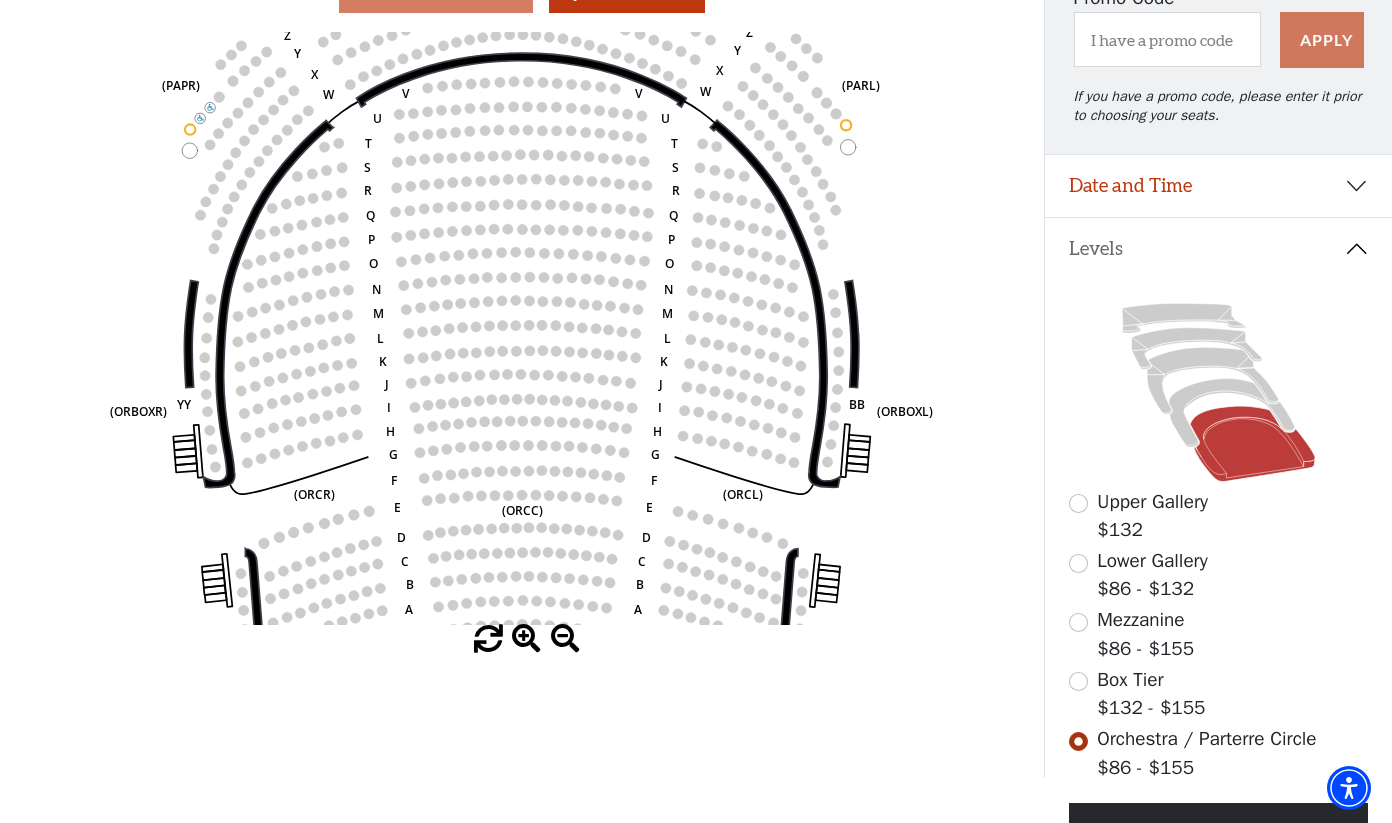 scroll, scrollTop: 217, scrollLeft: 0, axis: vertical 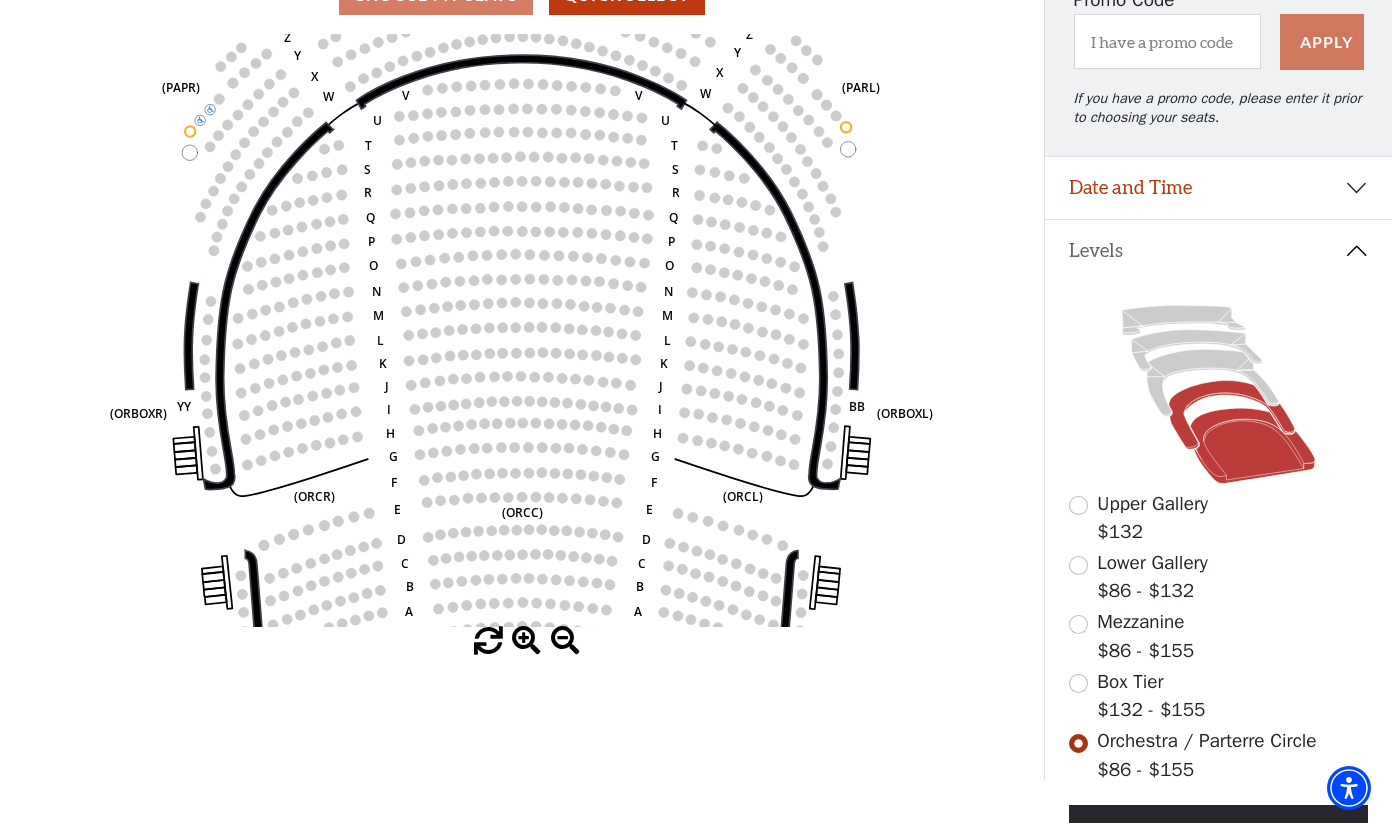 click 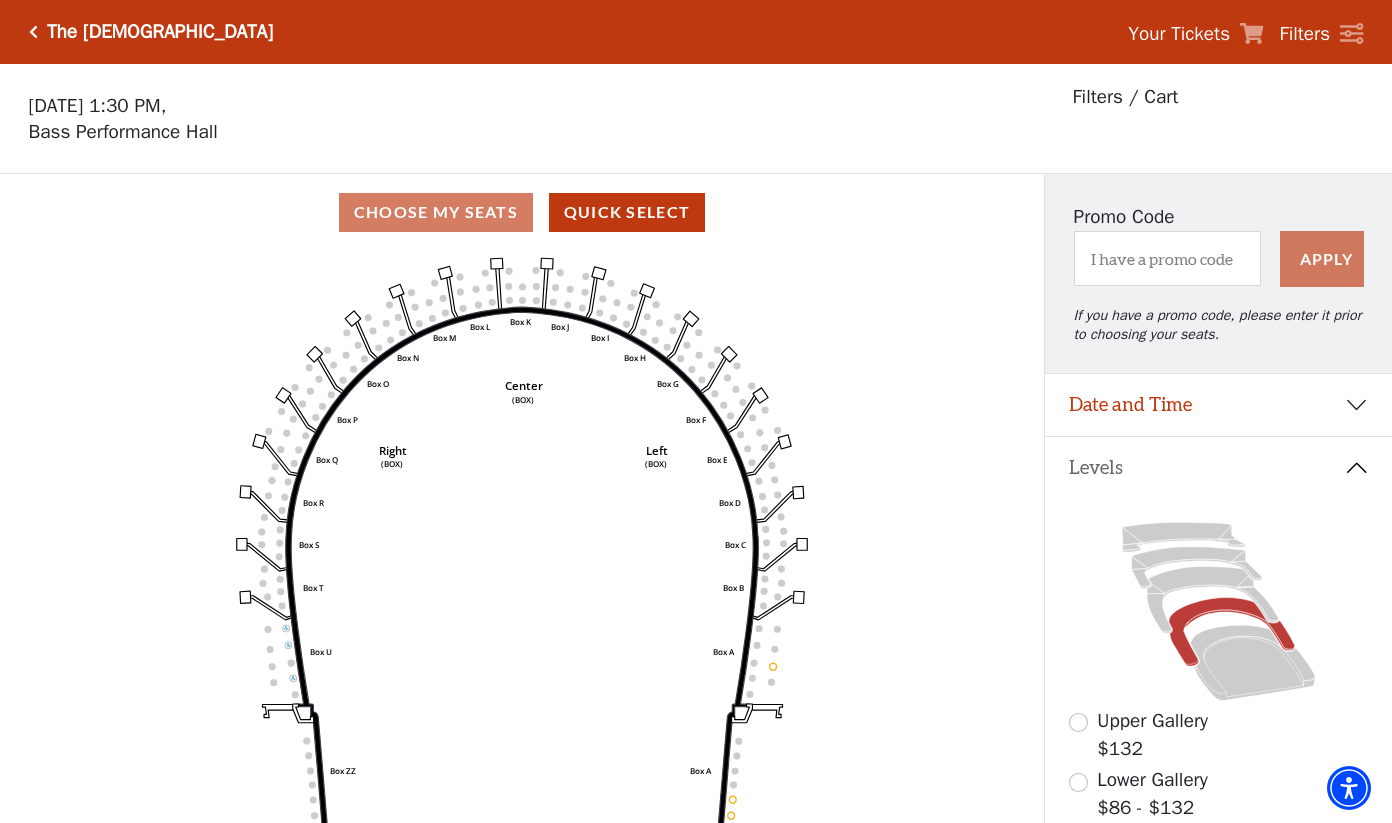 scroll, scrollTop: 93, scrollLeft: 0, axis: vertical 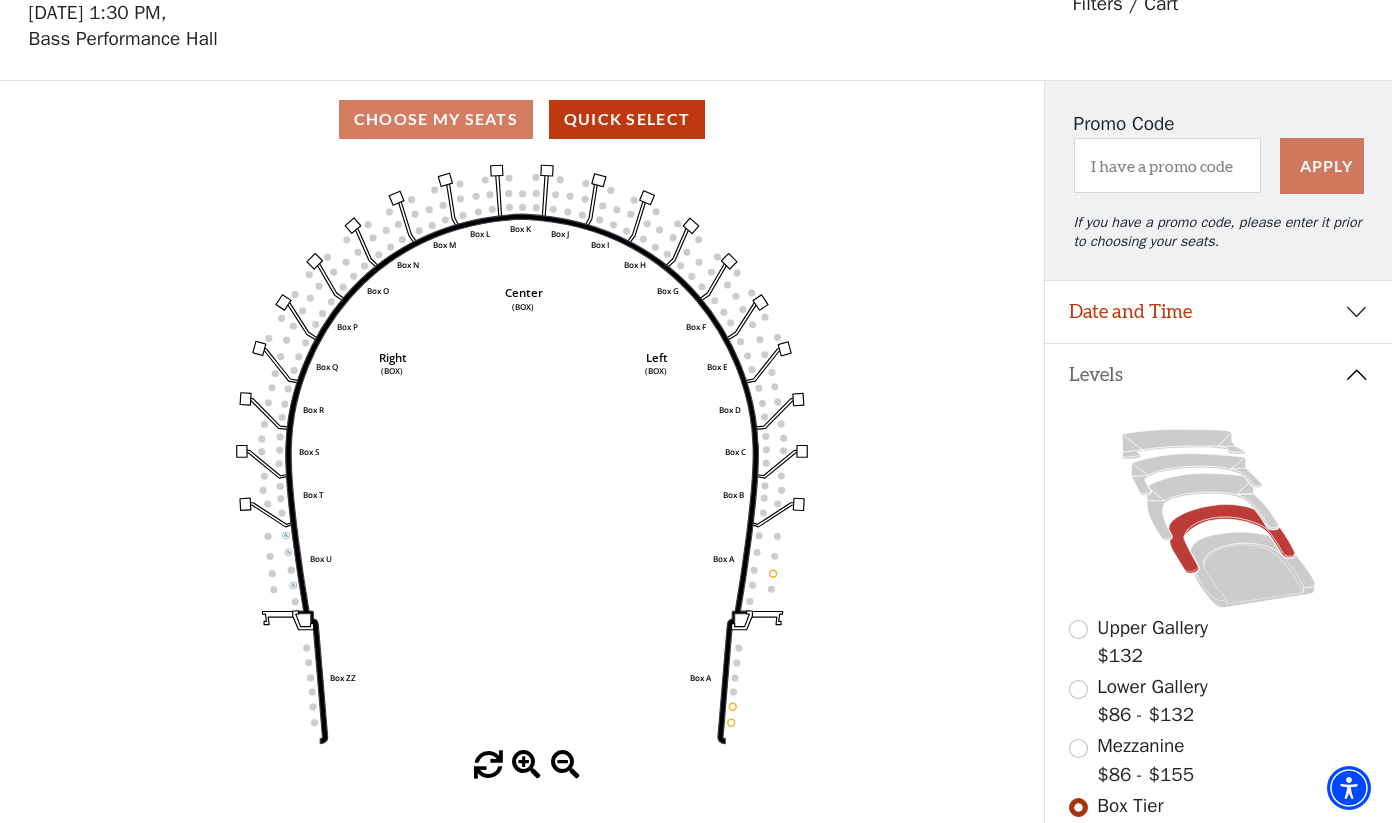 click 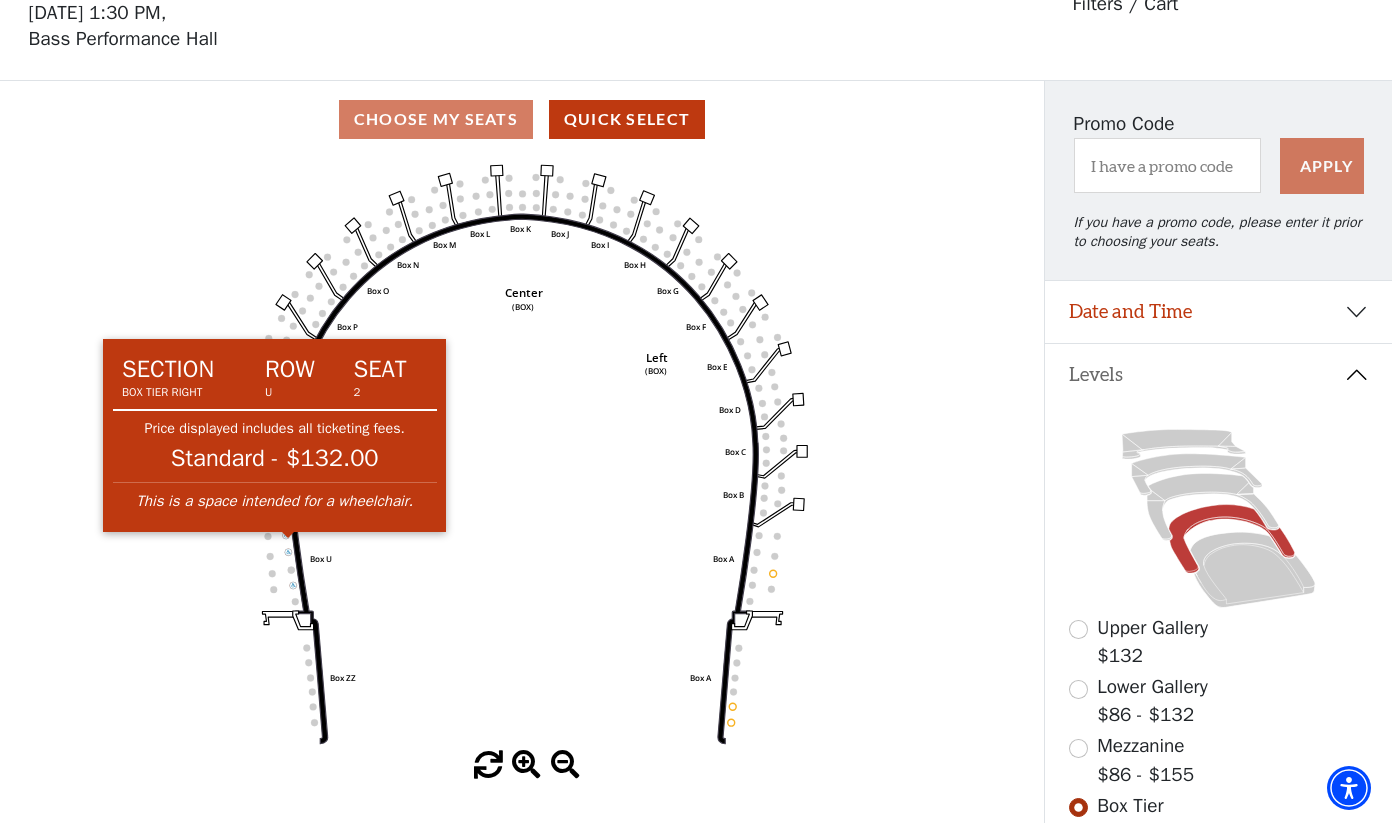 click 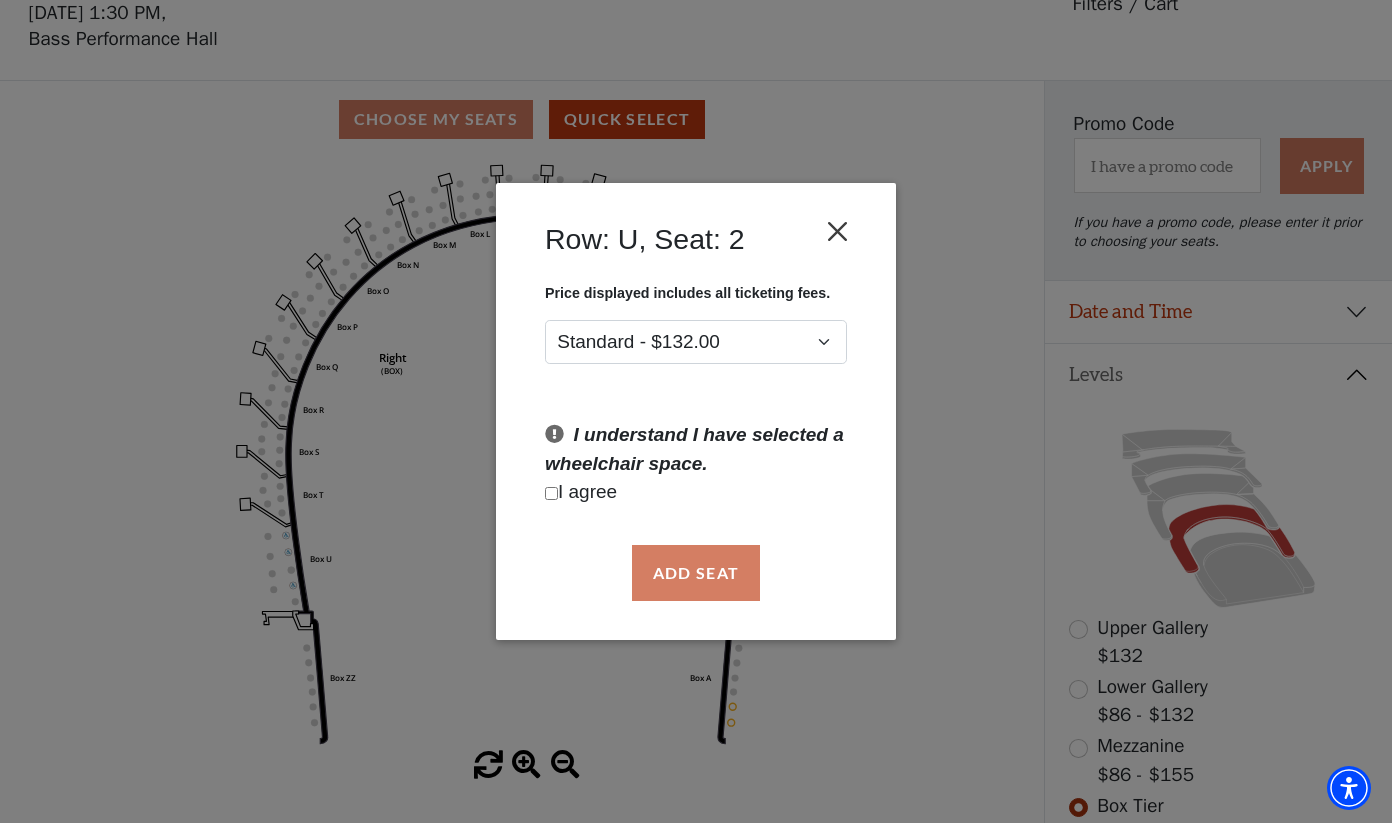 click at bounding box center (838, 231) 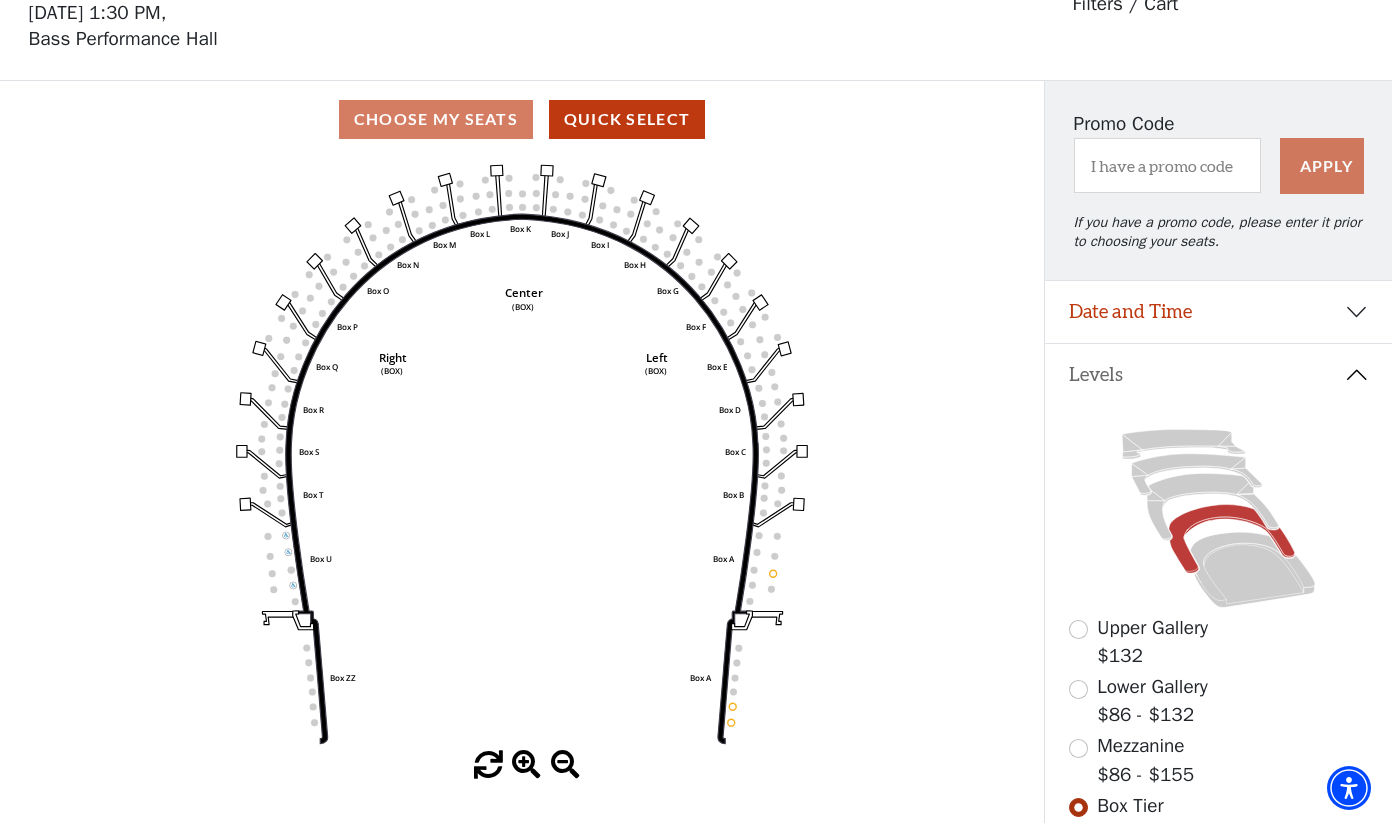 scroll, scrollTop: 41, scrollLeft: 0, axis: vertical 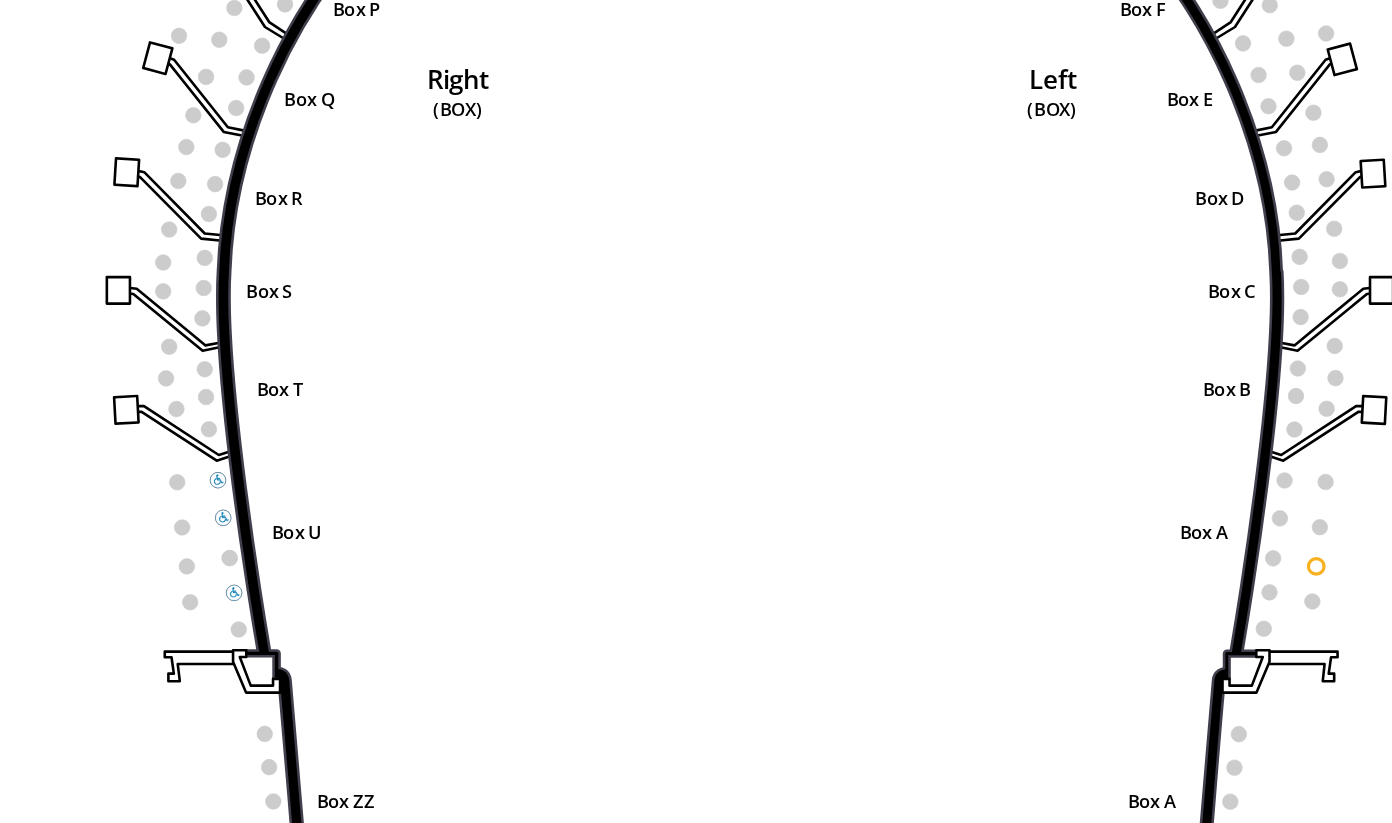 click 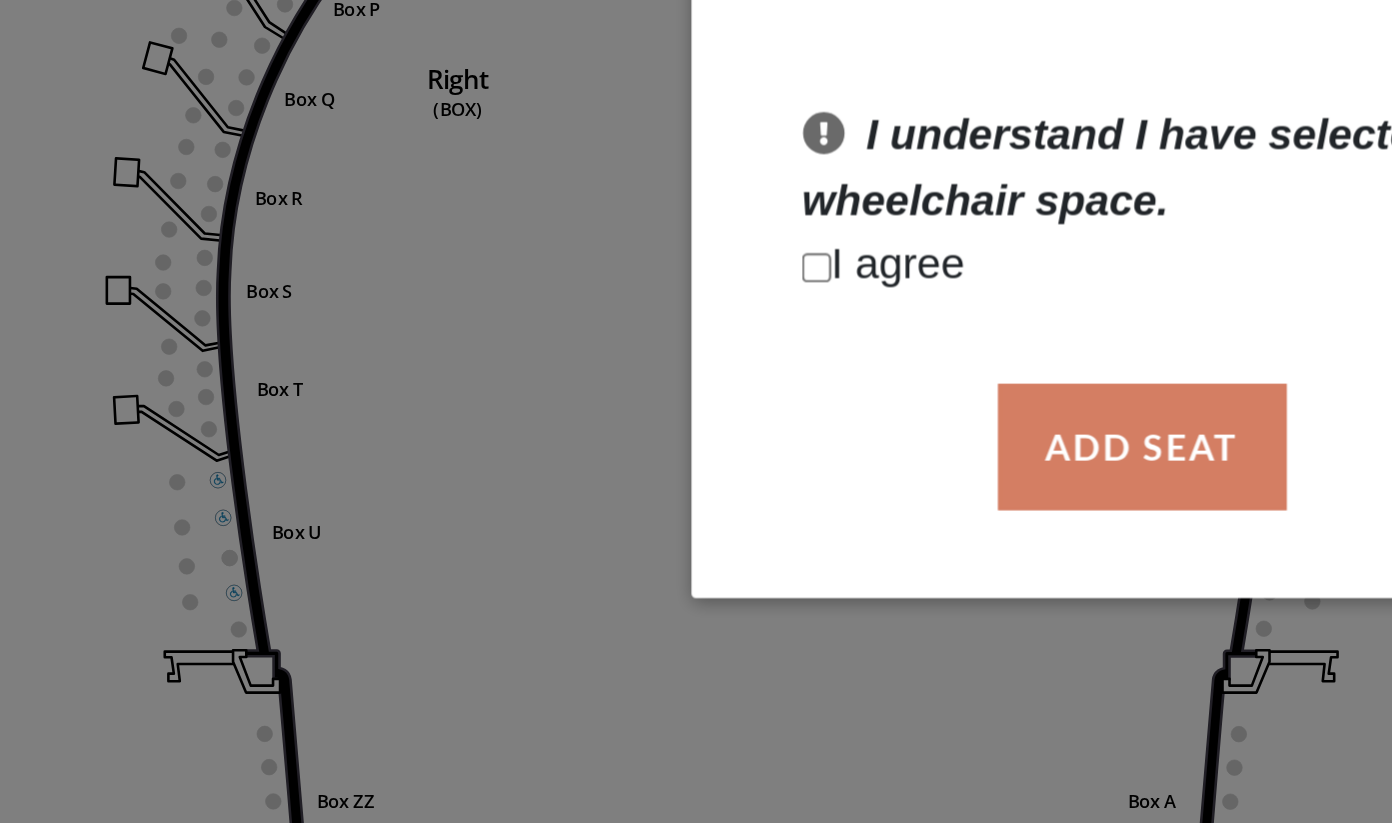 click on "Row: U, Seat: 1
Price displayed includes all ticketing fees.
Standard - $132.00    I understand I have selected a wheelchair space.     I agree
Add Seat" at bounding box center [696, 411] 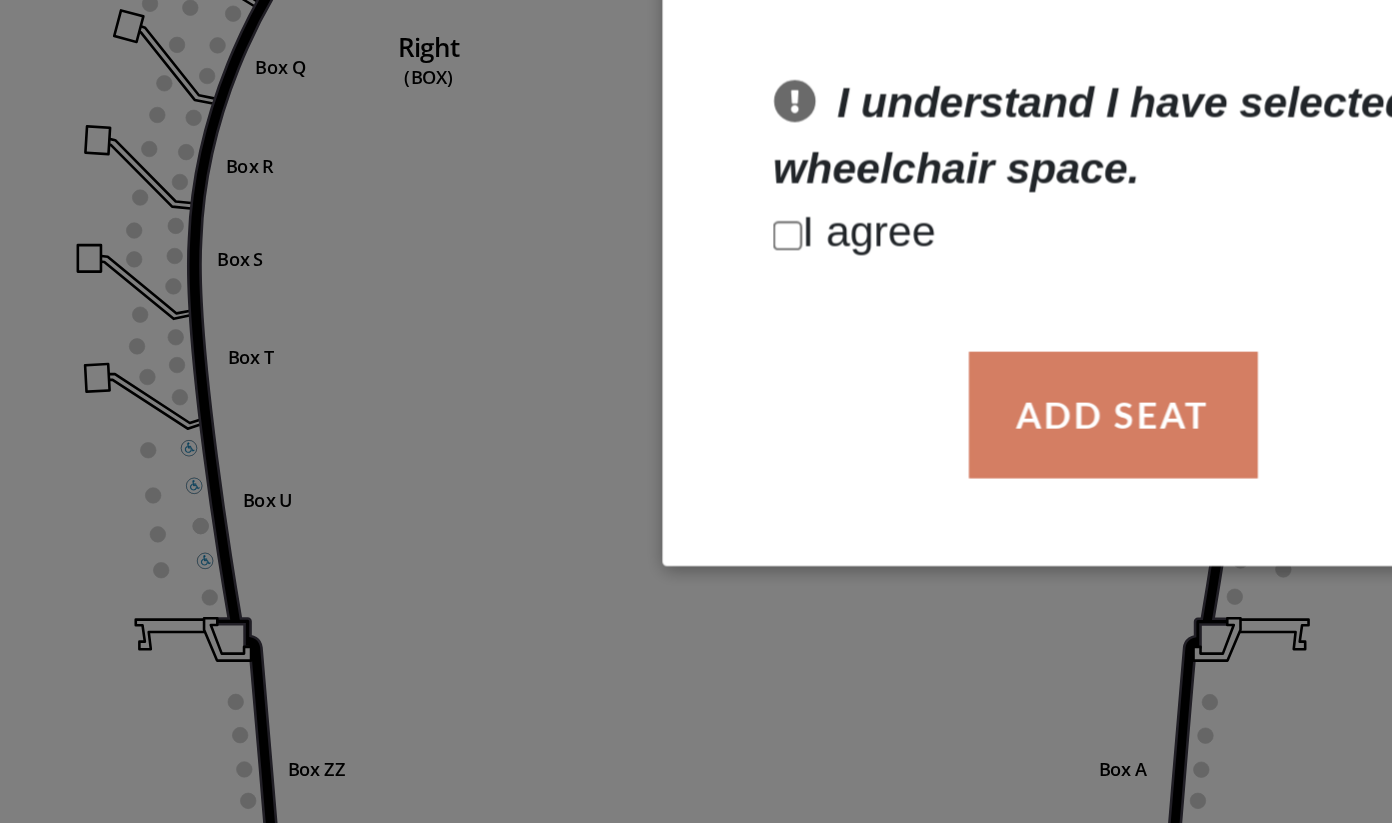 drag, startPoint x: 522, startPoint y: 70, endPoint x: 364, endPoint y: 134, distance: 170.46994 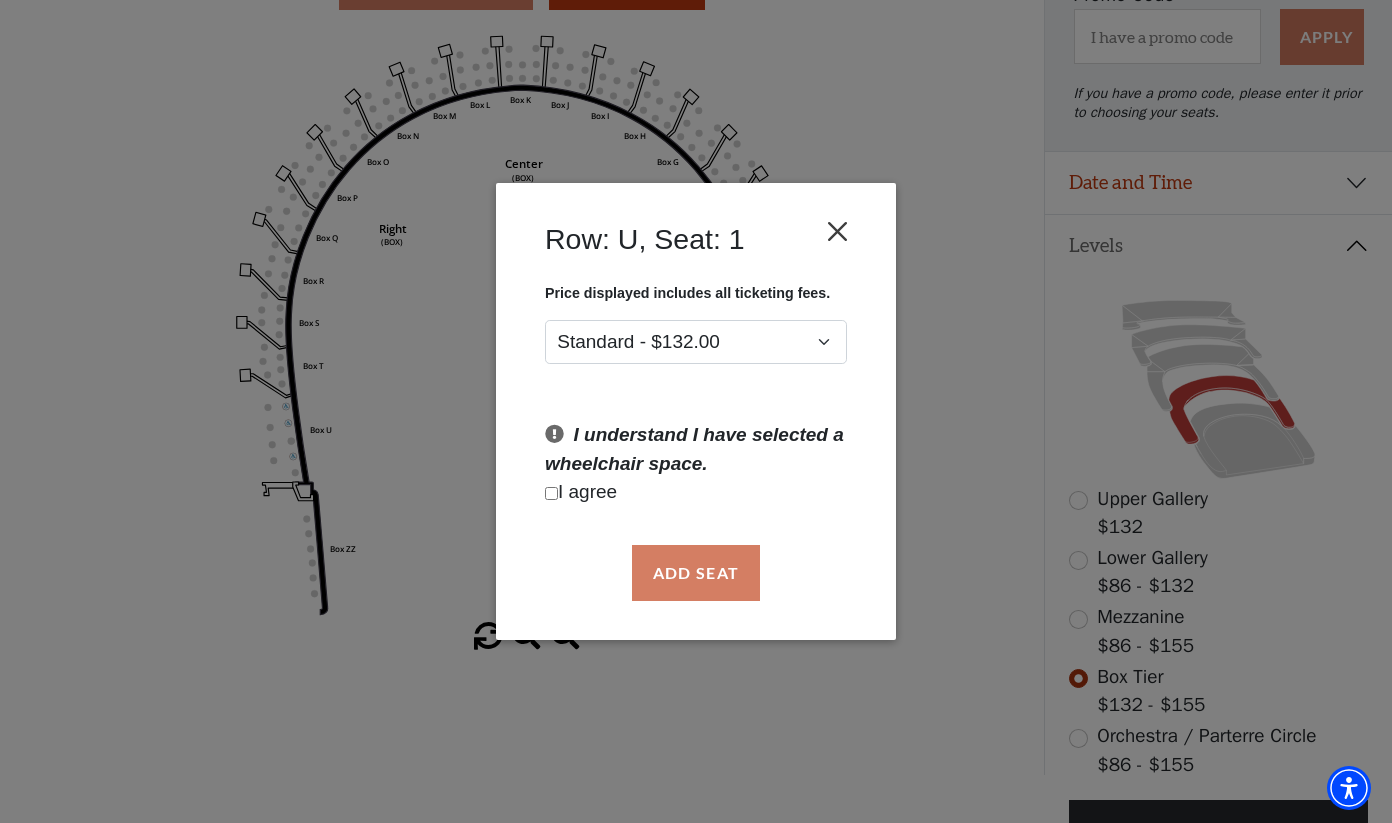 click at bounding box center [838, 231] 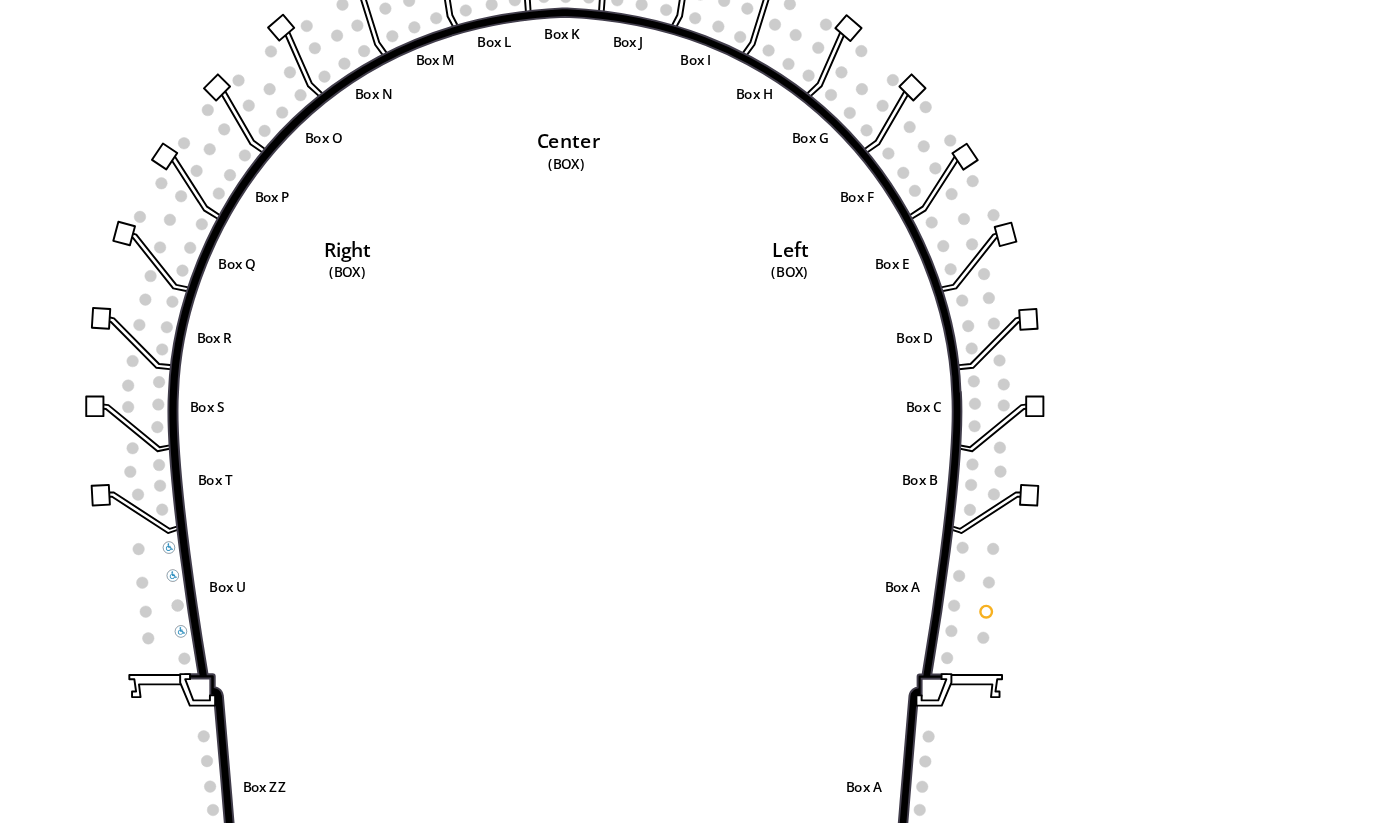 scroll, scrollTop: 227, scrollLeft: 0, axis: vertical 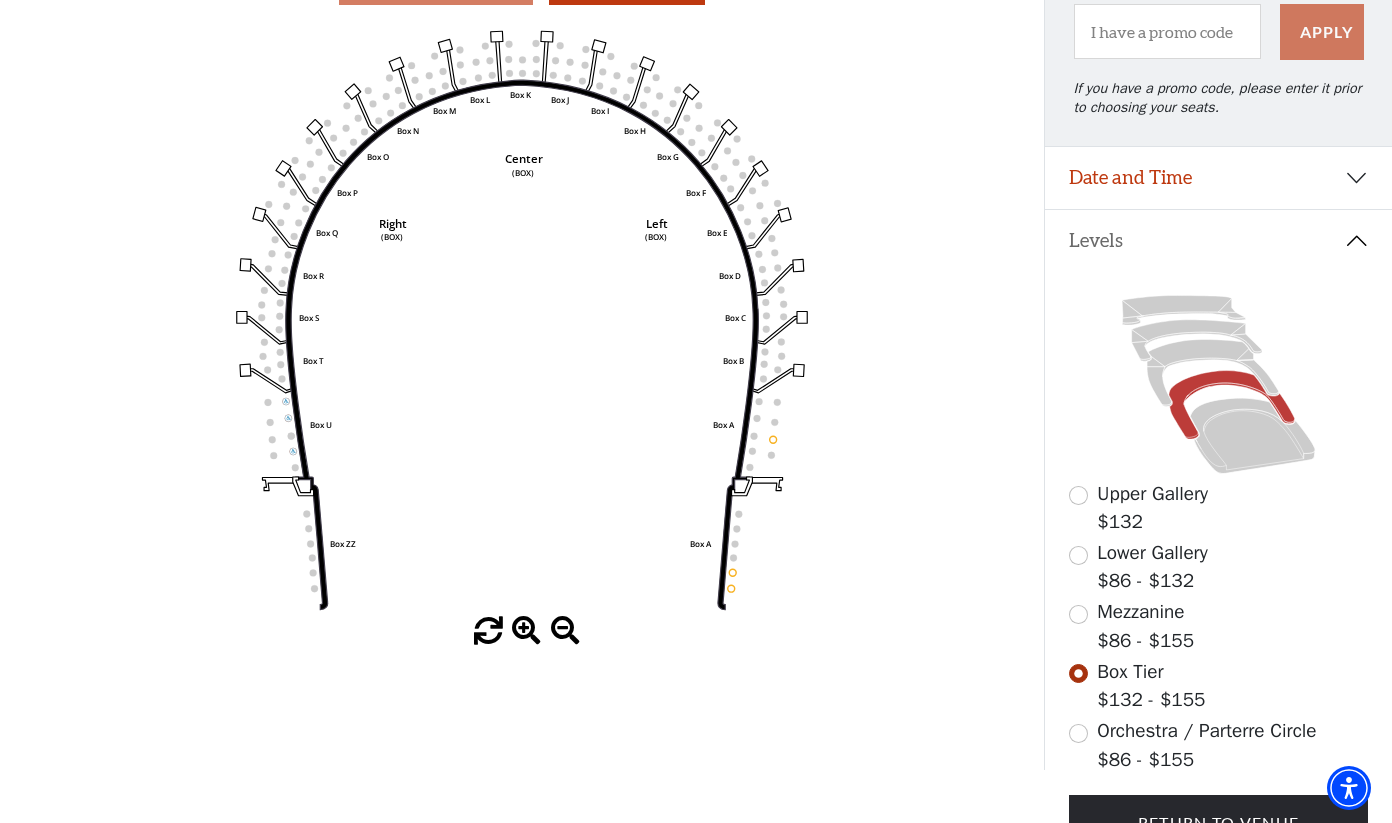 click at bounding box center (1078, 614) 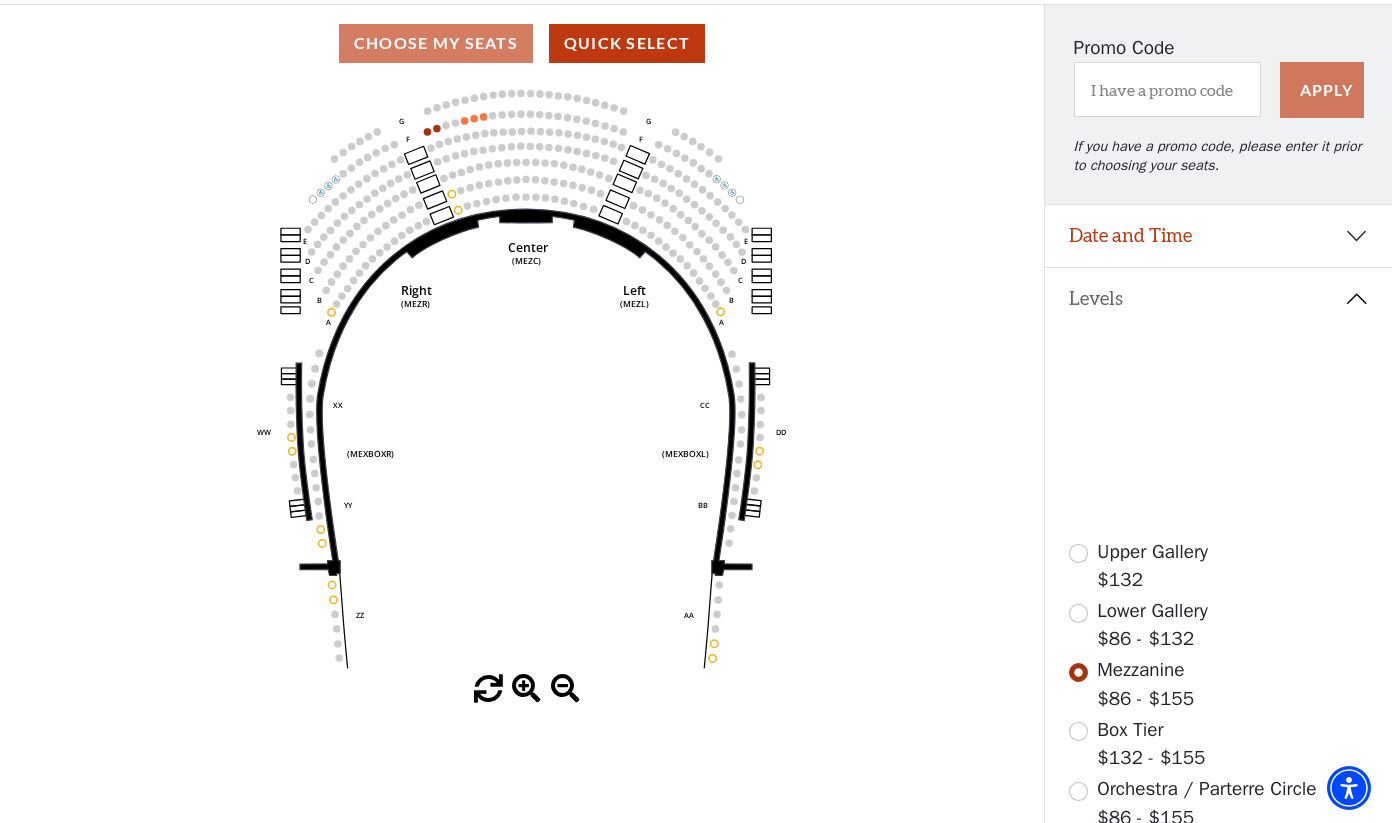 scroll, scrollTop: 200, scrollLeft: 0, axis: vertical 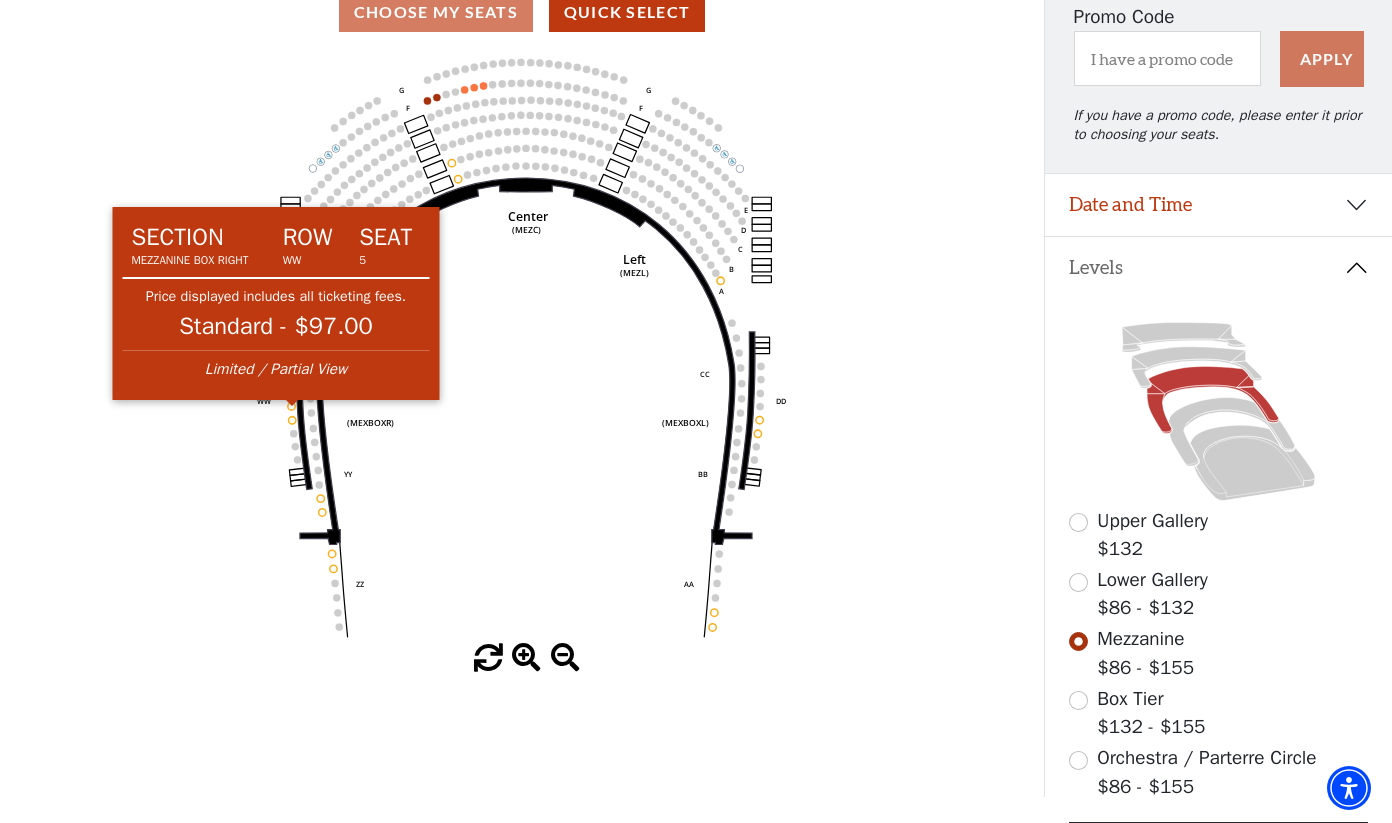 click 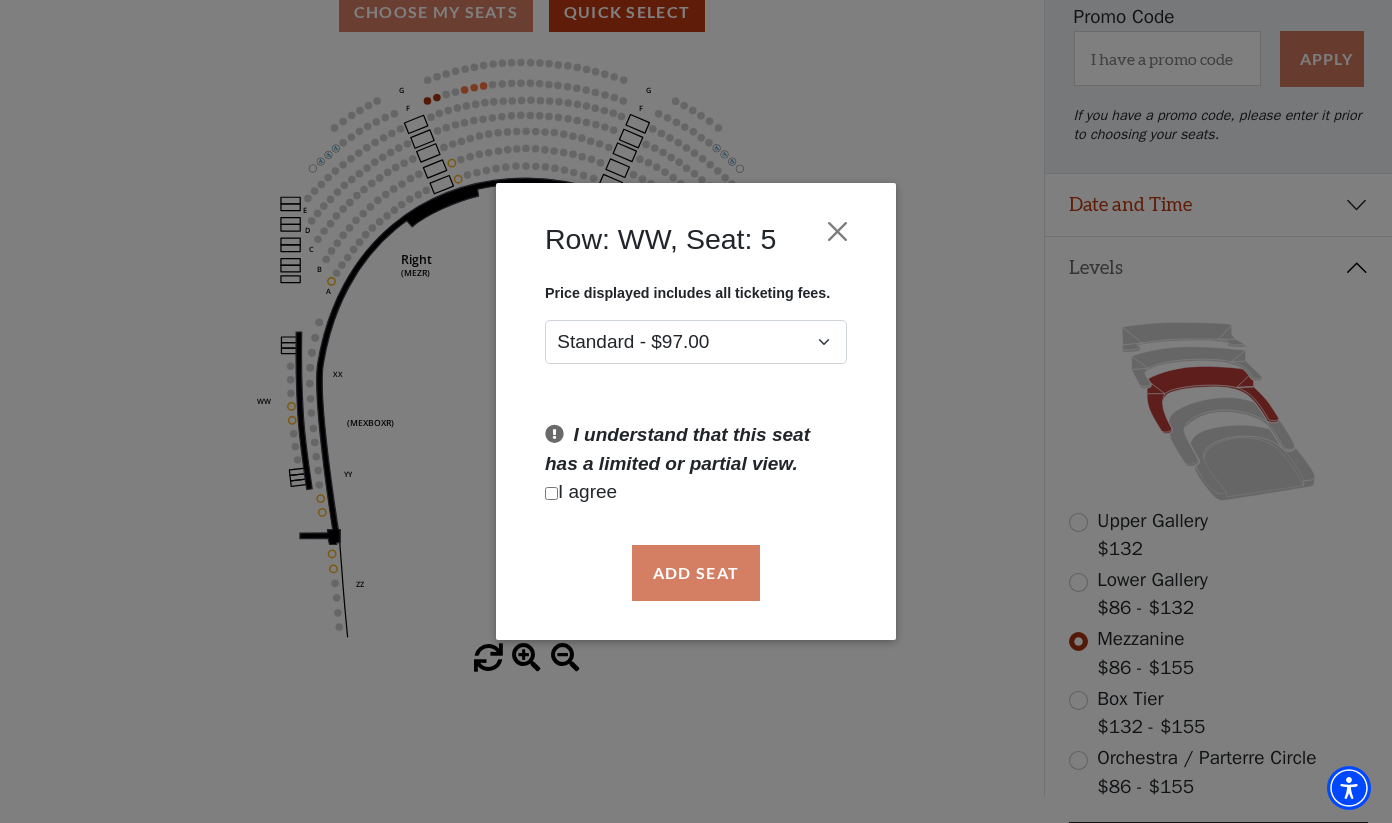 click at bounding box center (551, 493) 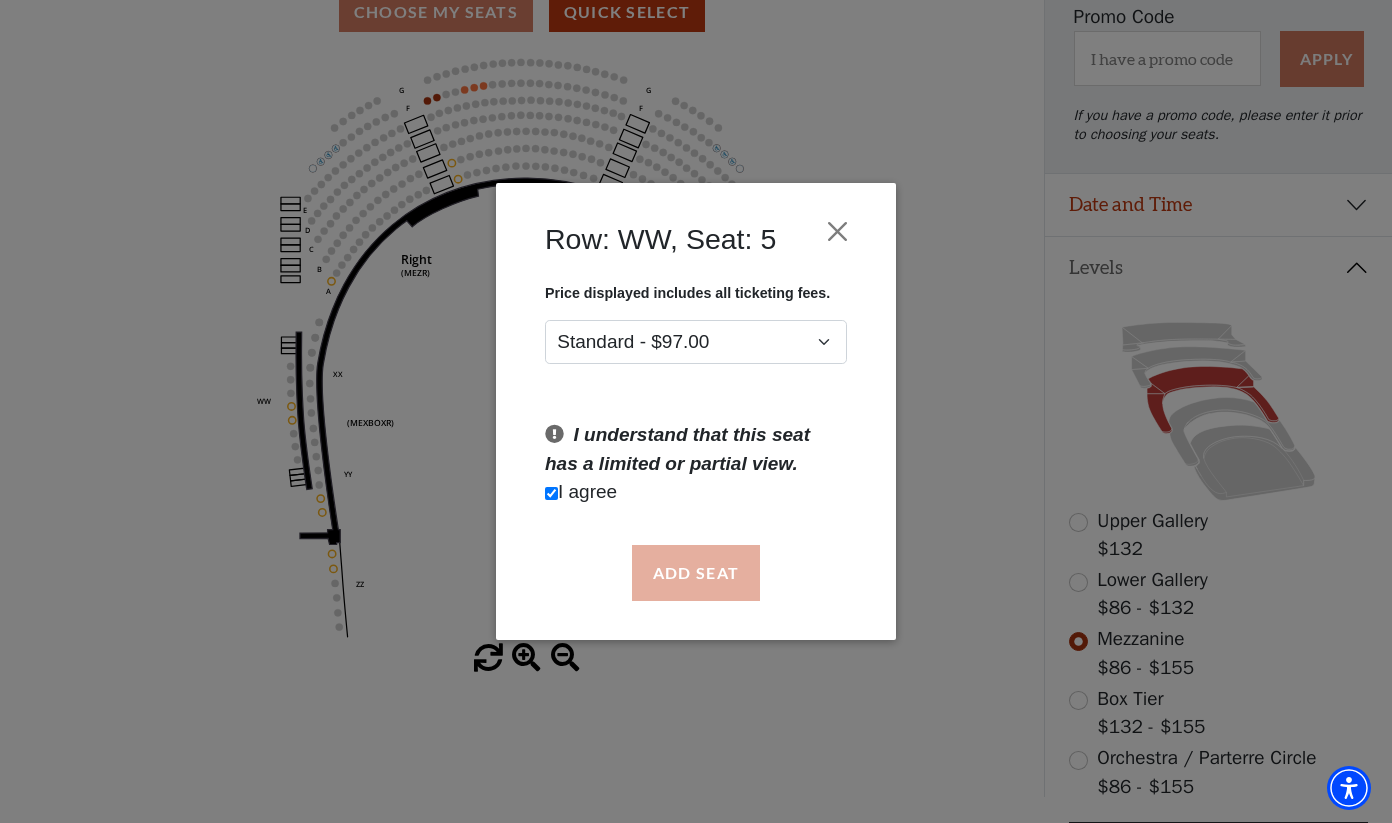 click on "Add Seat" at bounding box center (696, 573) 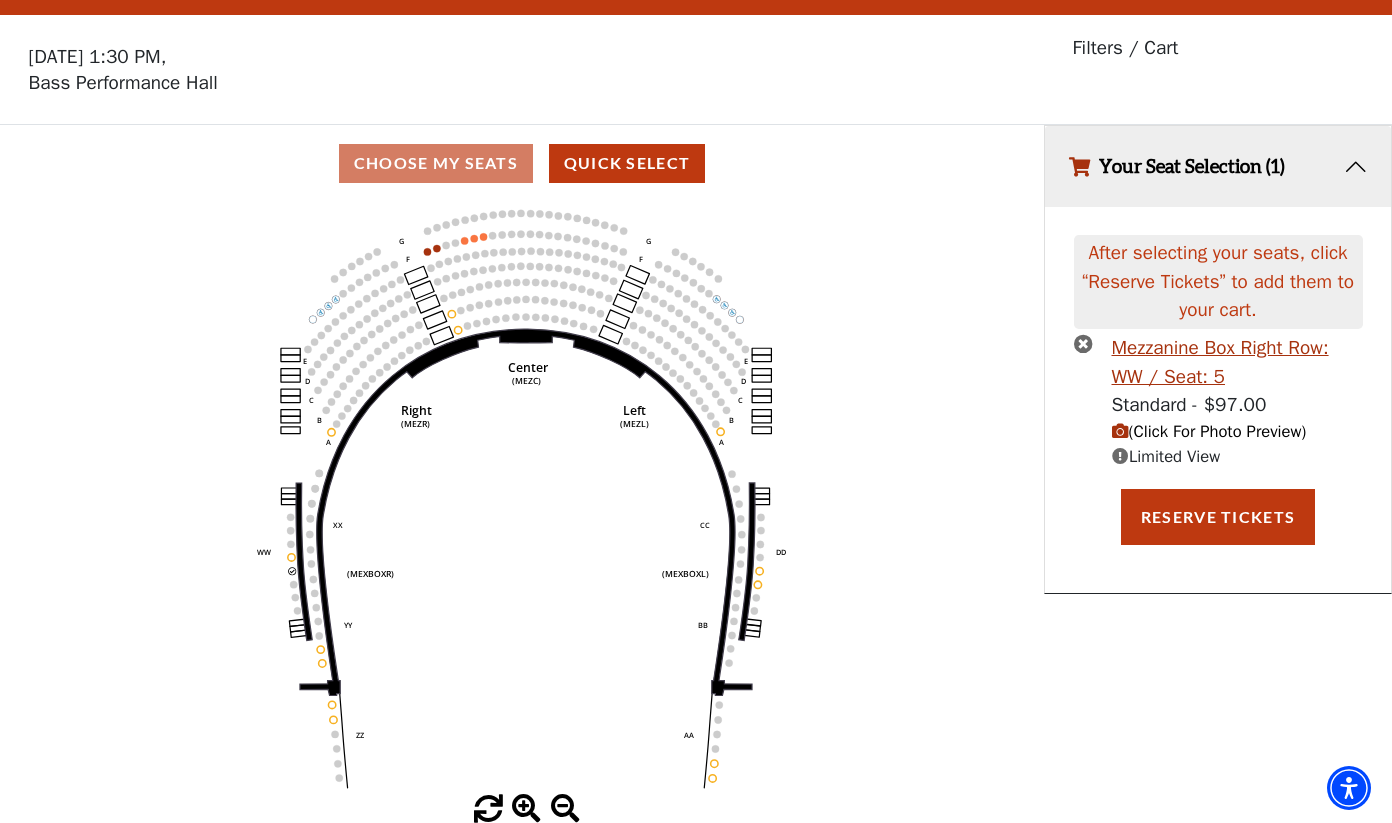 scroll, scrollTop: 0, scrollLeft: 0, axis: both 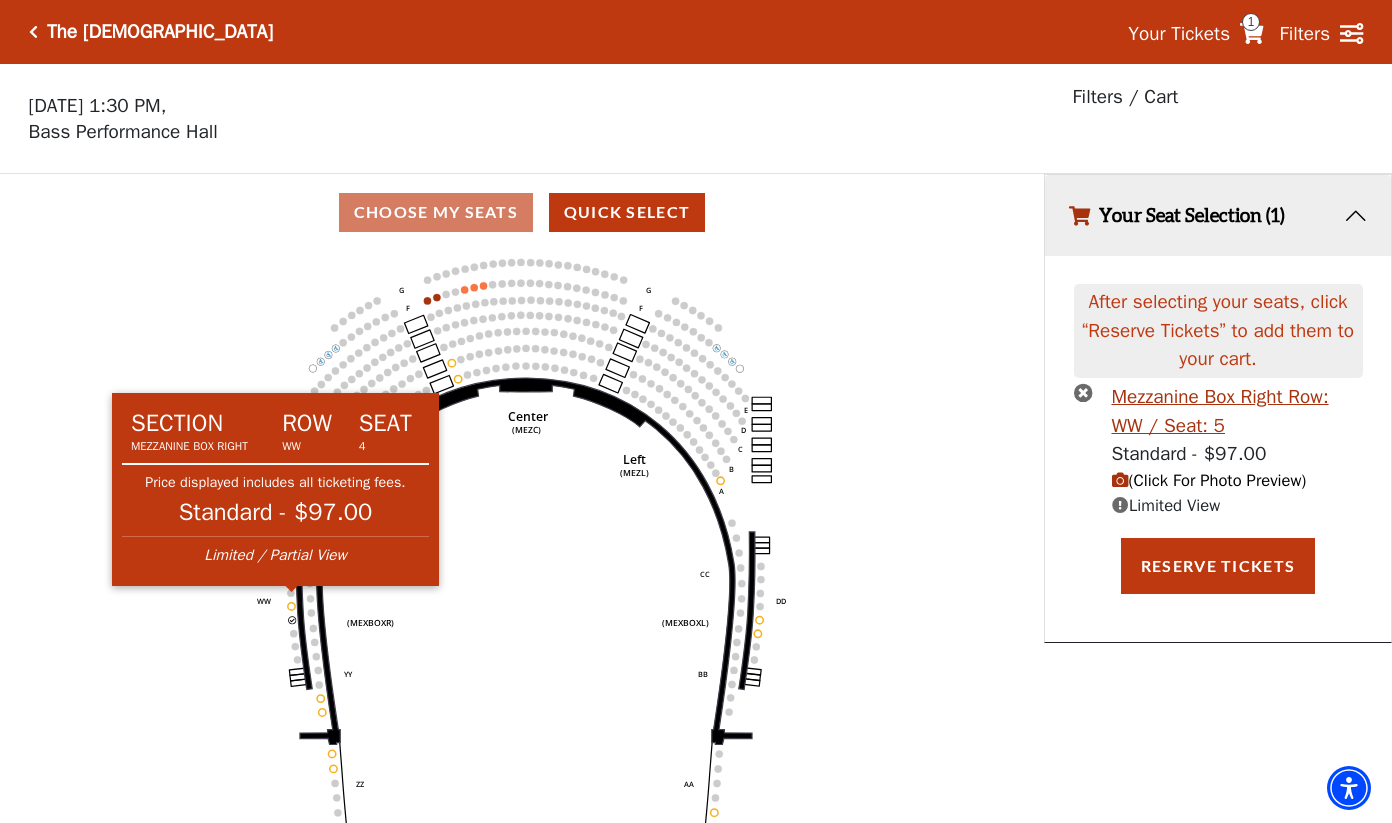 click at bounding box center (292, 590) 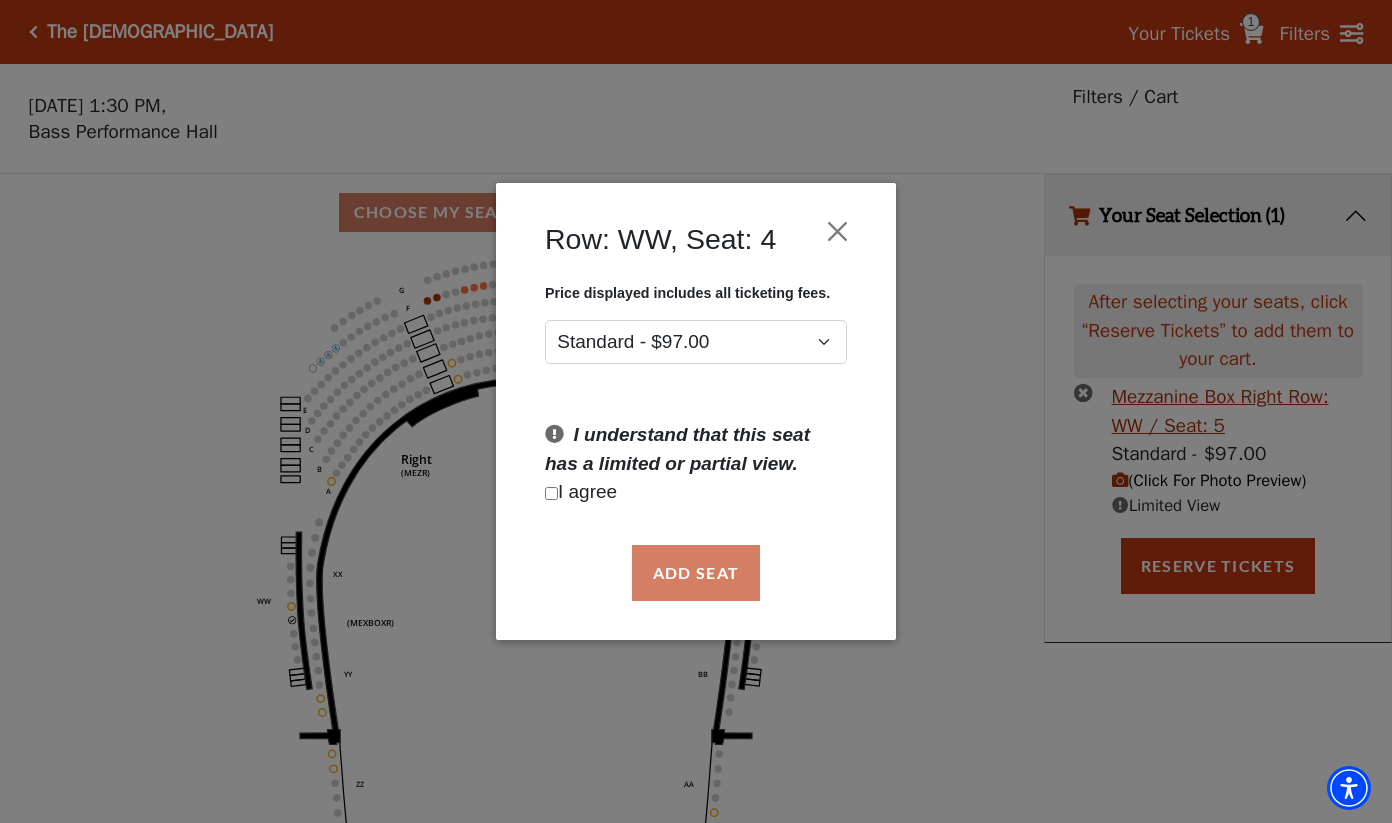 click at bounding box center [551, 493] 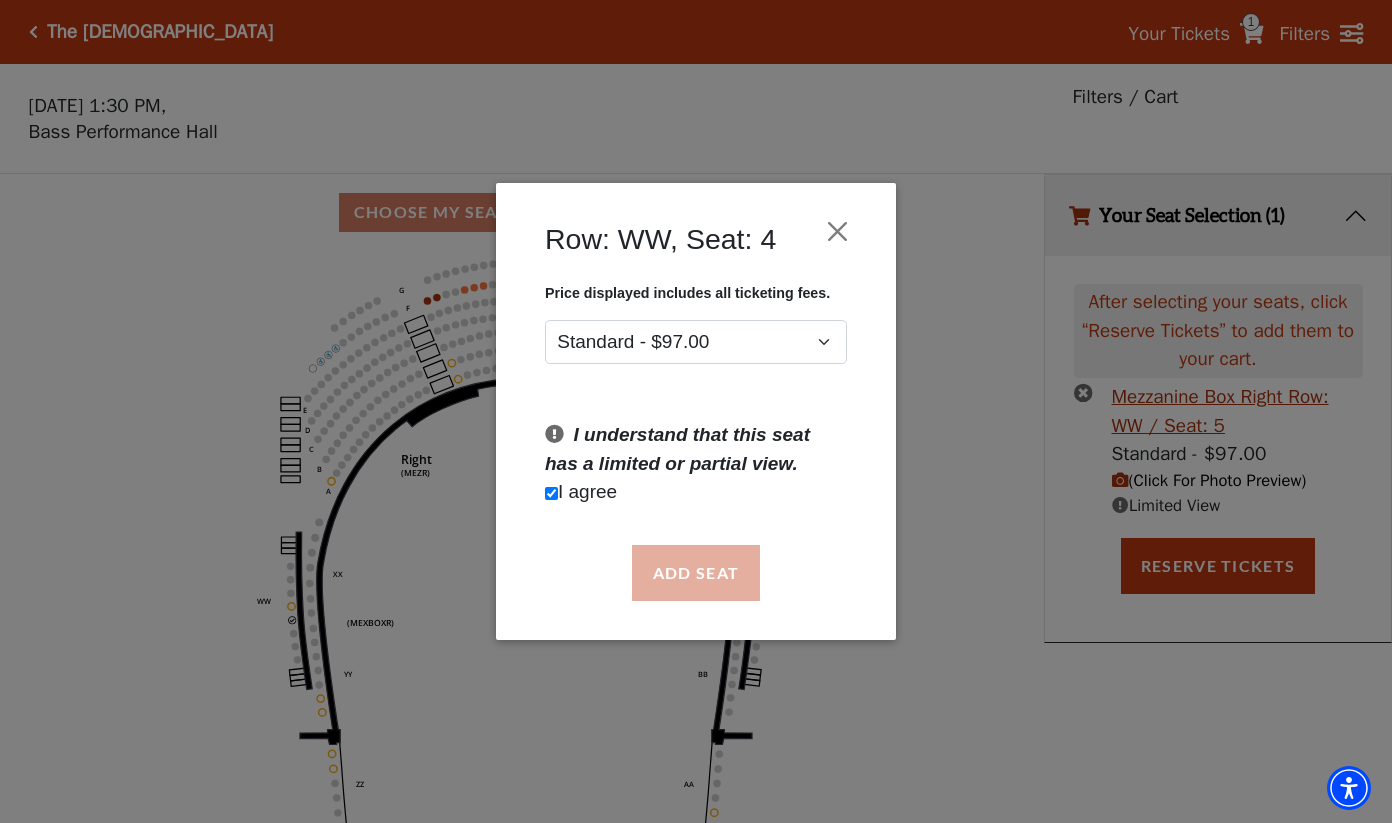 click on "Add Seat" at bounding box center (696, 573) 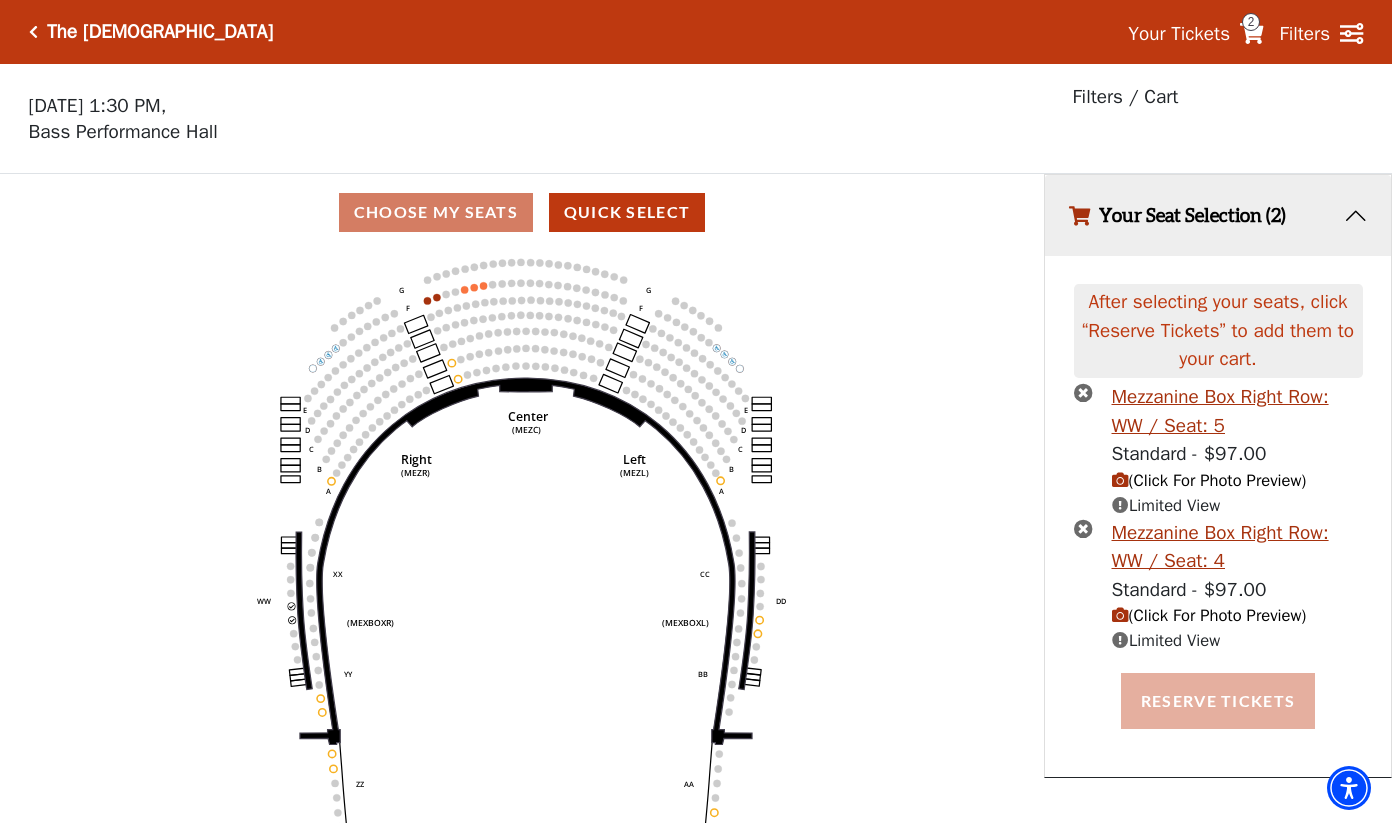 click on "Reserve Tickets" at bounding box center (1218, 701) 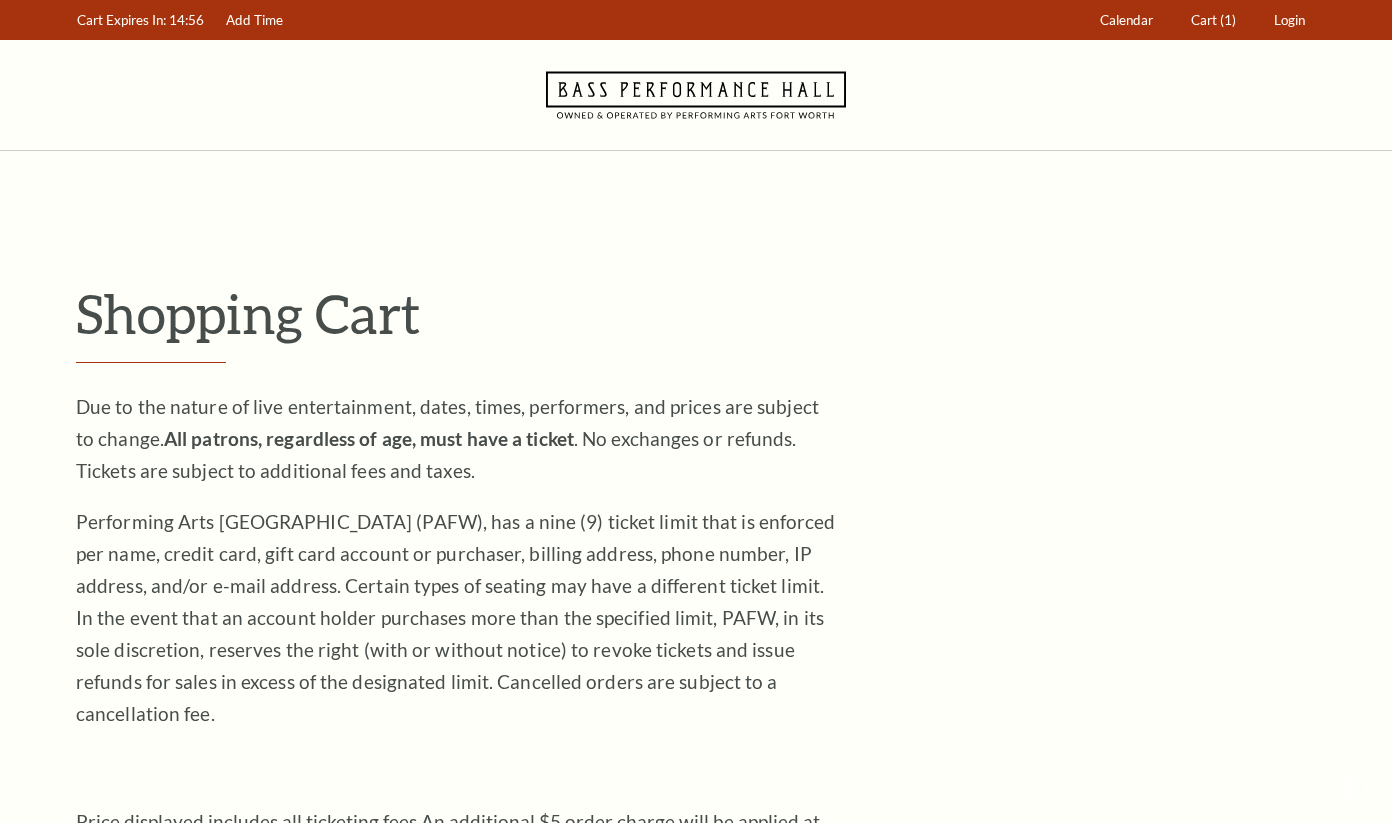 scroll, scrollTop: 0, scrollLeft: 0, axis: both 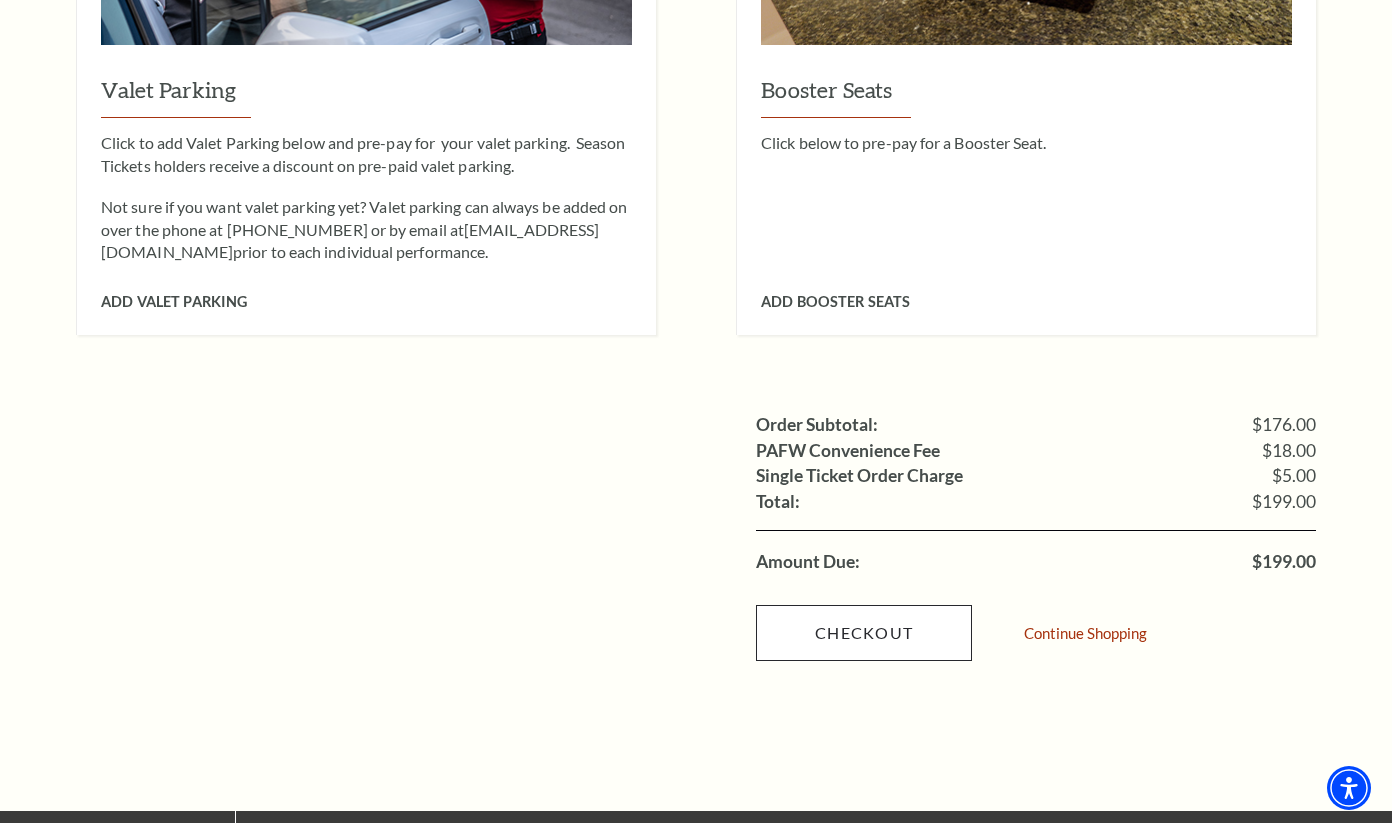 click on "Checkout" at bounding box center [864, 633] 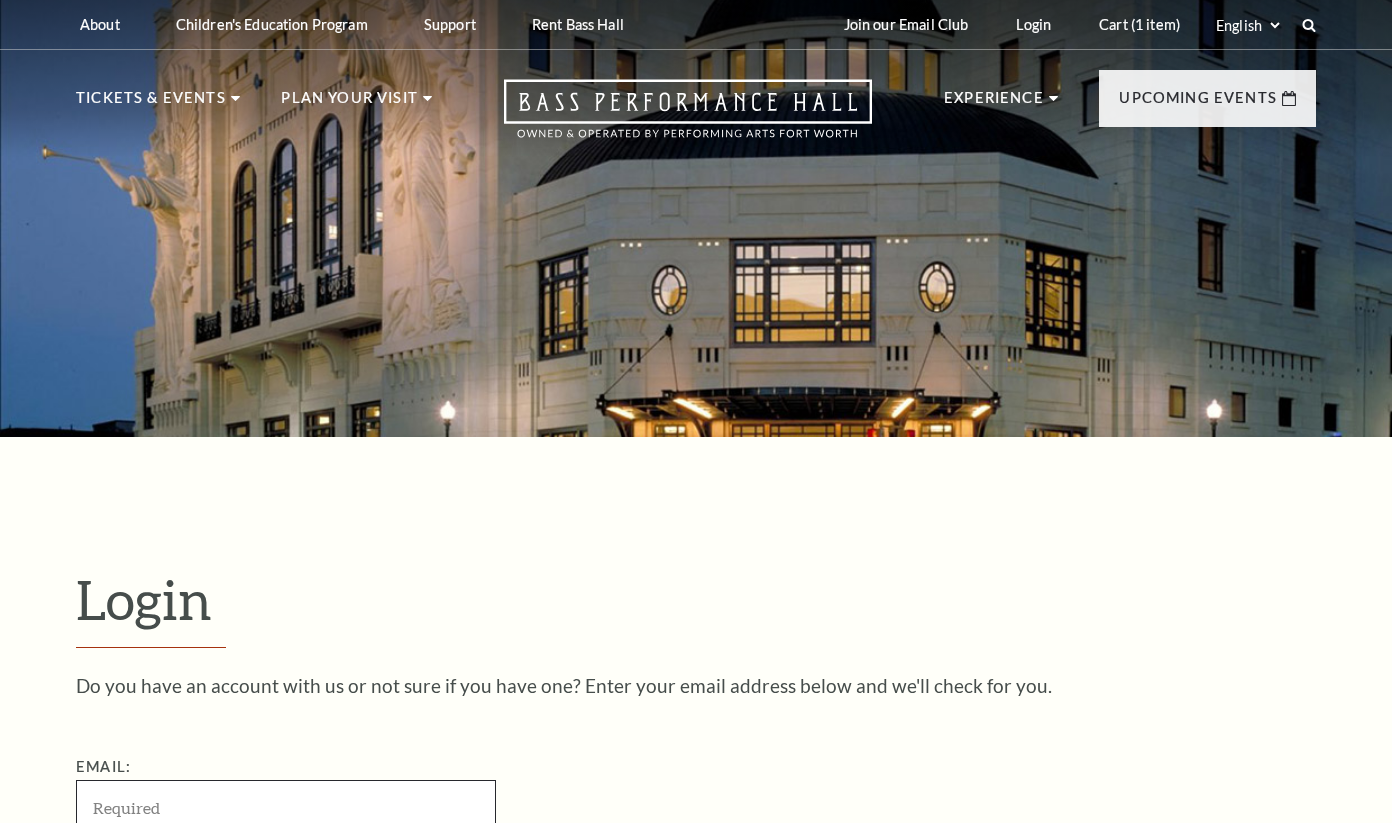 scroll, scrollTop: 417, scrollLeft: 0, axis: vertical 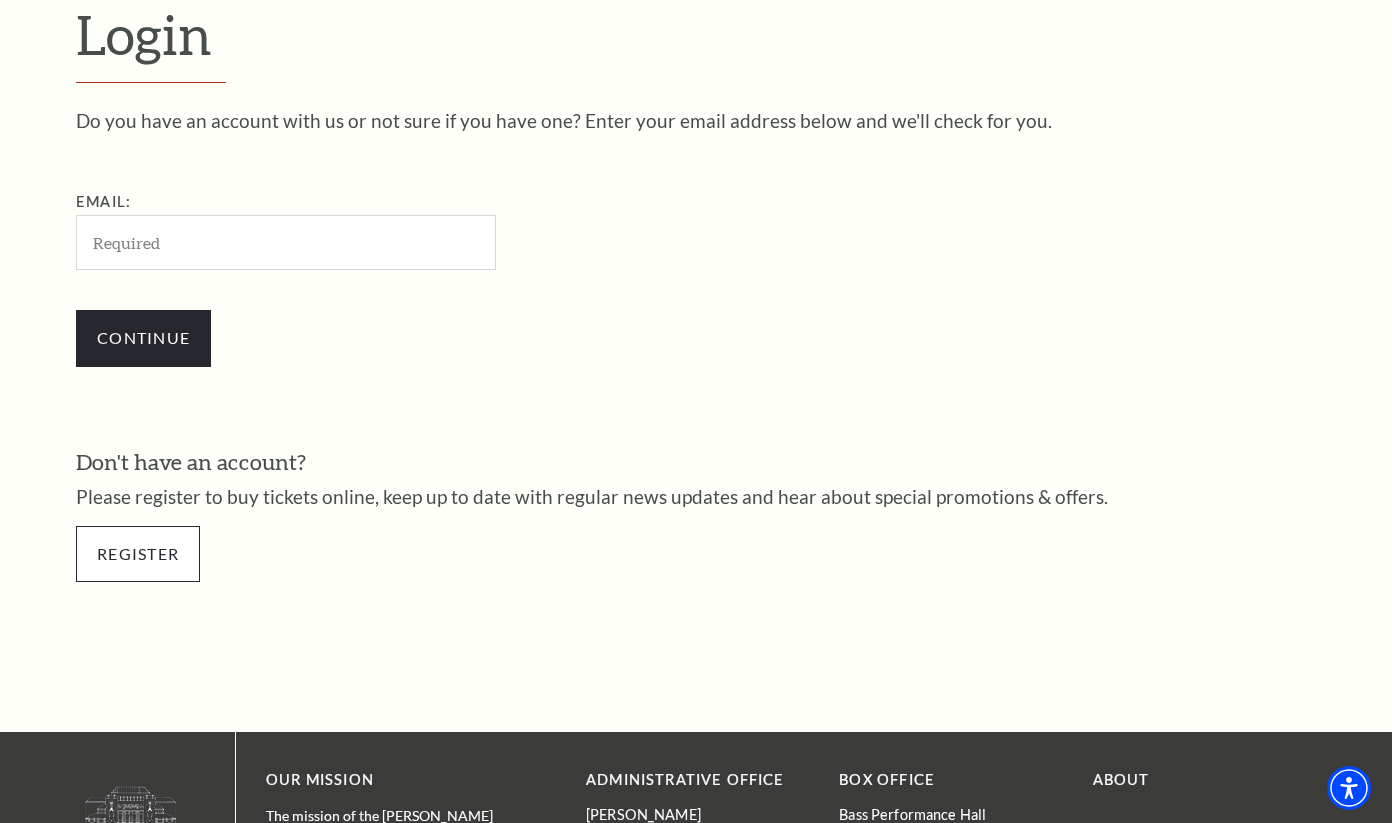 click on "Register" at bounding box center [138, 554] 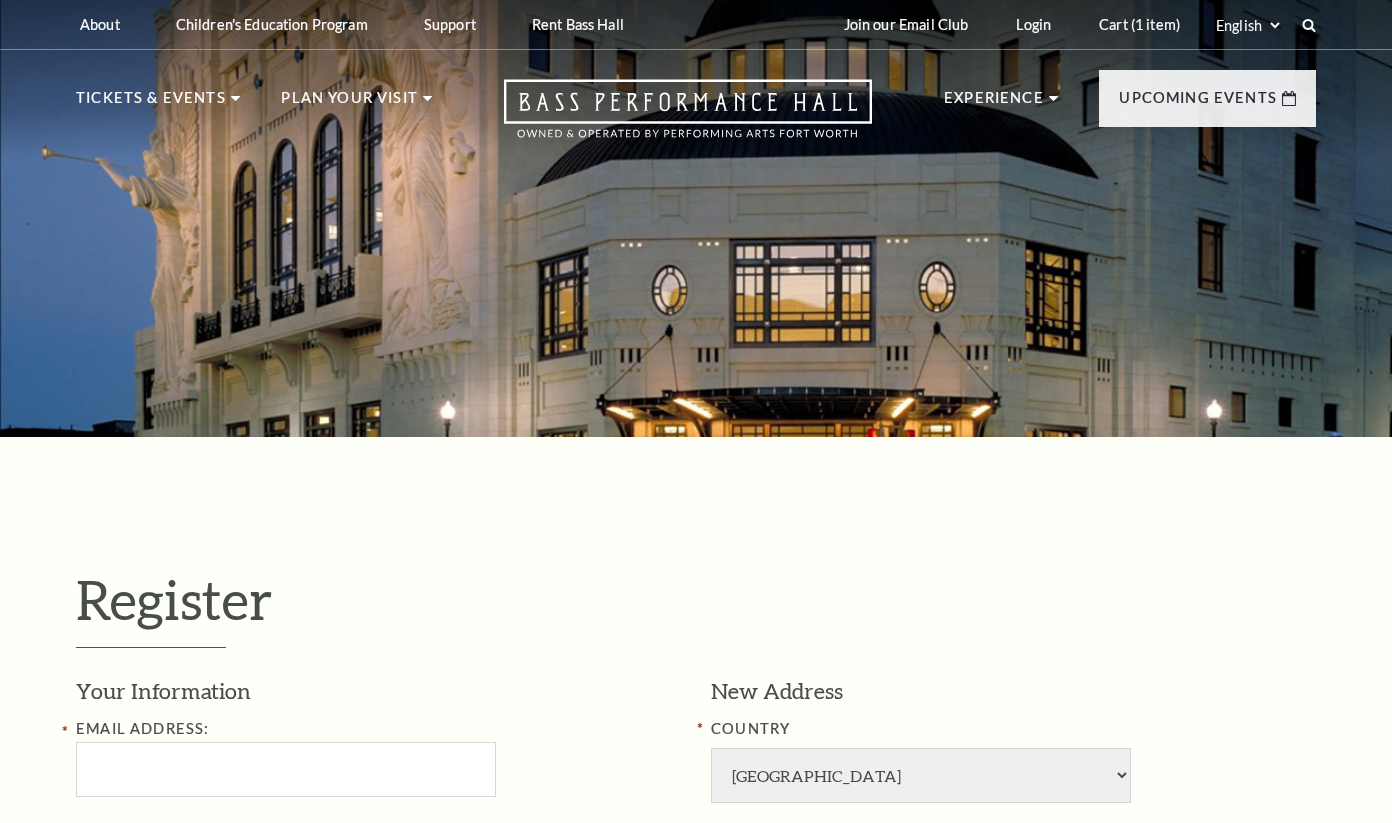 select on "1" 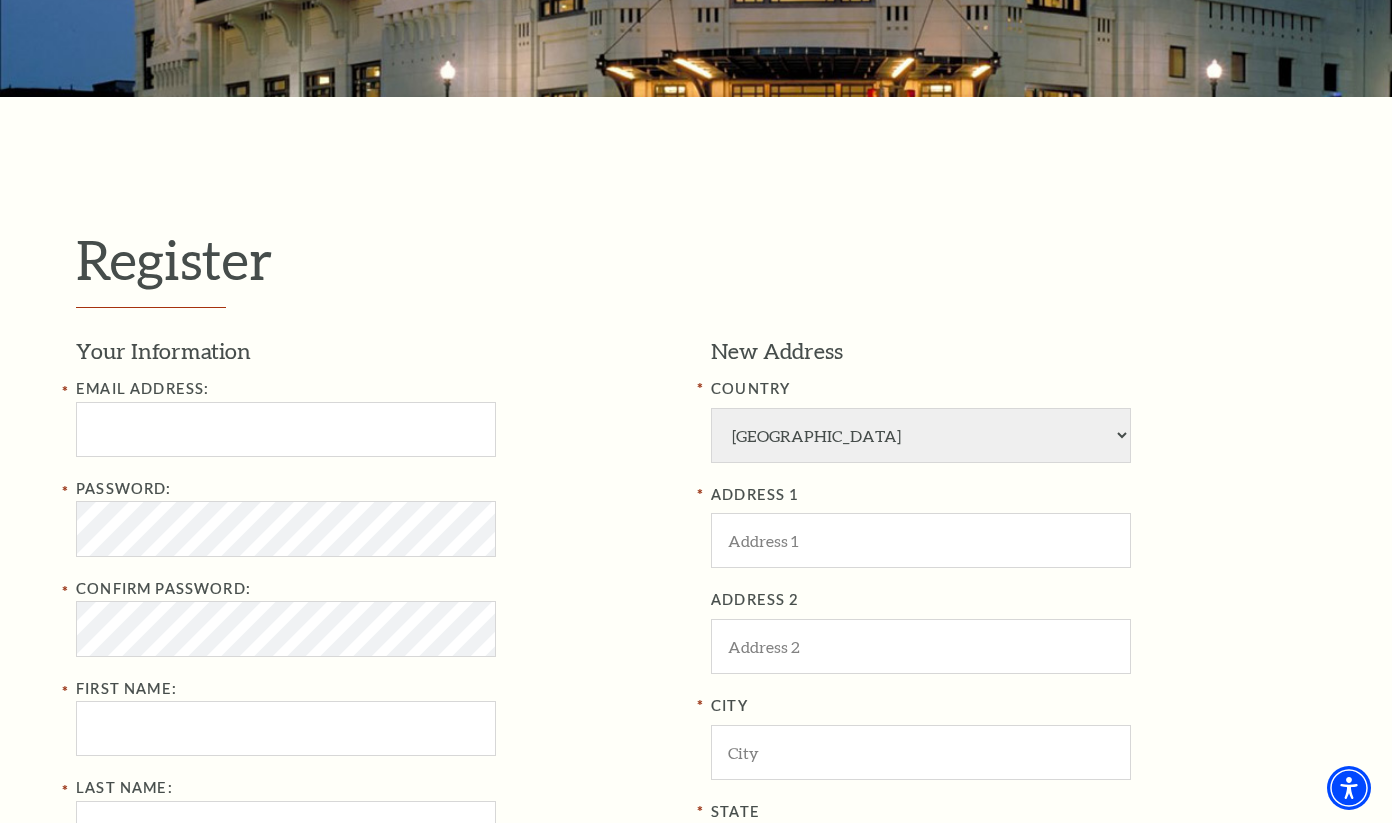 scroll, scrollTop: 371, scrollLeft: 0, axis: vertical 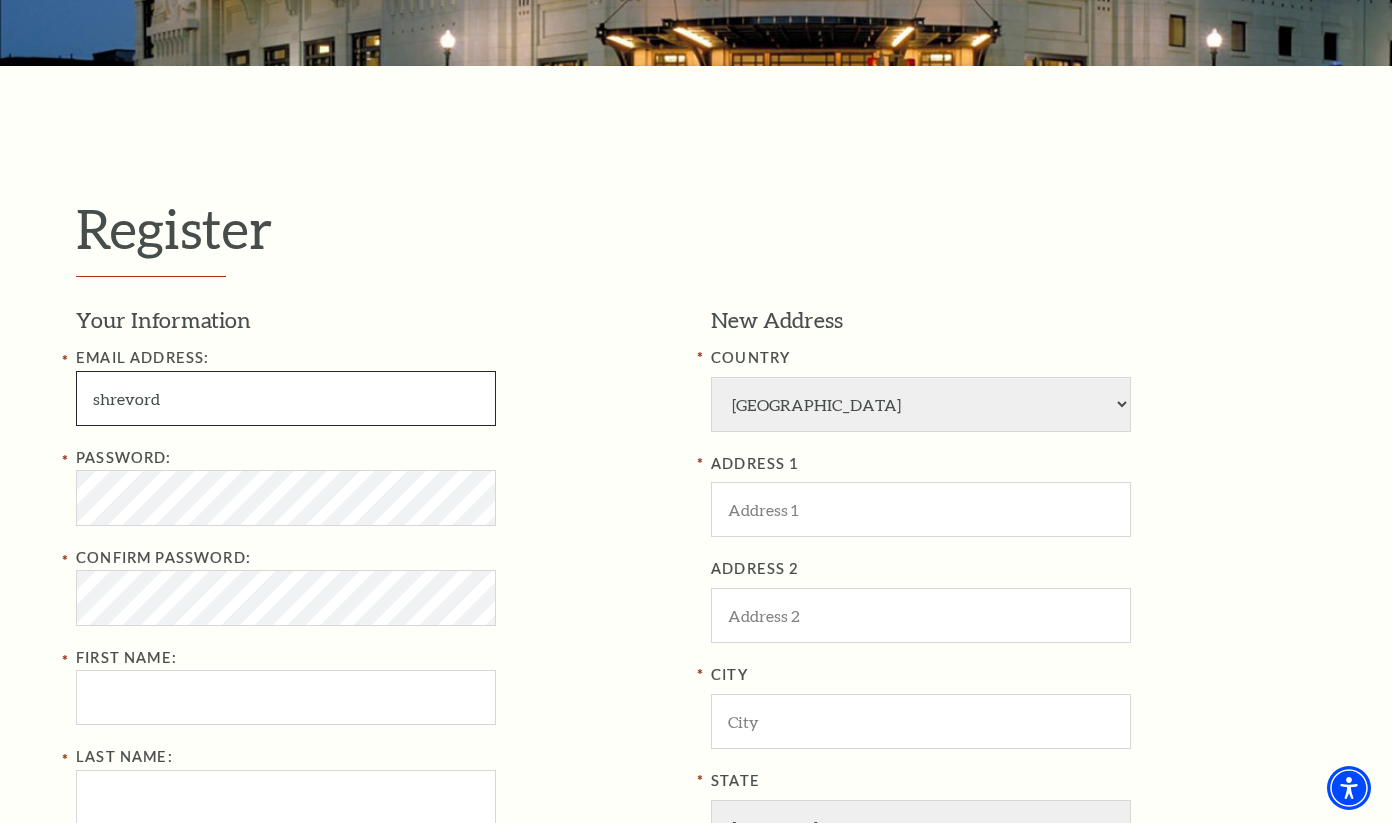 click on "Register" at bounding box center [773, 1108] 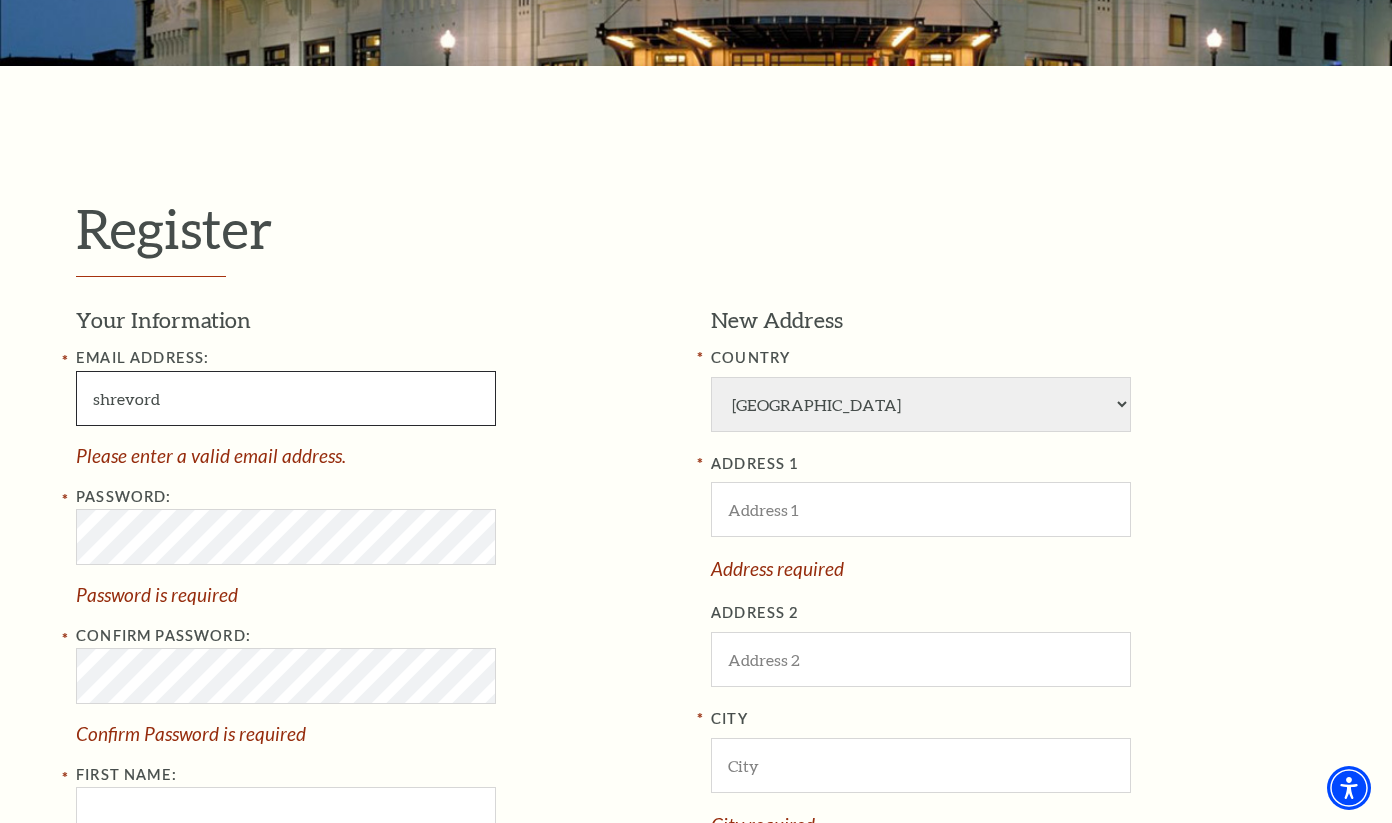 click on "Register" at bounding box center (773, 1286) 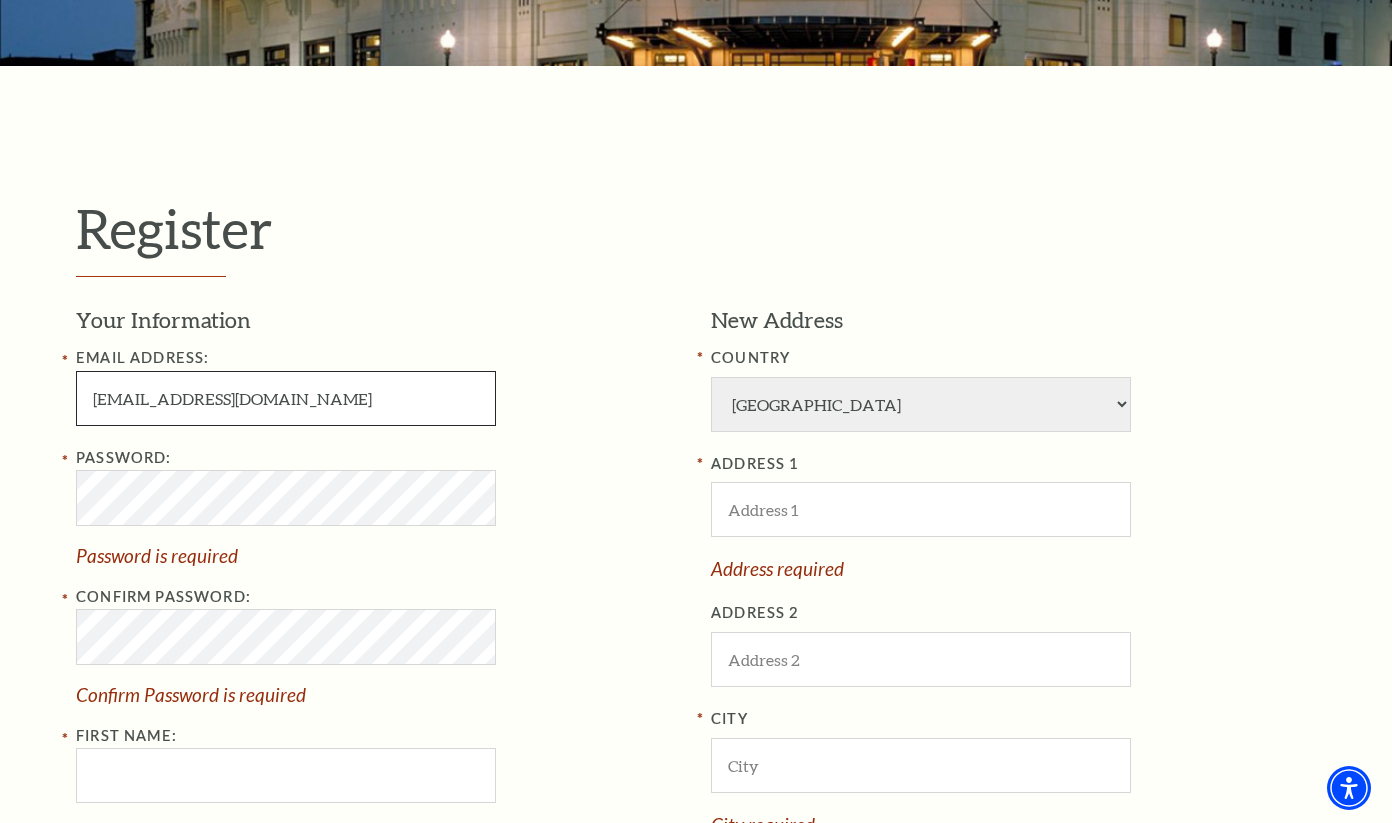 type on "shrevord@gmail.com" 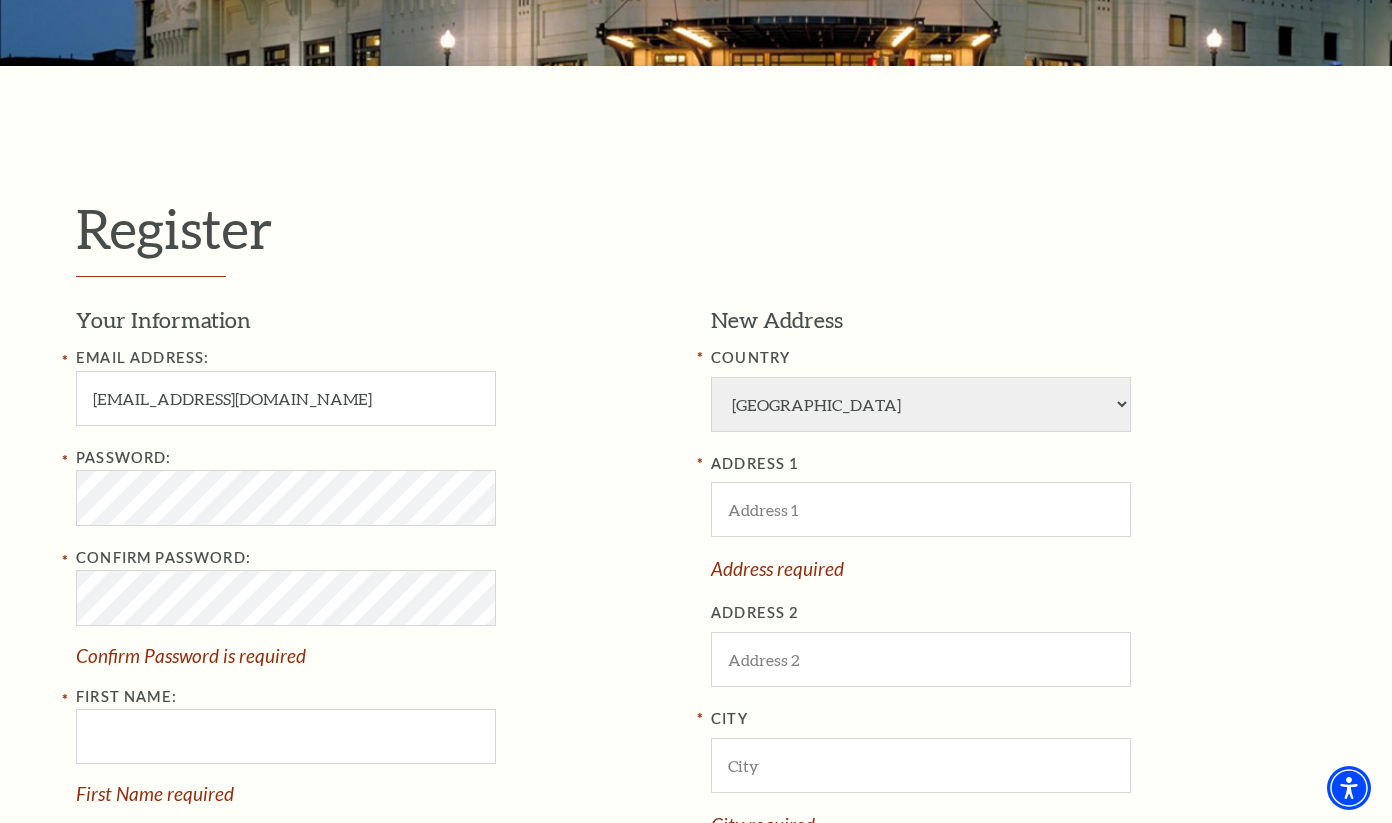 click on "Confirm Password:     Confirm Password is required" at bounding box center (378, 605) 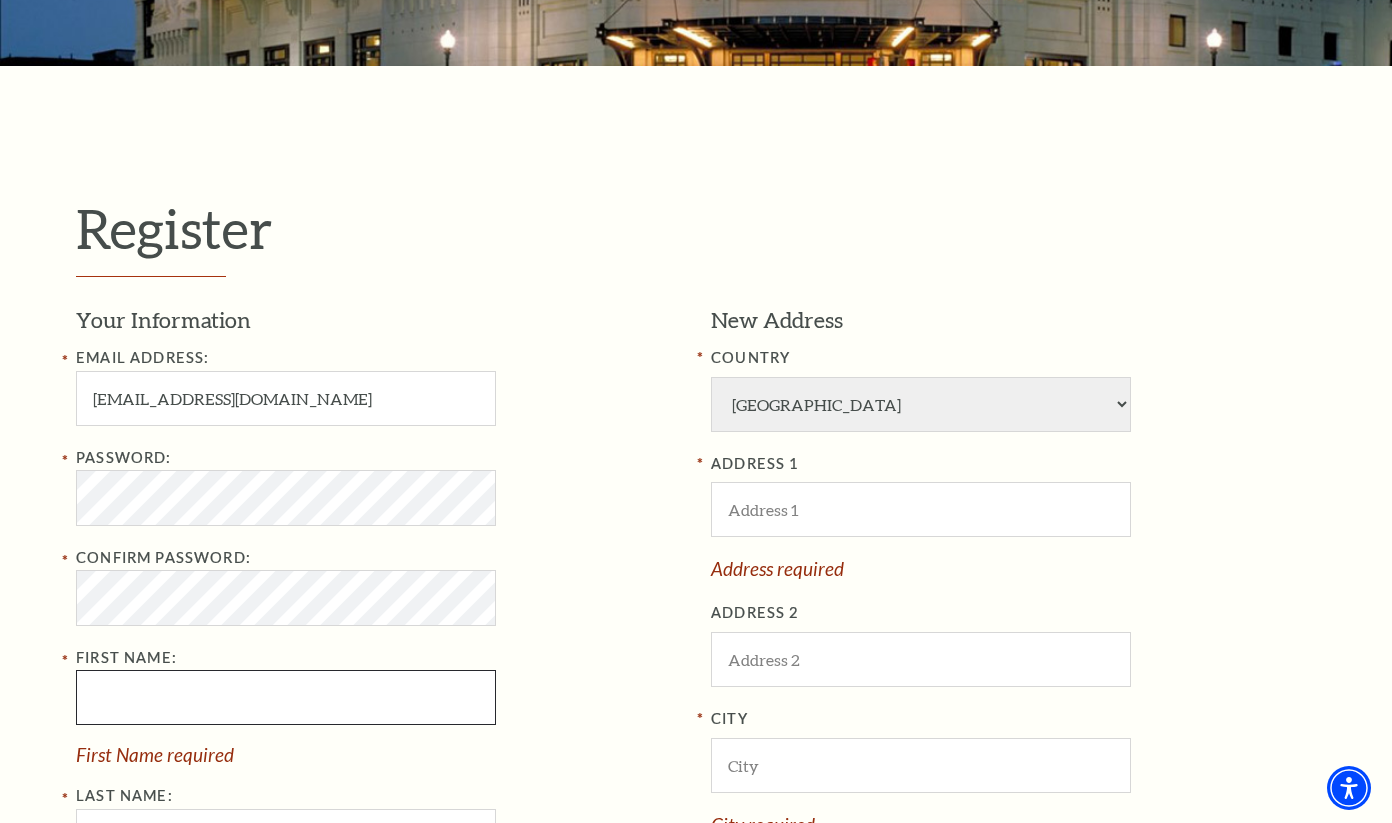 type on "Scott" 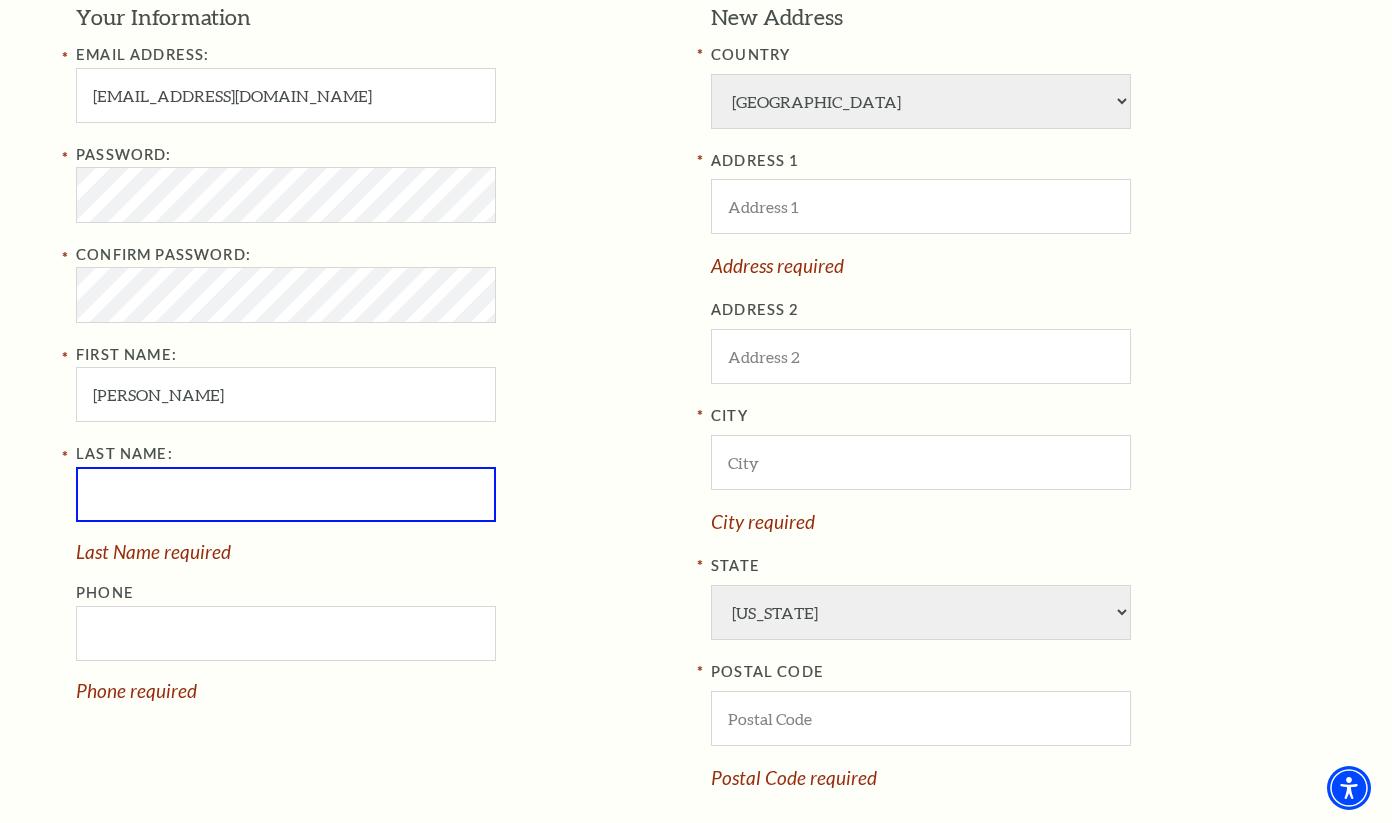 scroll, scrollTop: 680, scrollLeft: 0, axis: vertical 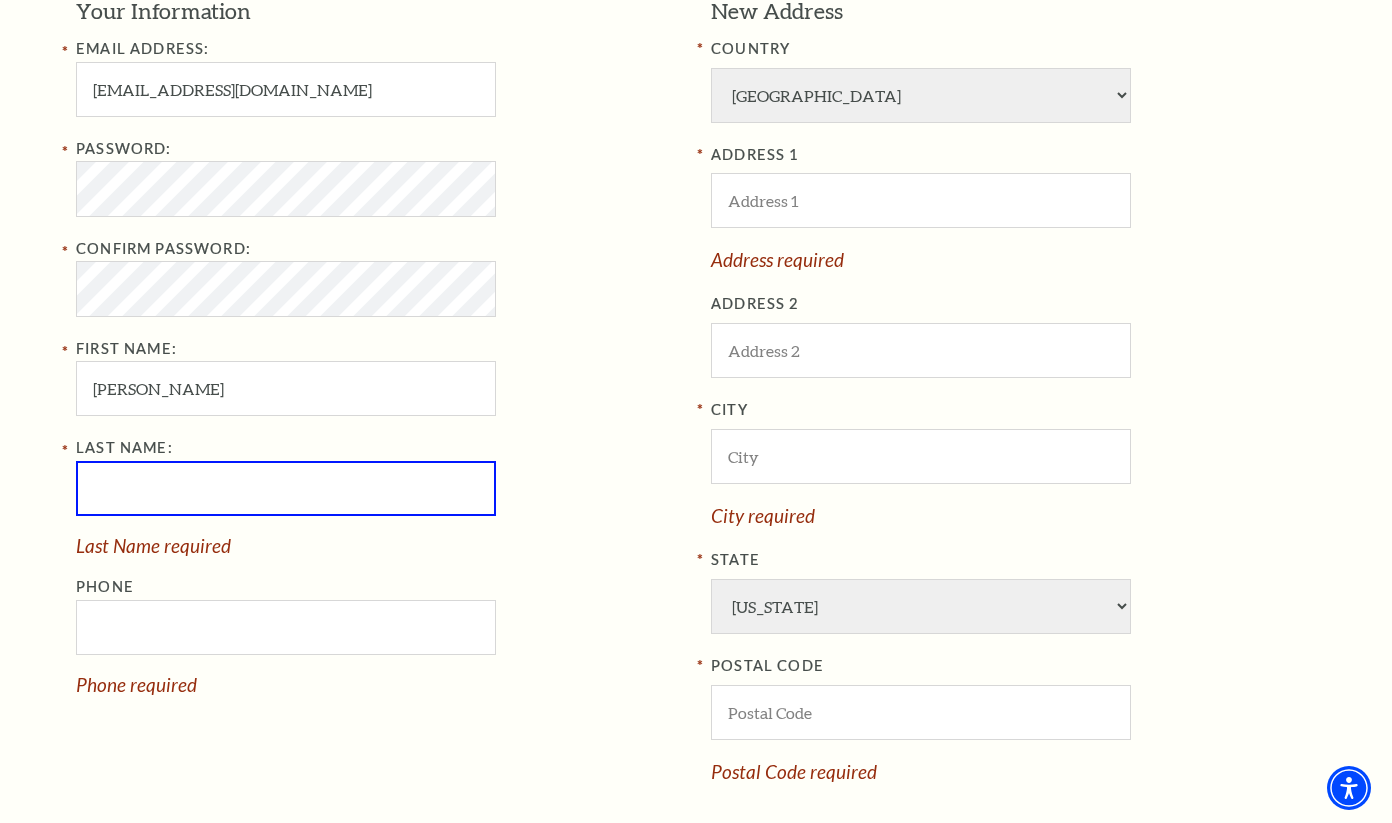 type on "Revord" 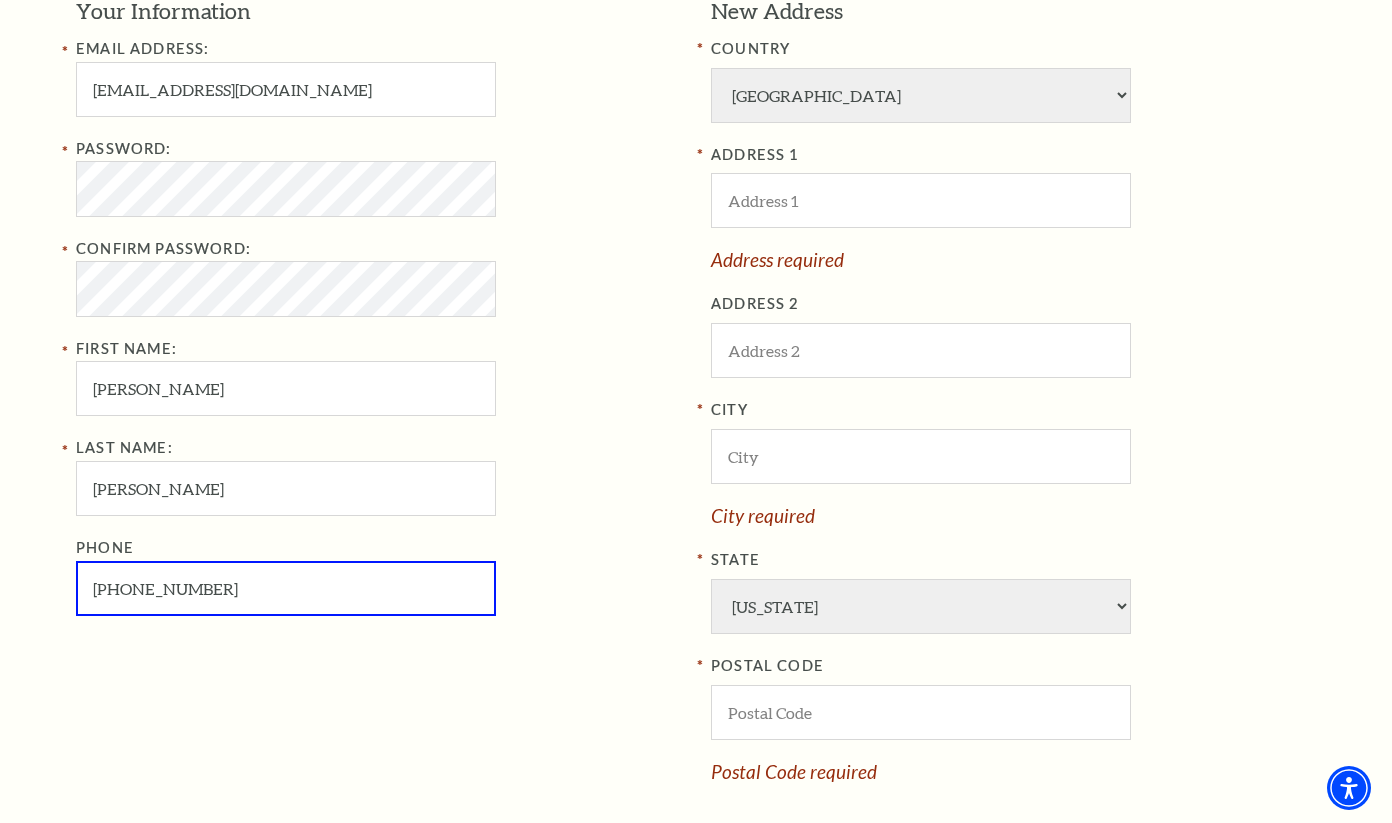 type on "570-604-9119" 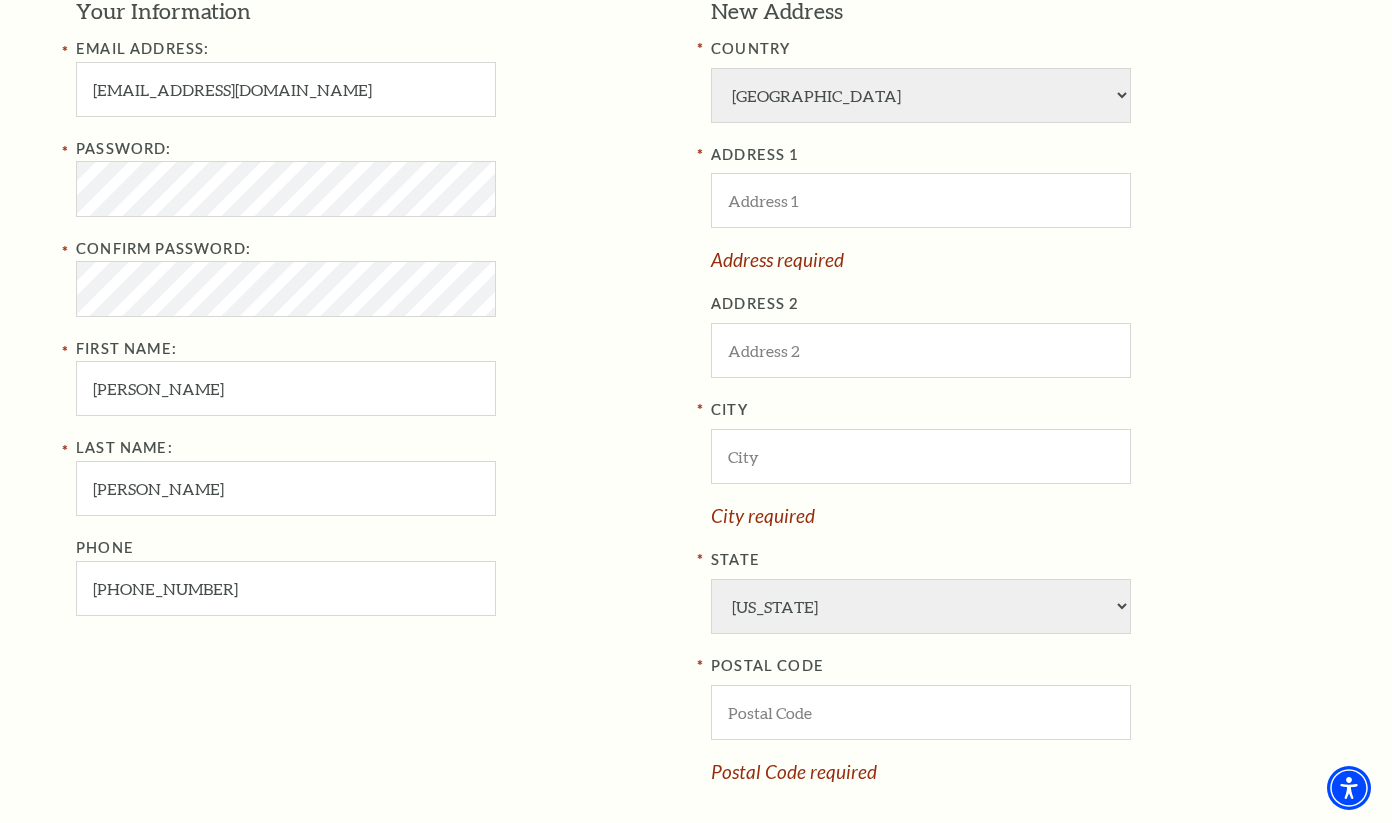 click on "Your Information
Email Address:   shrevord@gmail.com     Password:       Confirm Password:       First Name:   Scott     Last Name:   Revord     Phone   570-604-9119" at bounding box center [386, 430] 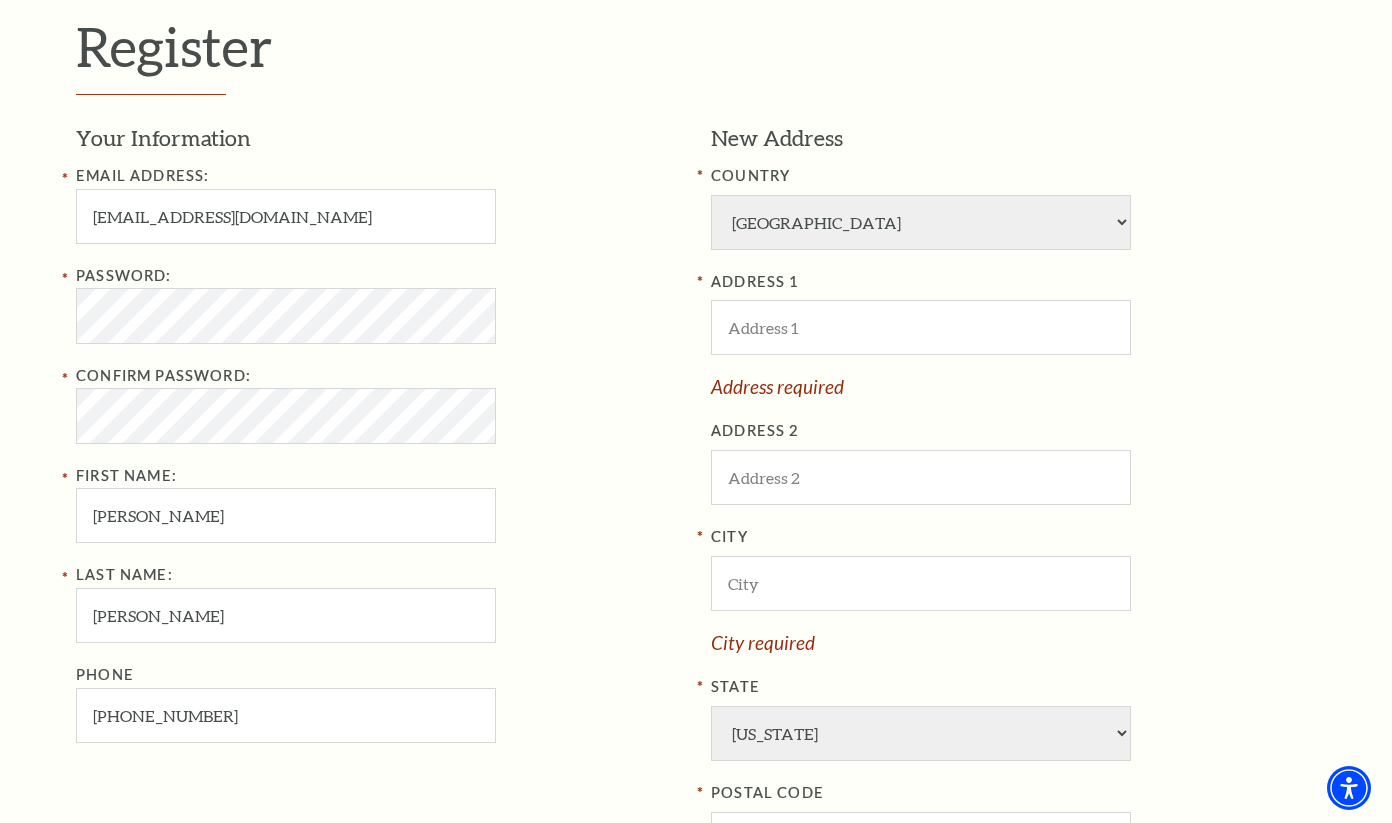 scroll, scrollTop: 549, scrollLeft: 0, axis: vertical 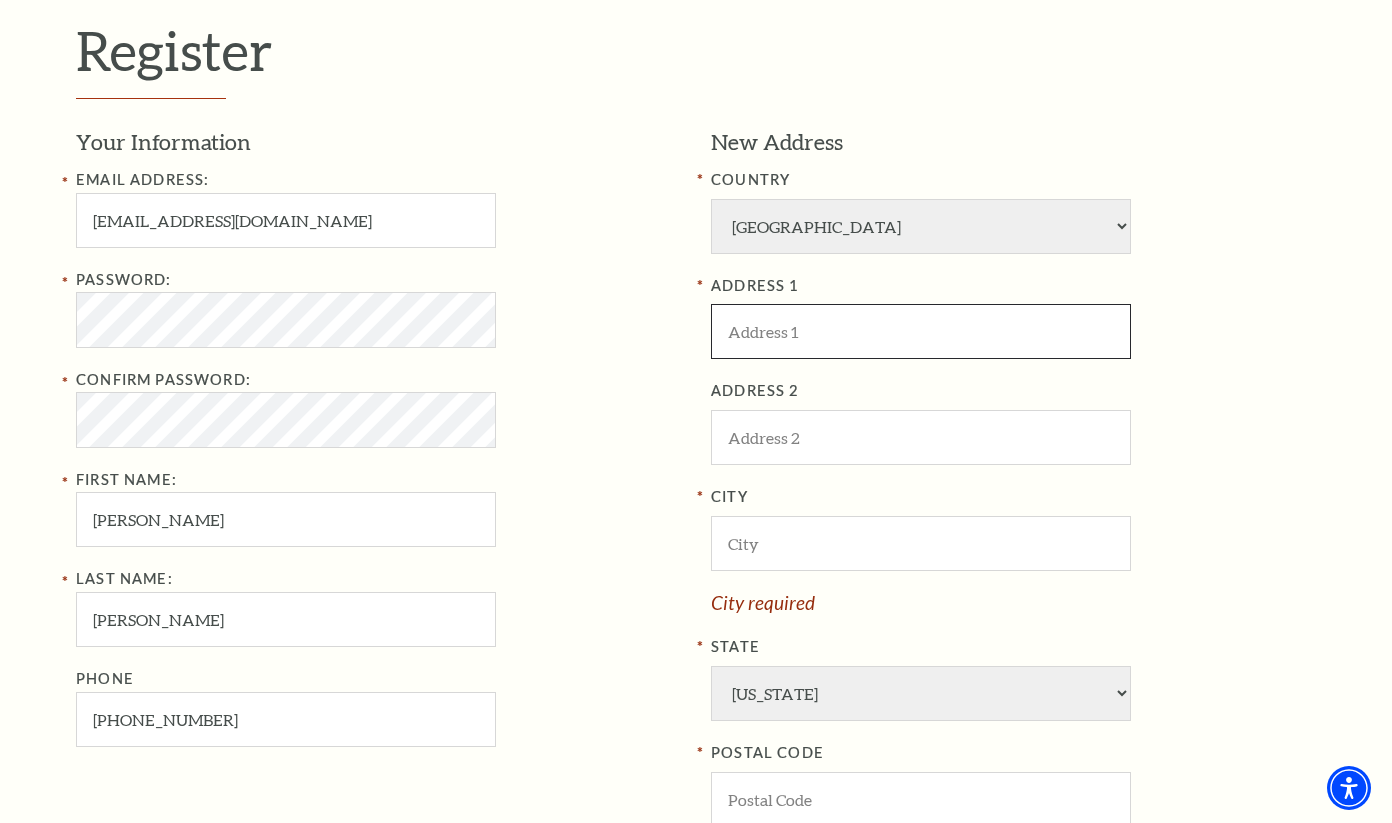 type on "[STREET_ADDRESS]" 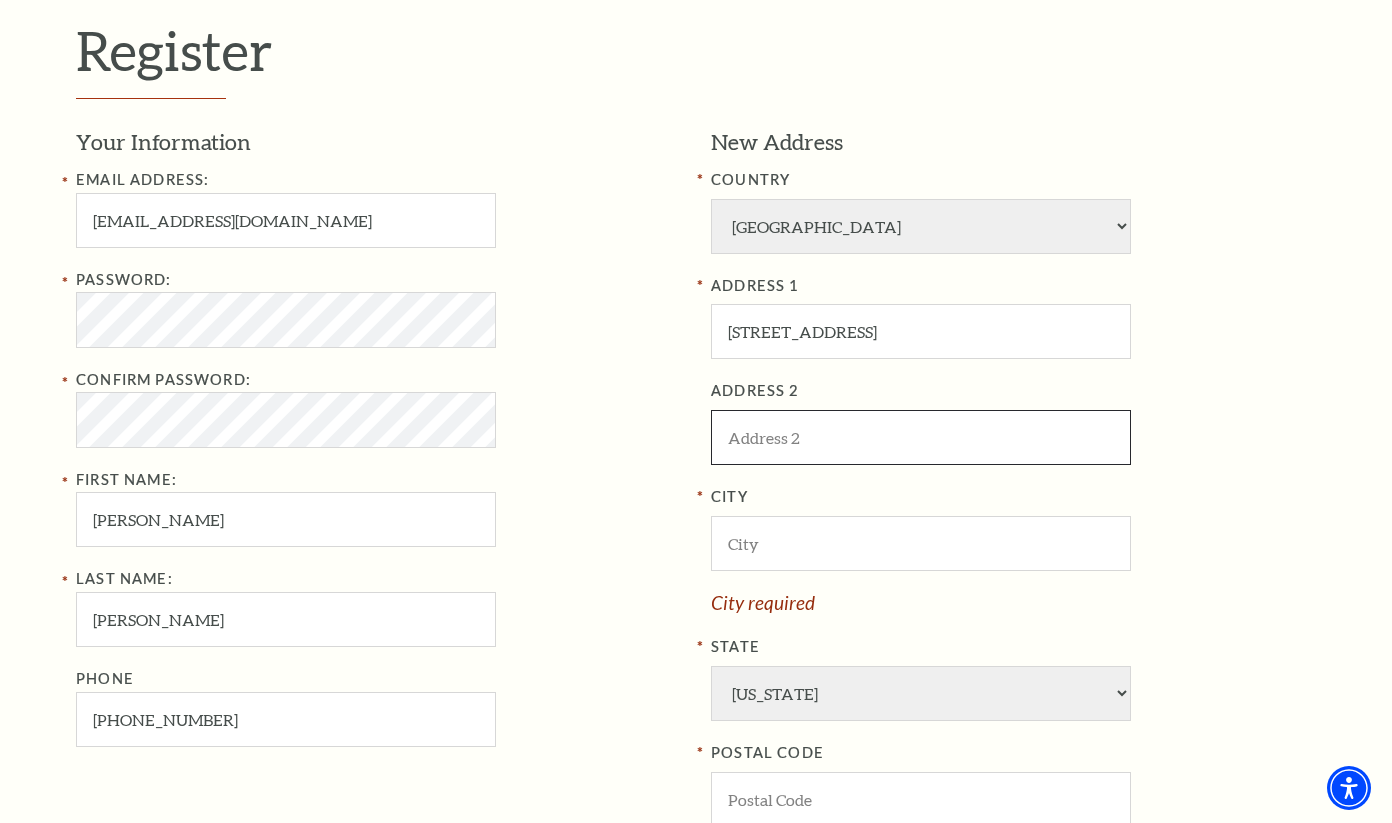 type on "Unit #103       Gate Code 1325#" 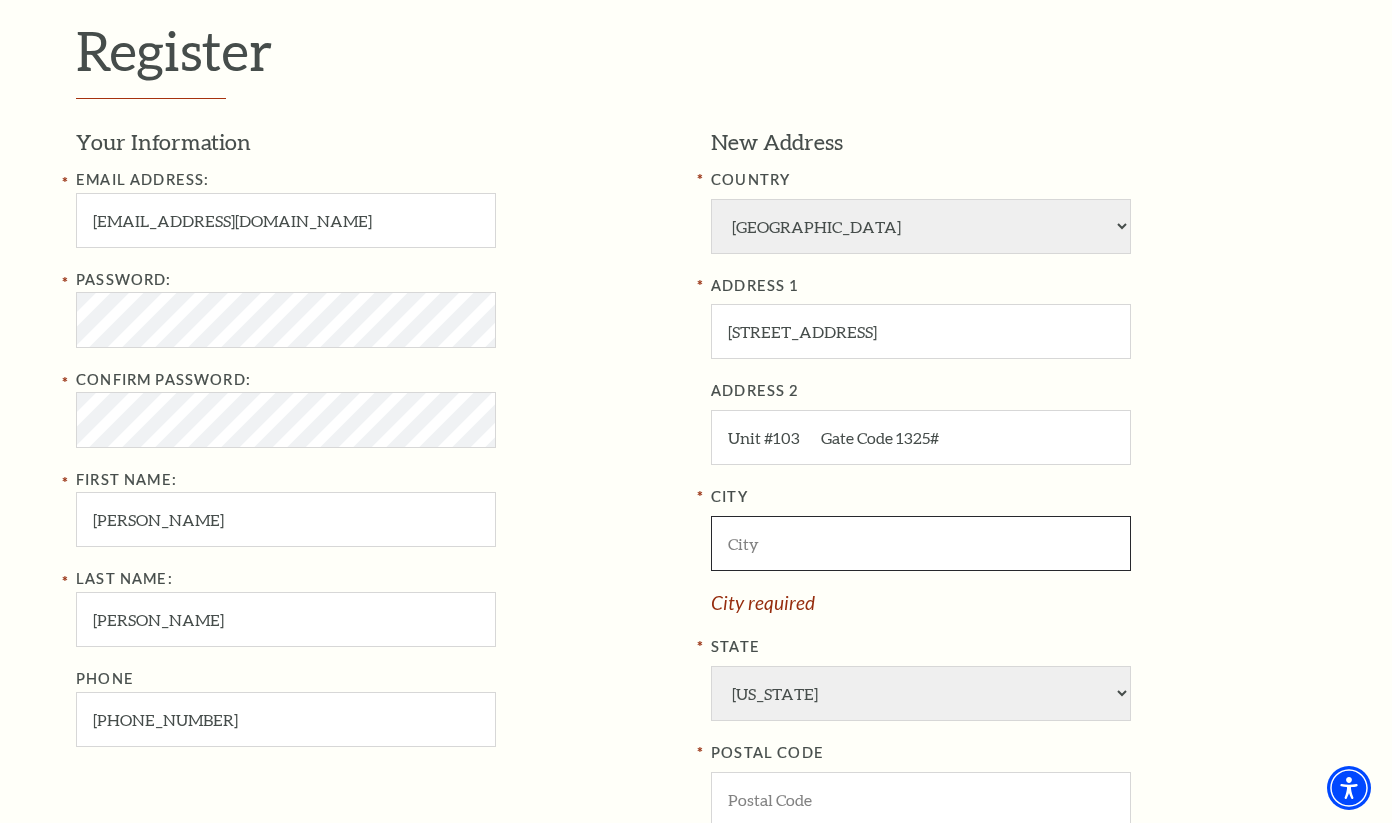 type on "[GEOGRAPHIC_DATA]" 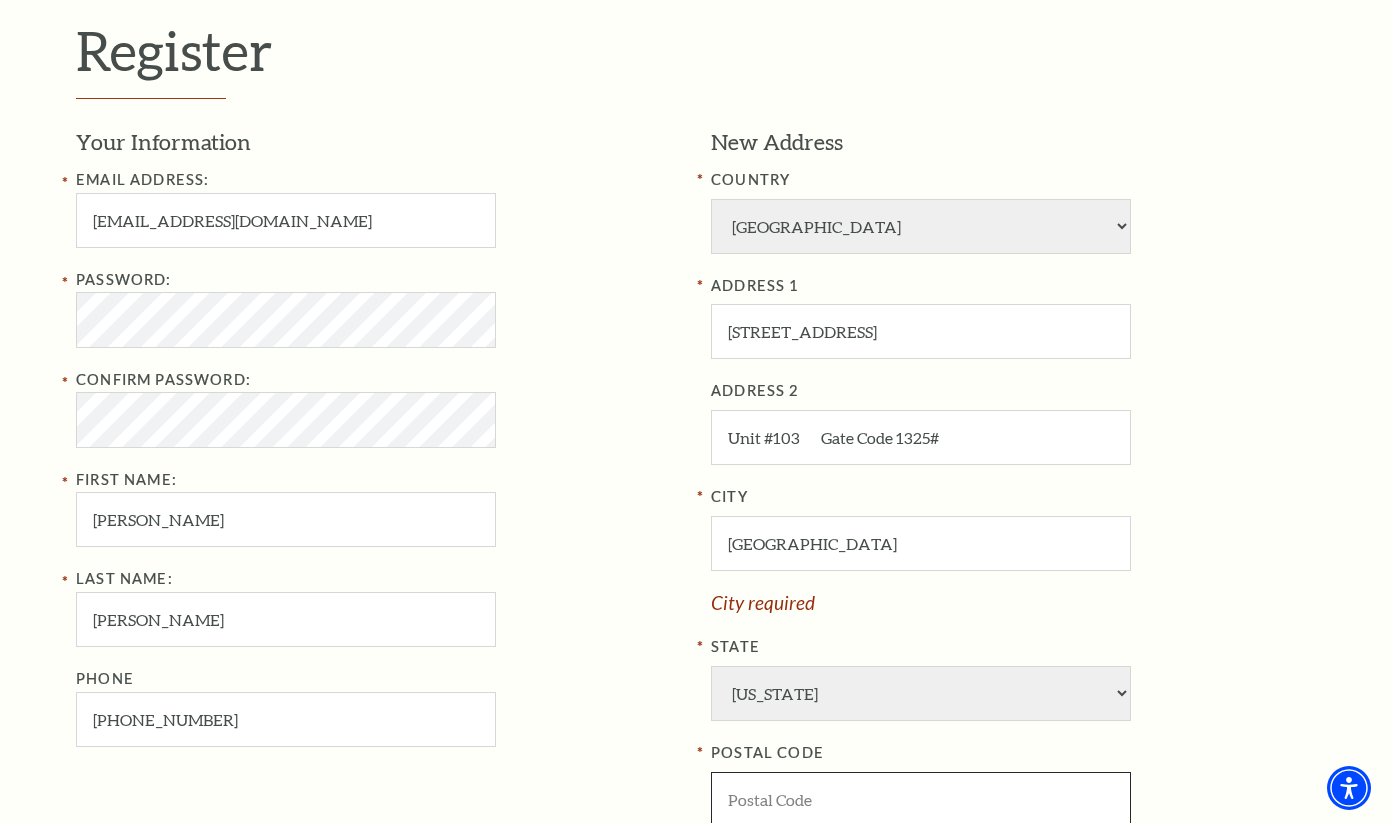 type on "75219" 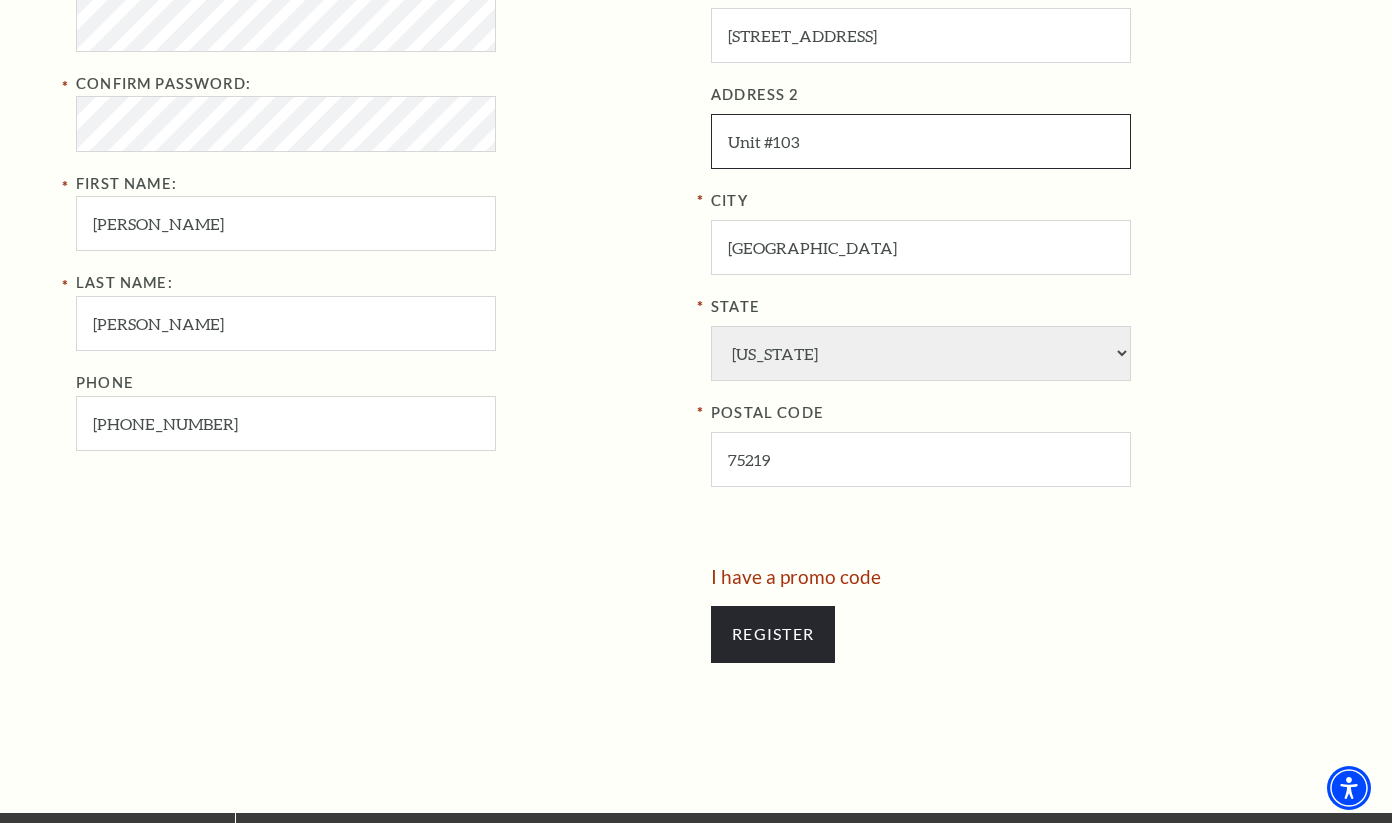 scroll, scrollTop: 887, scrollLeft: 0, axis: vertical 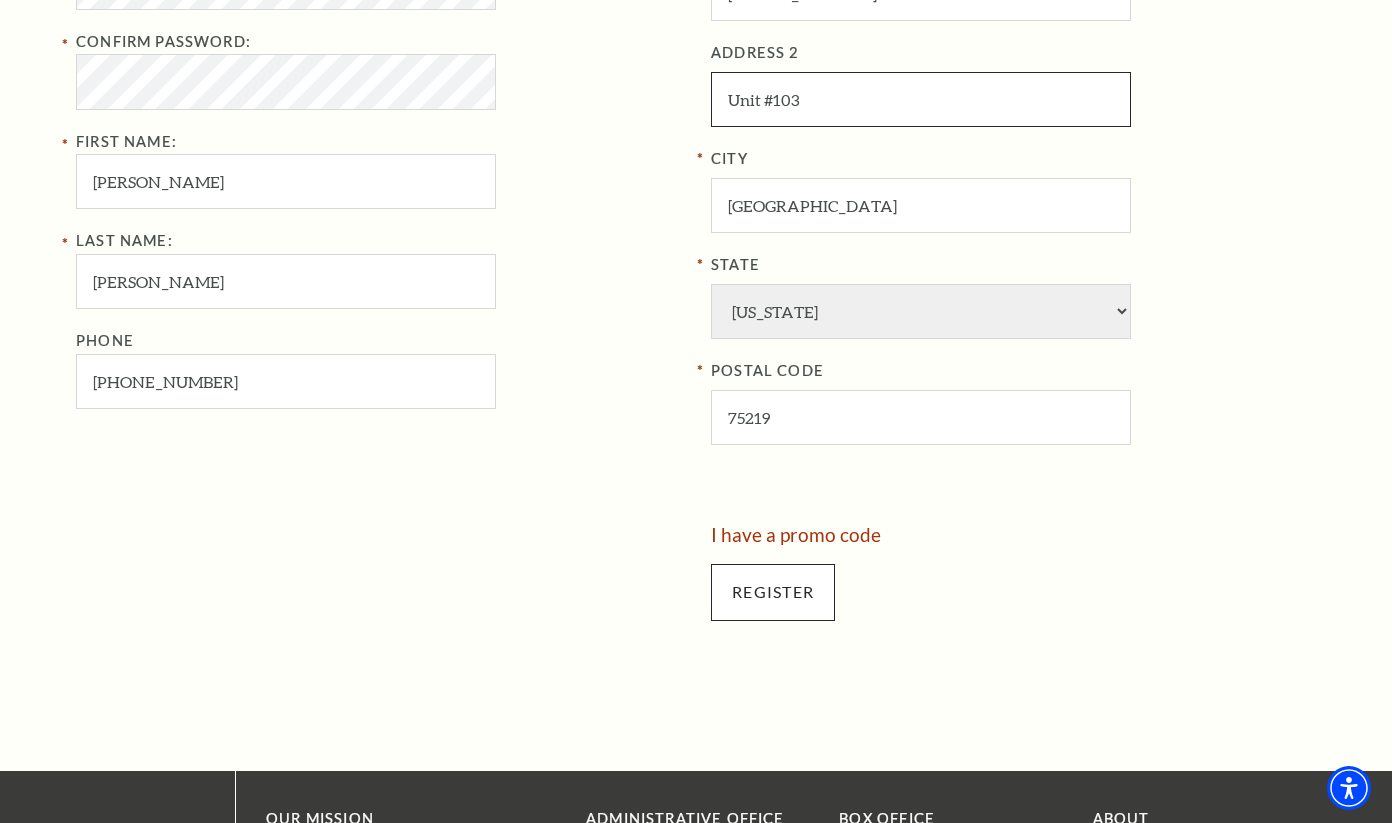 type on "Unit #103" 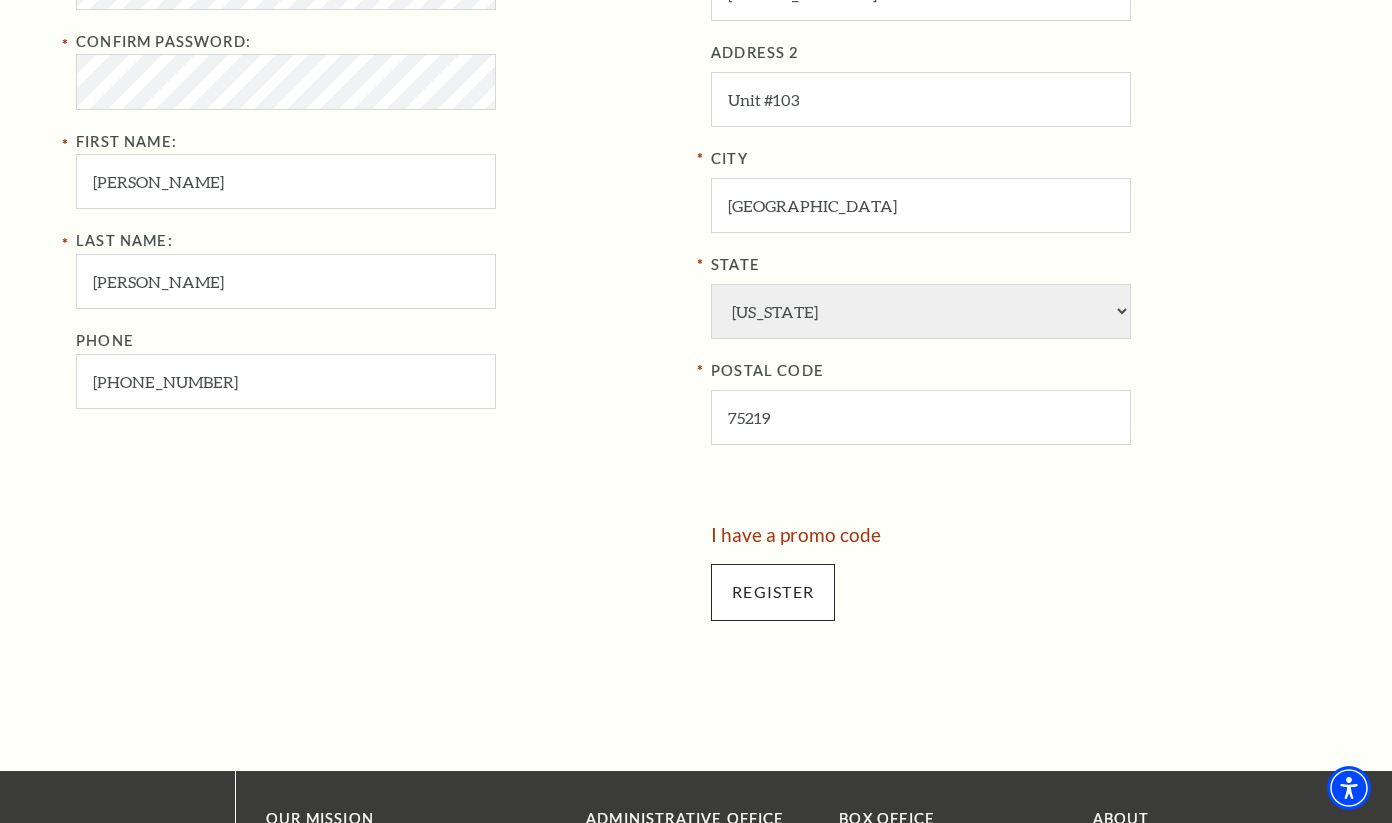 click on "Register" at bounding box center [773, 592] 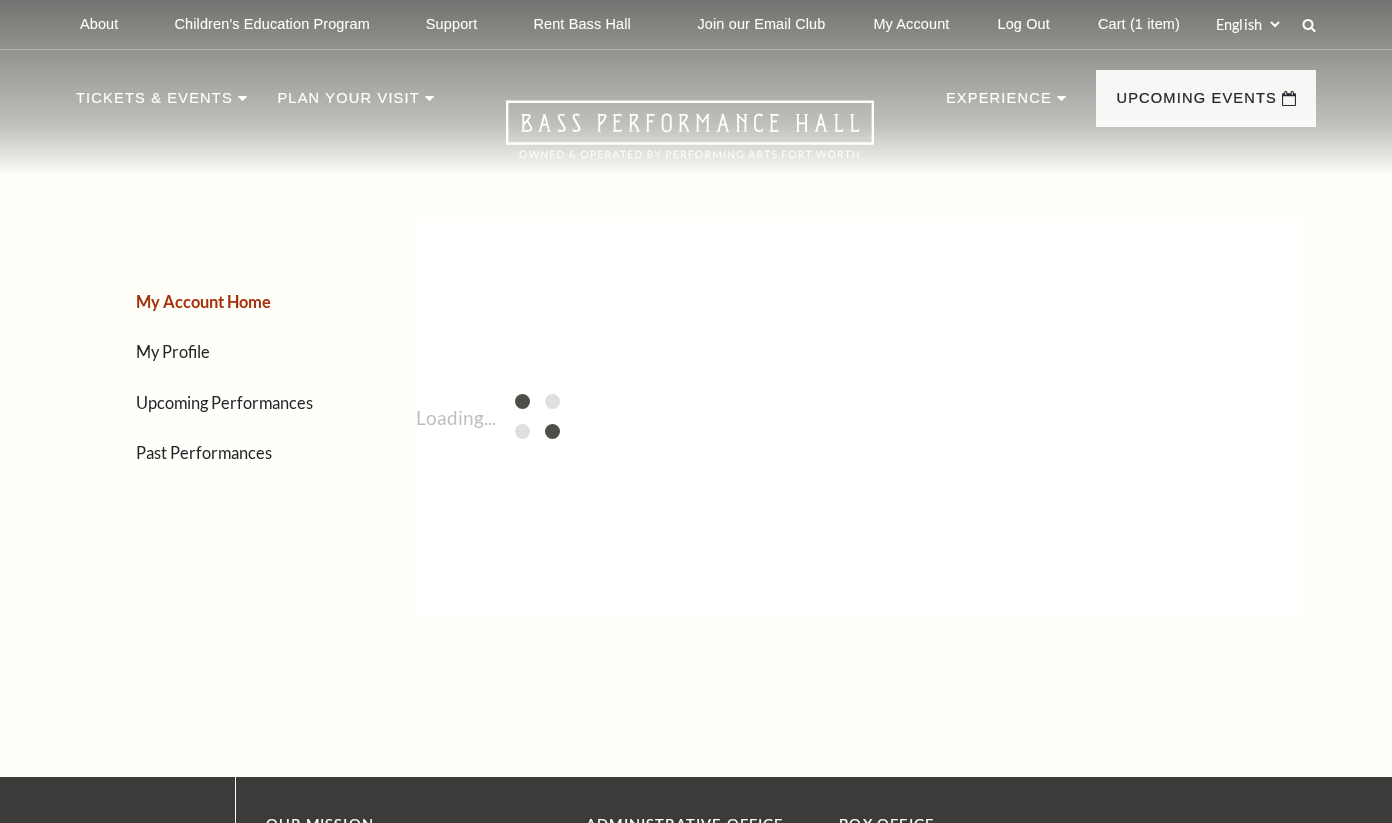 scroll, scrollTop: 0, scrollLeft: 0, axis: both 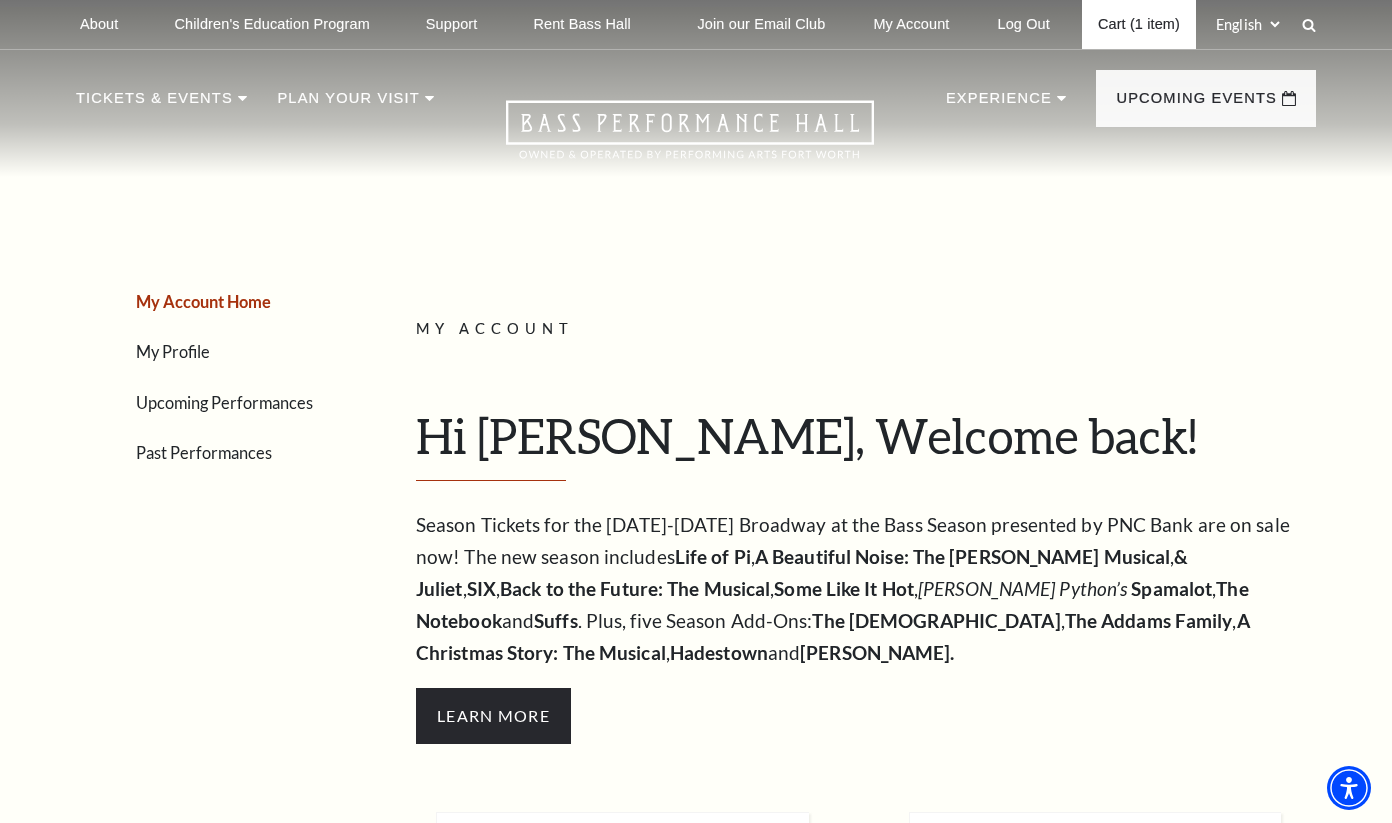 click on "Cart (1 item)" at bounding box center [1139, 24] 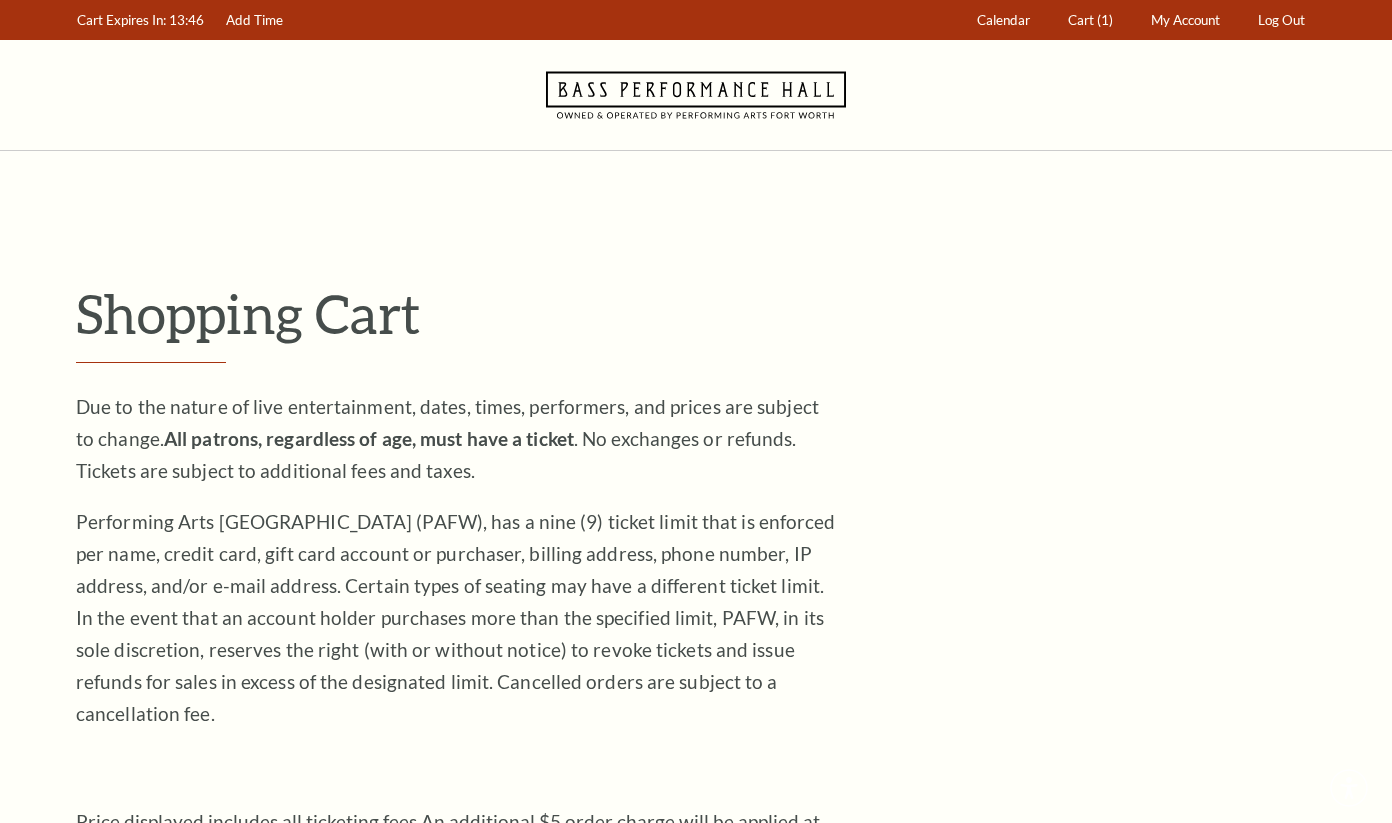 scroll, scrollTop: 0, scrollLeft: 0, axis: both 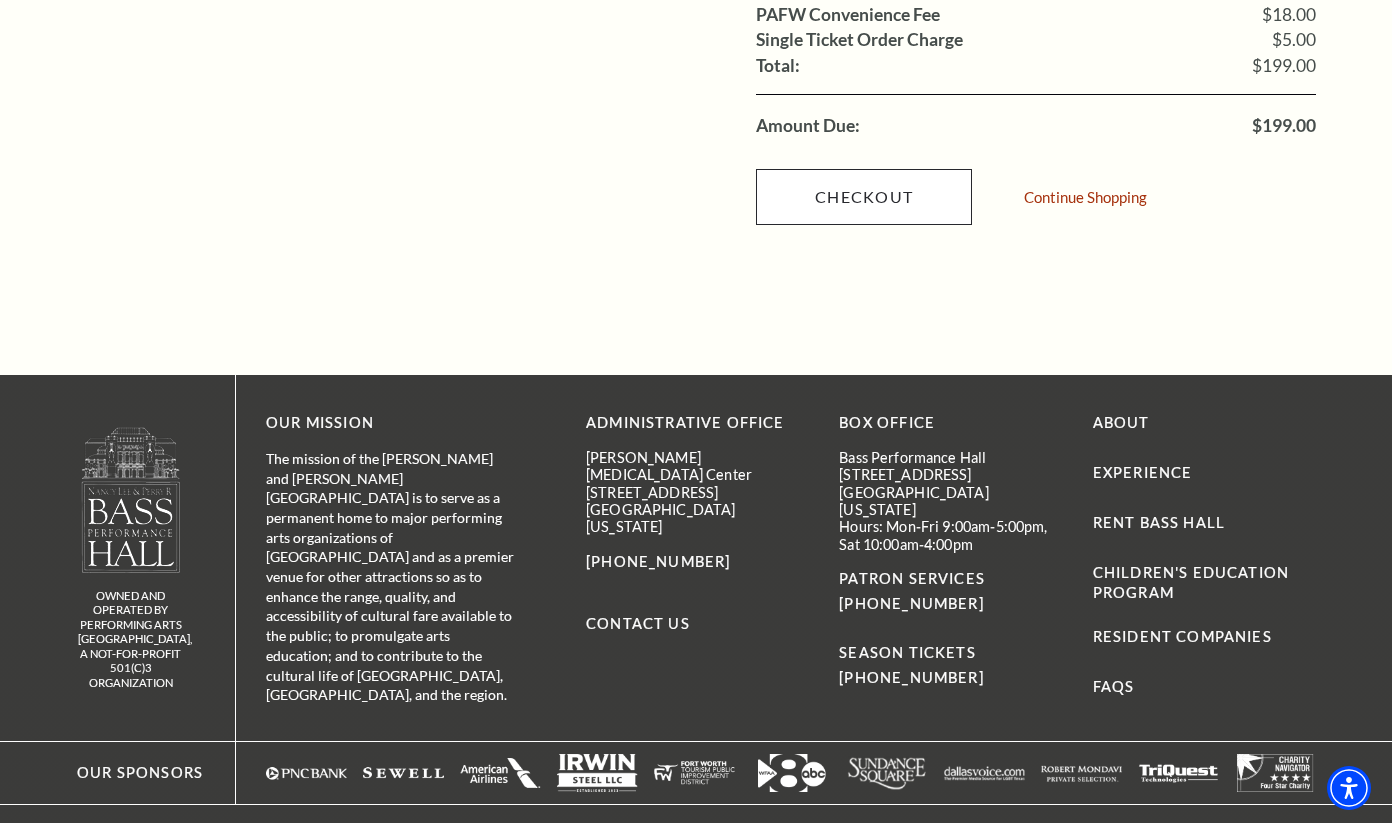 click on "Checkout" at bounding box center [864, 197] 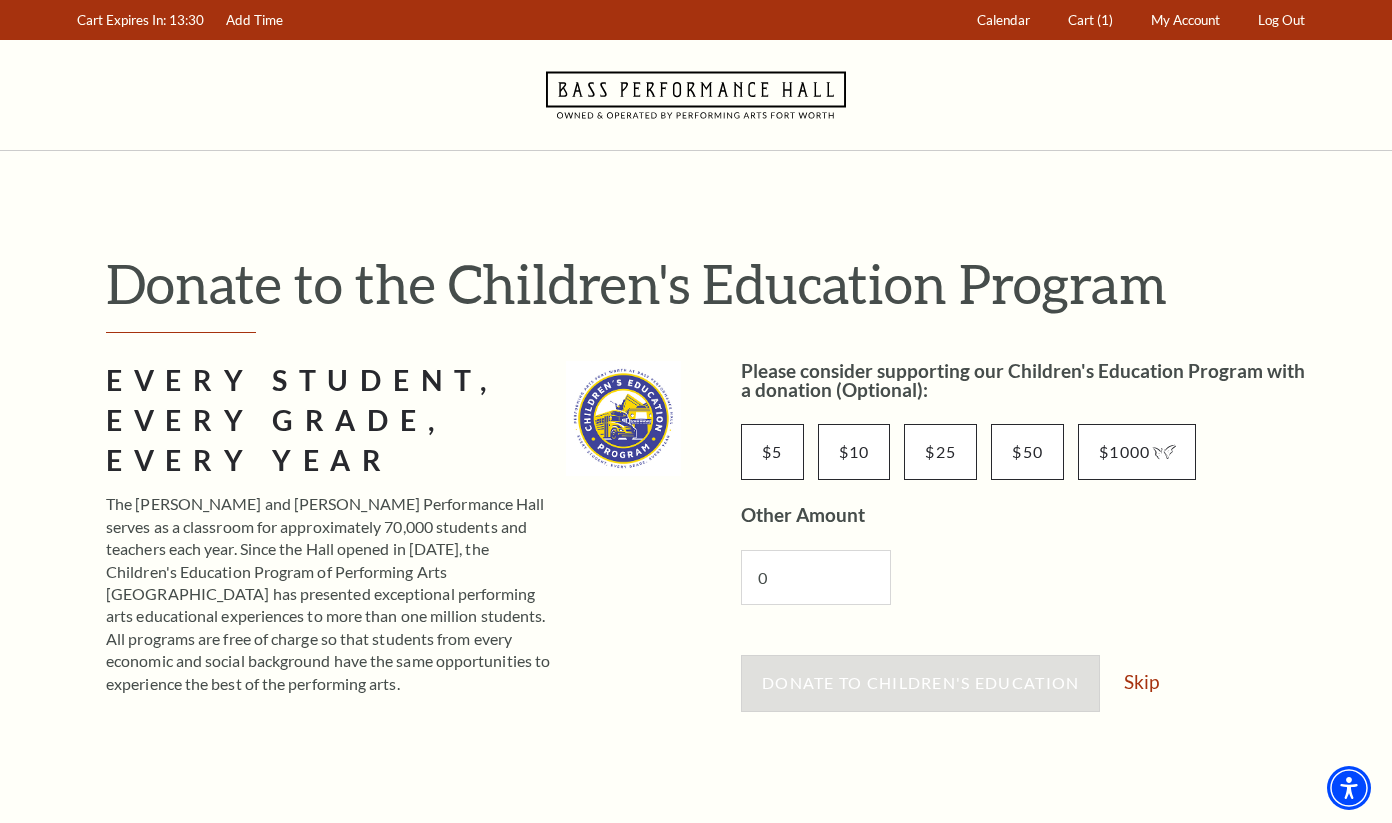 scroll, scrollTop: 0, scrollLeft: 0, axis: both 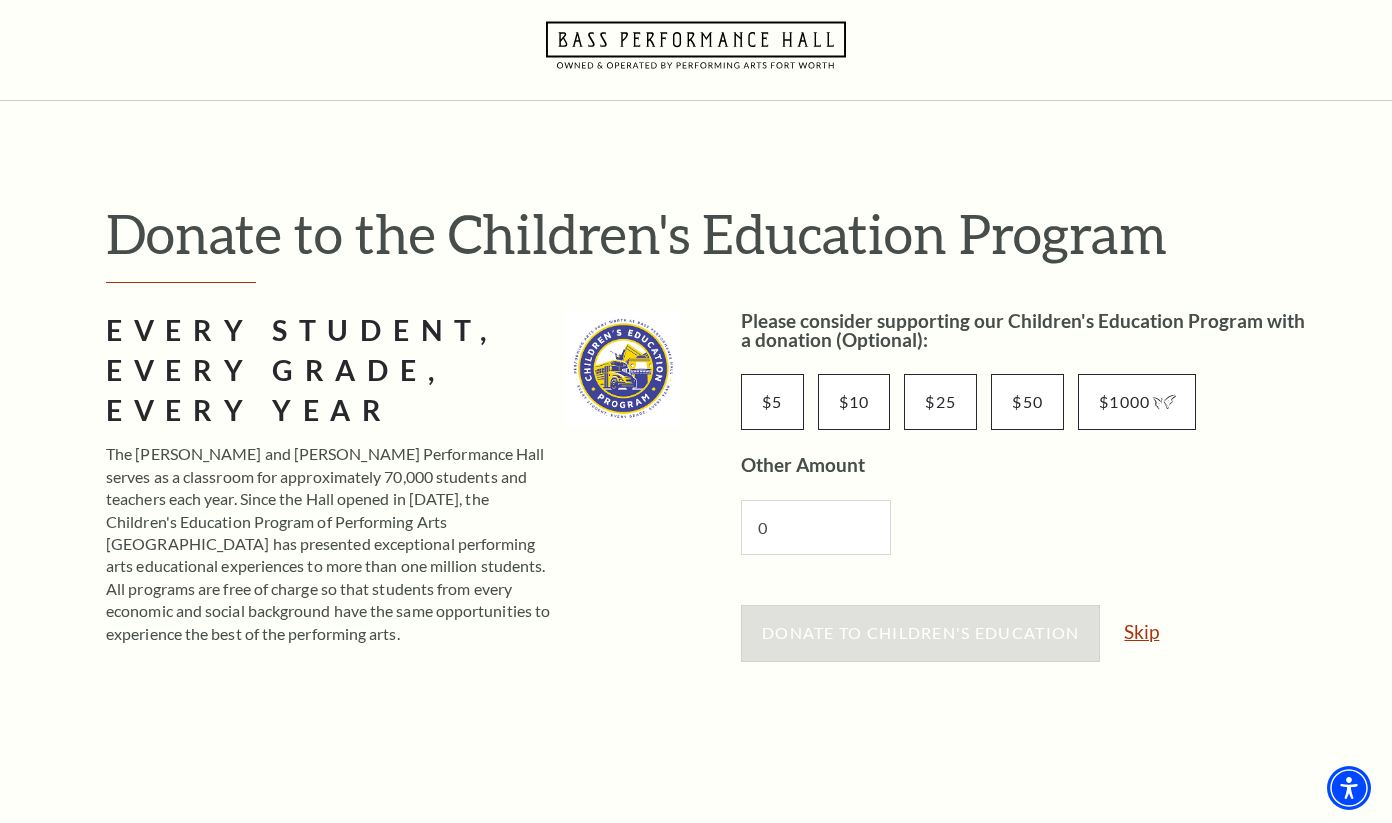 click on "Skip" at bounding box center (1141, 631) 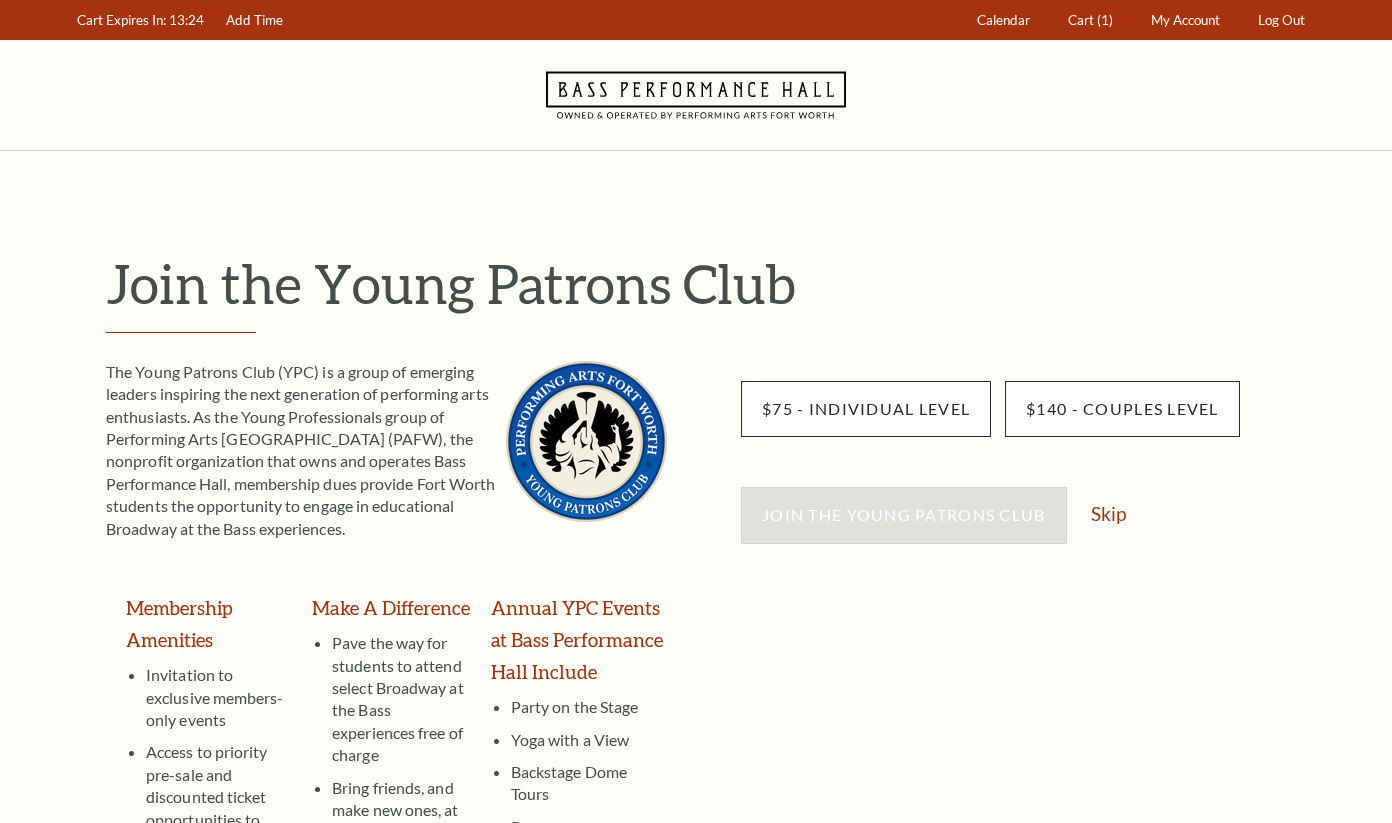 scroll, scrollTop: 0, scrollLeft: 0, axis: both 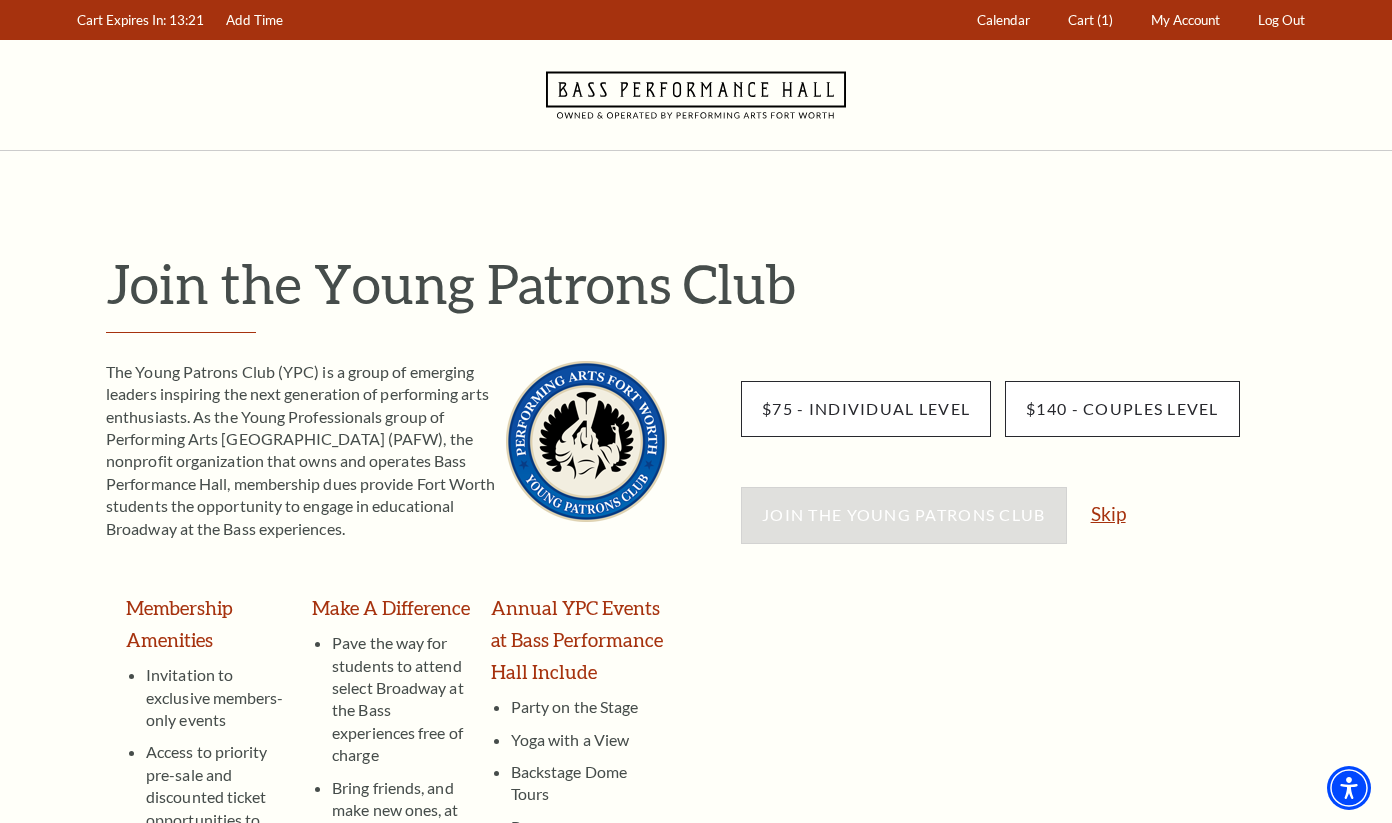 click on "Skip" at bounding box center (1108, 513) 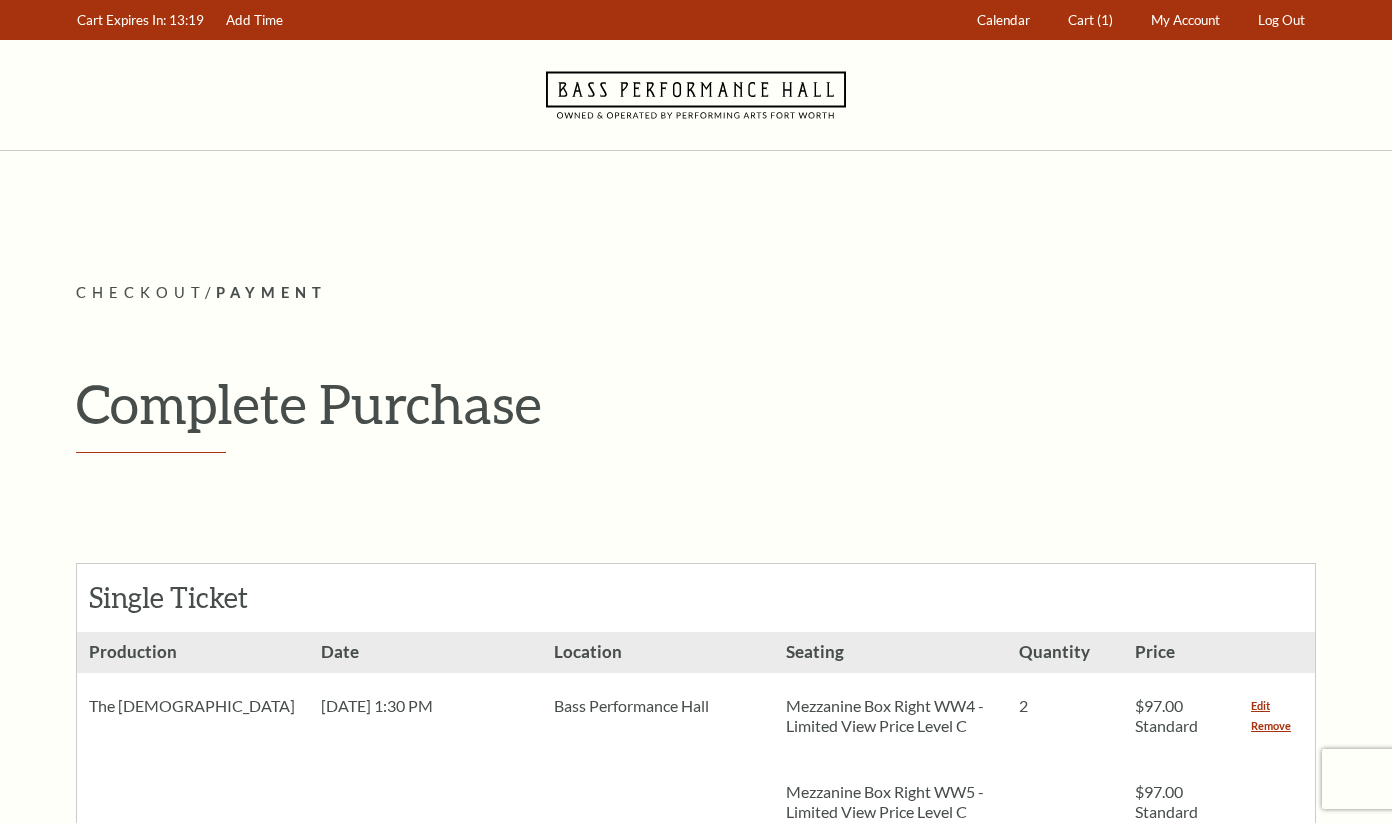 scroll, scrollTop: 0, scrollLeft: 0, axis: both 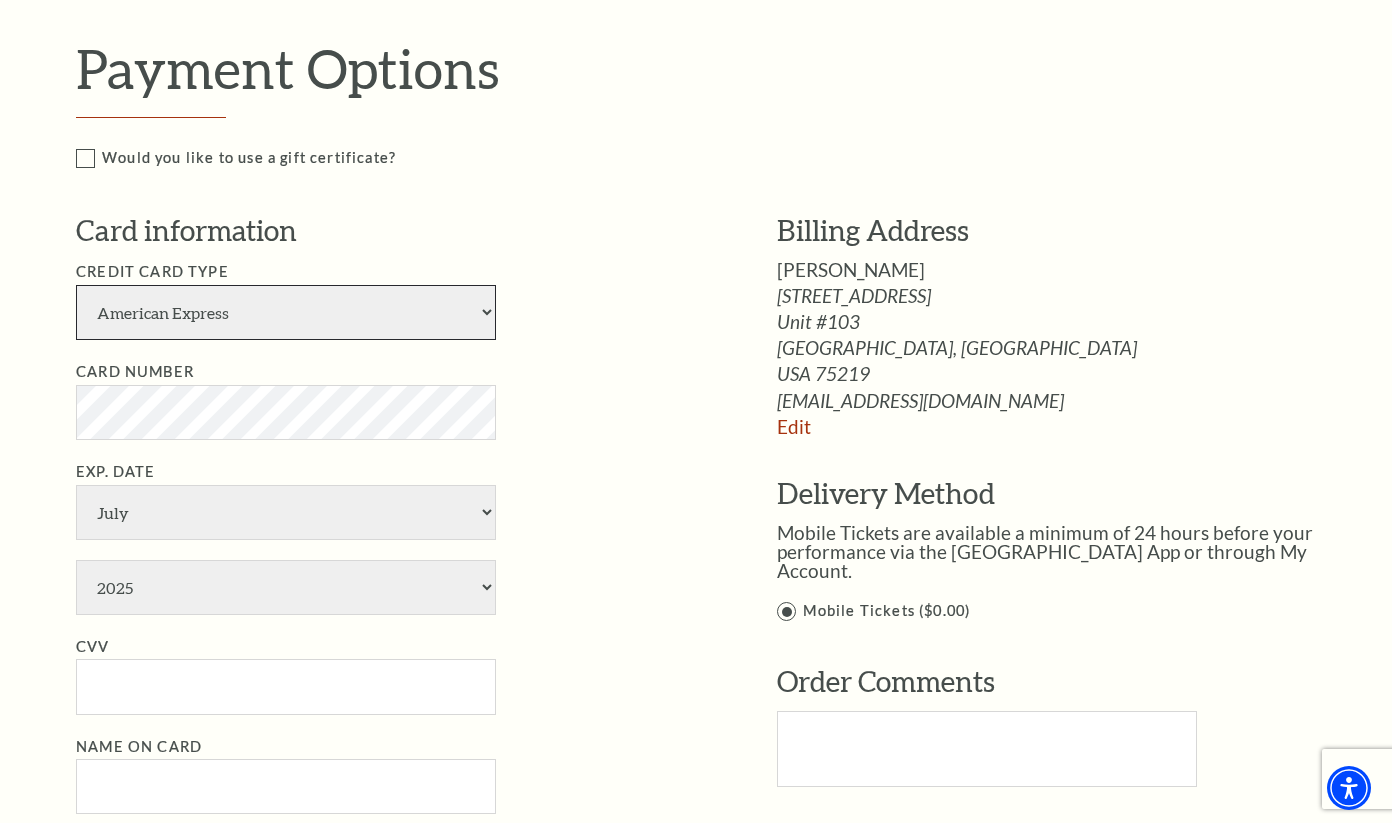 select on "24" 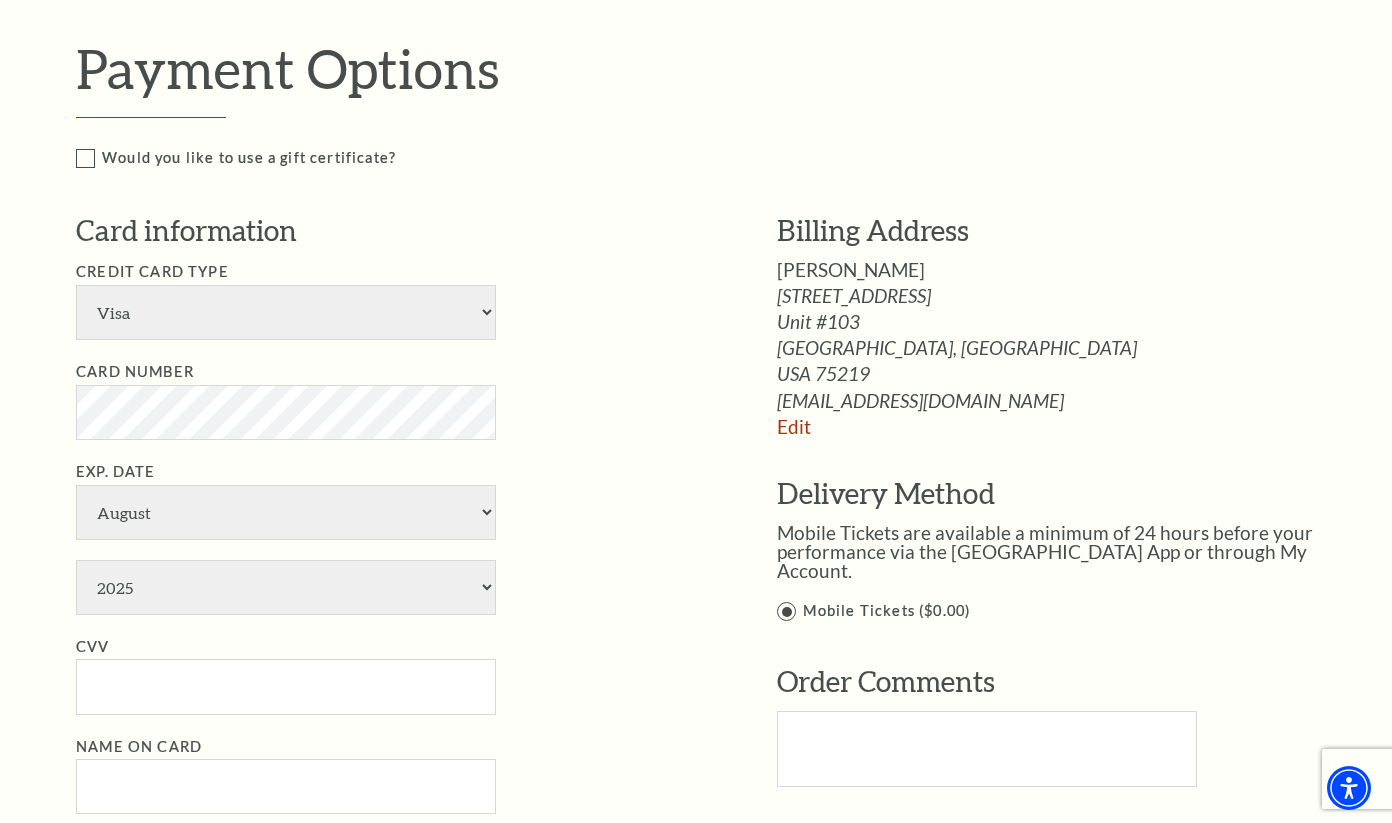 select on "2029" 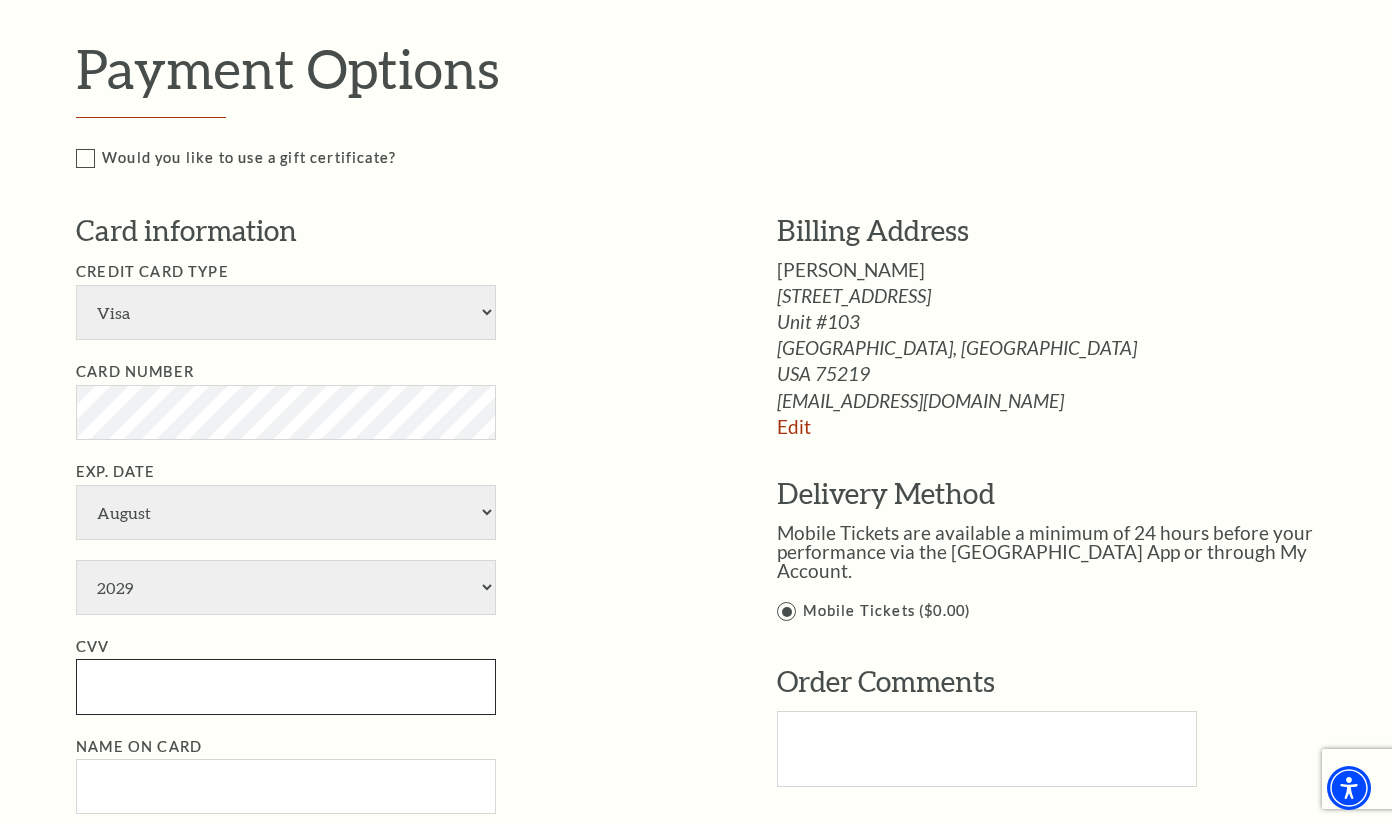 type on "690" 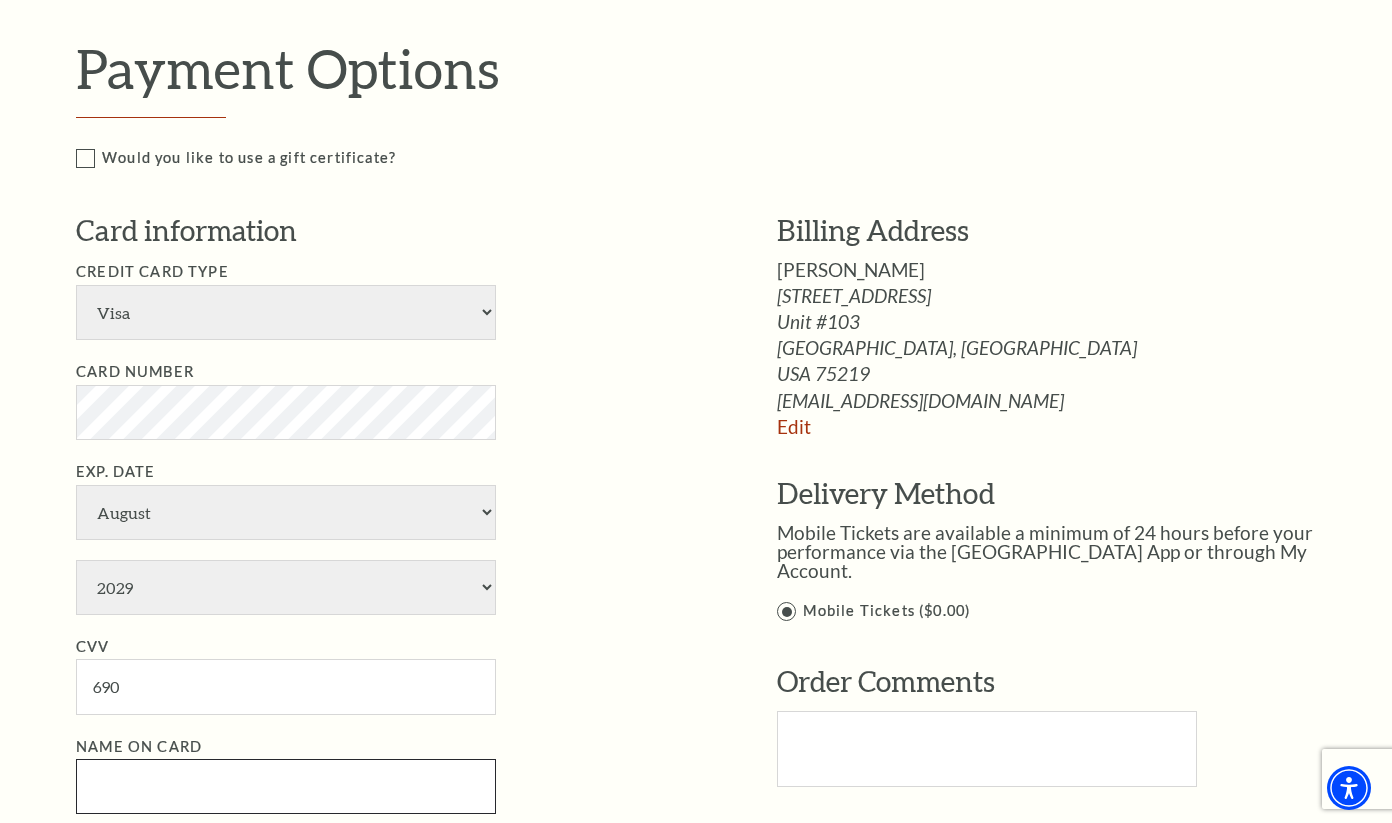 type on "[PERSON_NAME]" 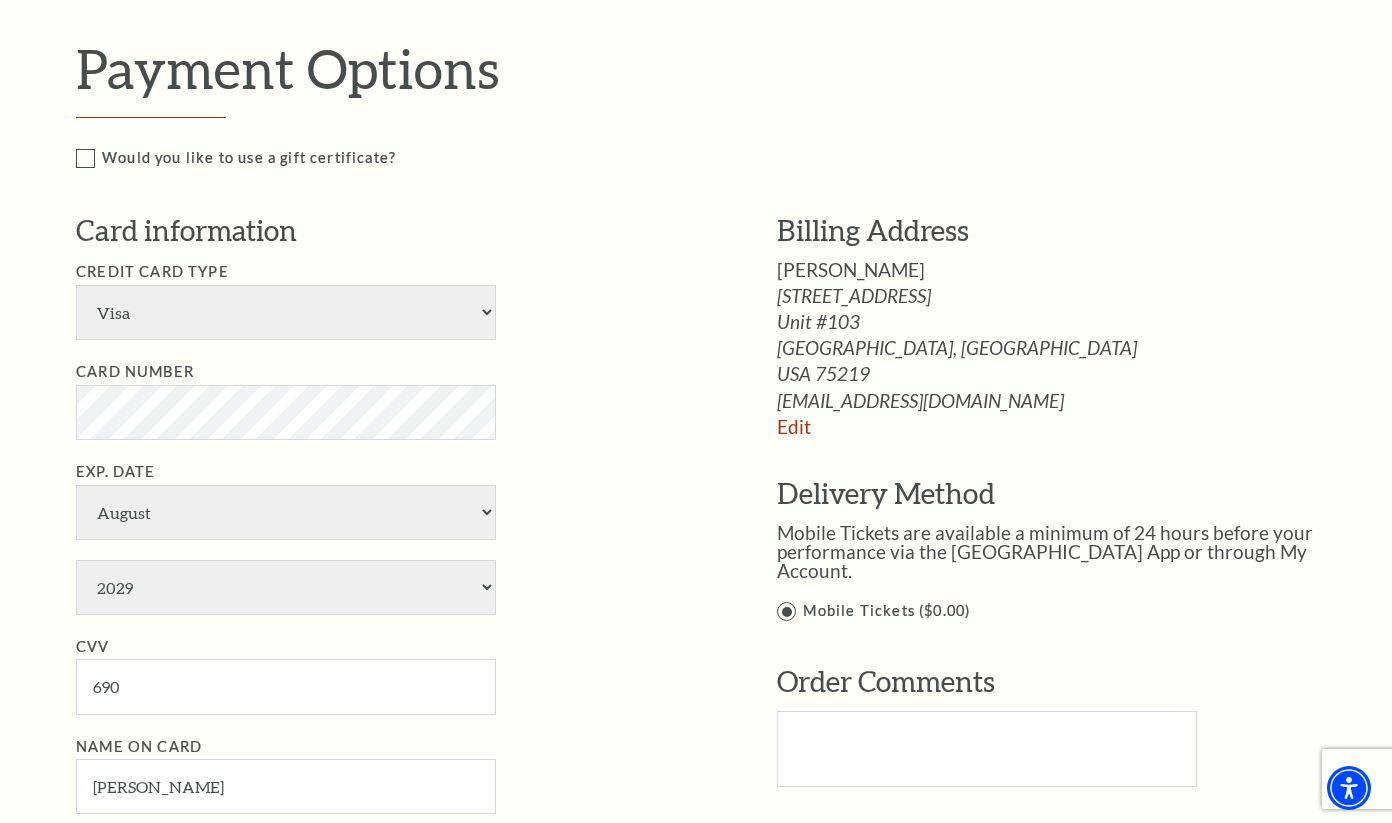 click on "CVV
690" at bounding box center [396, 675] 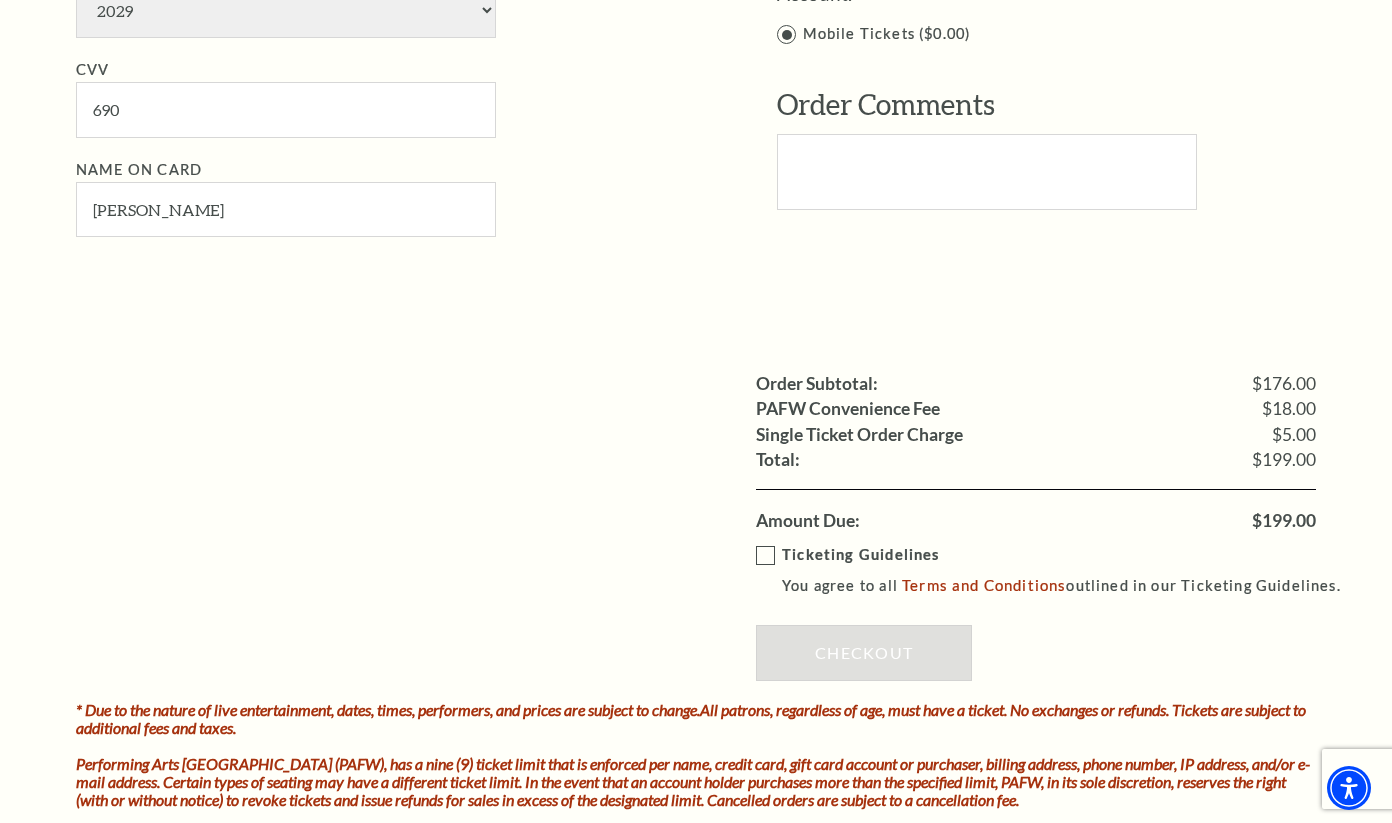 scroll, scrollTop: 1487, scrollLeft: 0, axis: vertical 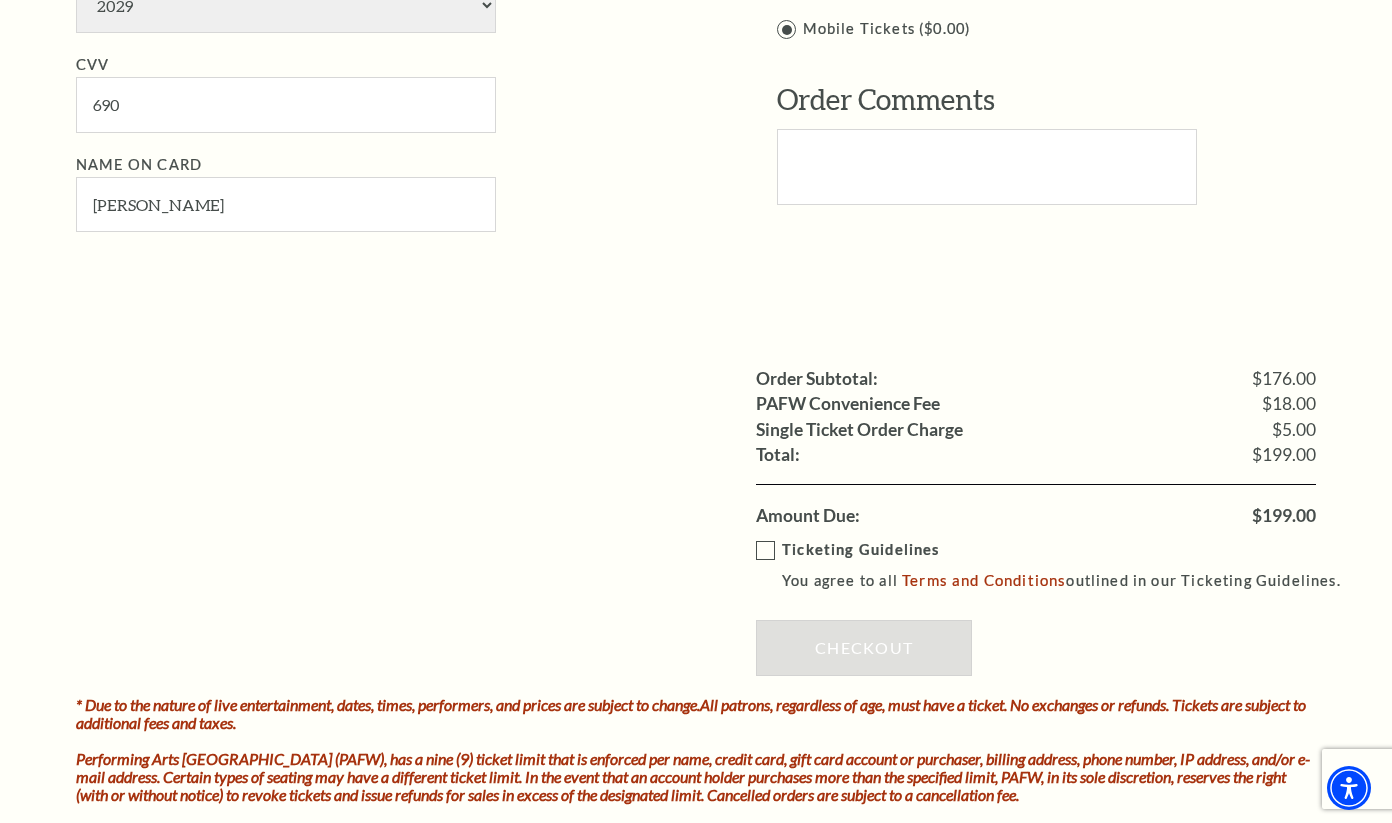 click on "Ticketing Guidelines
You agree to all   Terms and Conditions  outlined in our Ticketing Guidelines." at bounding box center (1057, 565) 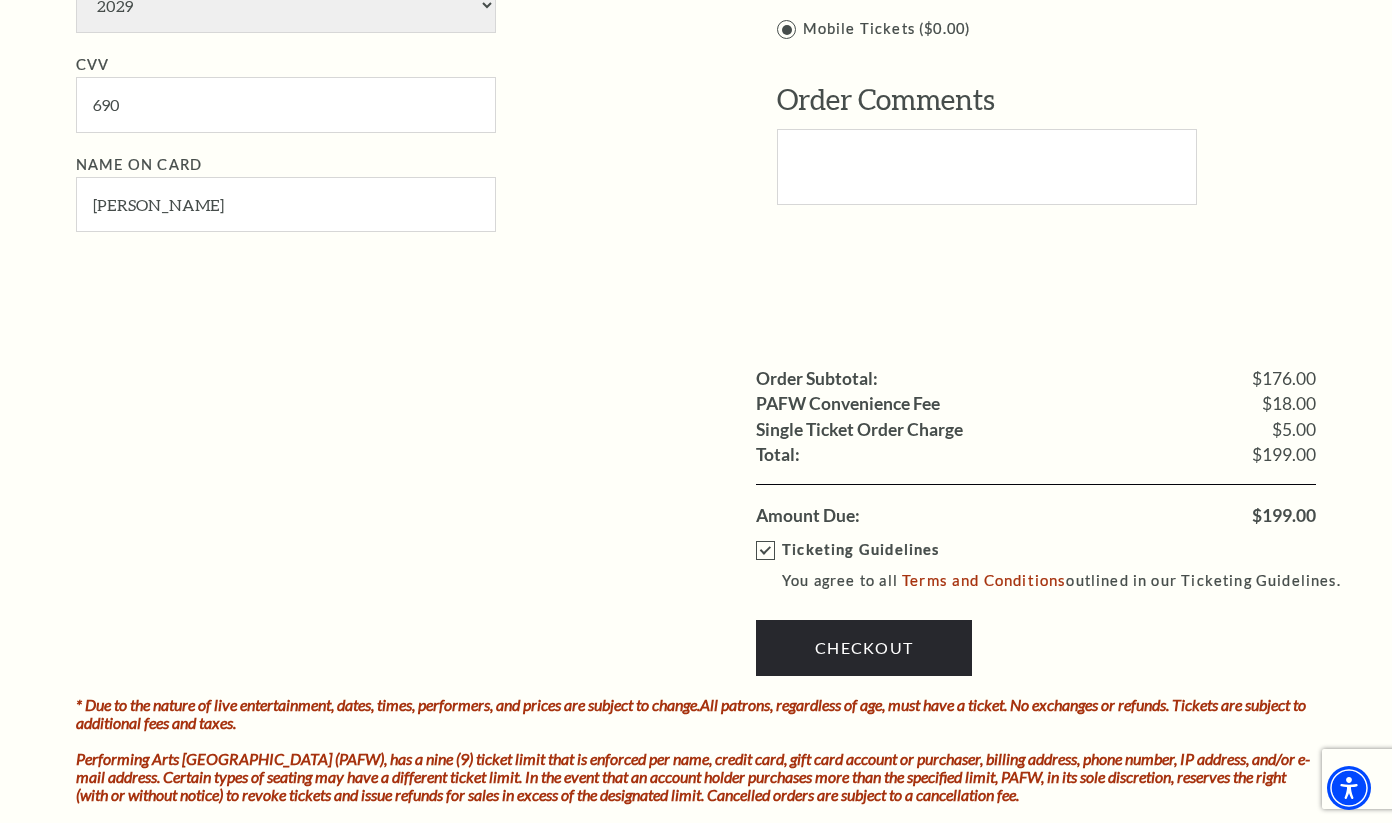 click on "Payment Header
Checkout  /  Payment
Complete Purchase
Single Ticket
Show Details
2 $97.00" at bounding box center (696, -201) 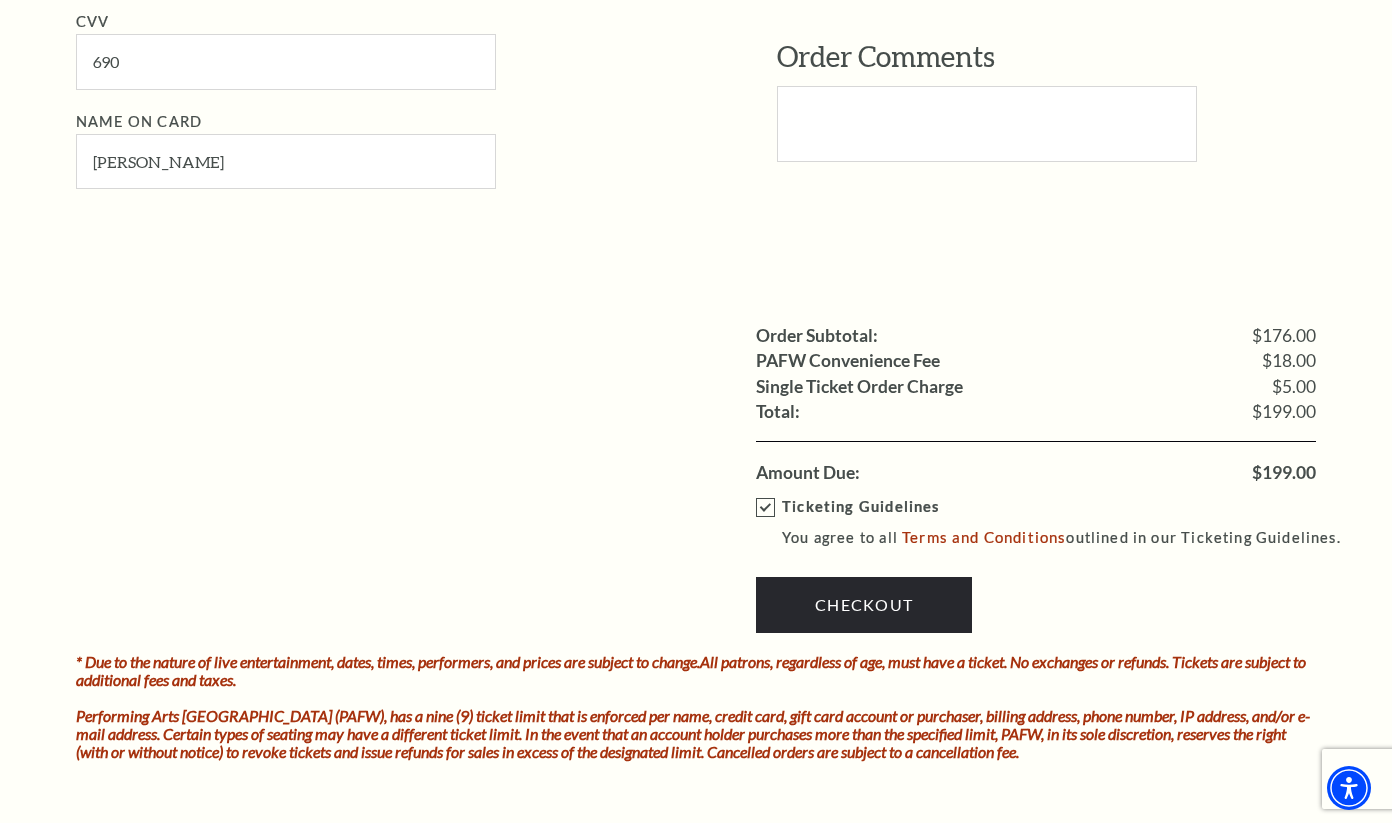 scroll, scrollTop: 1588, scrollLeft: 0, axis: vertical 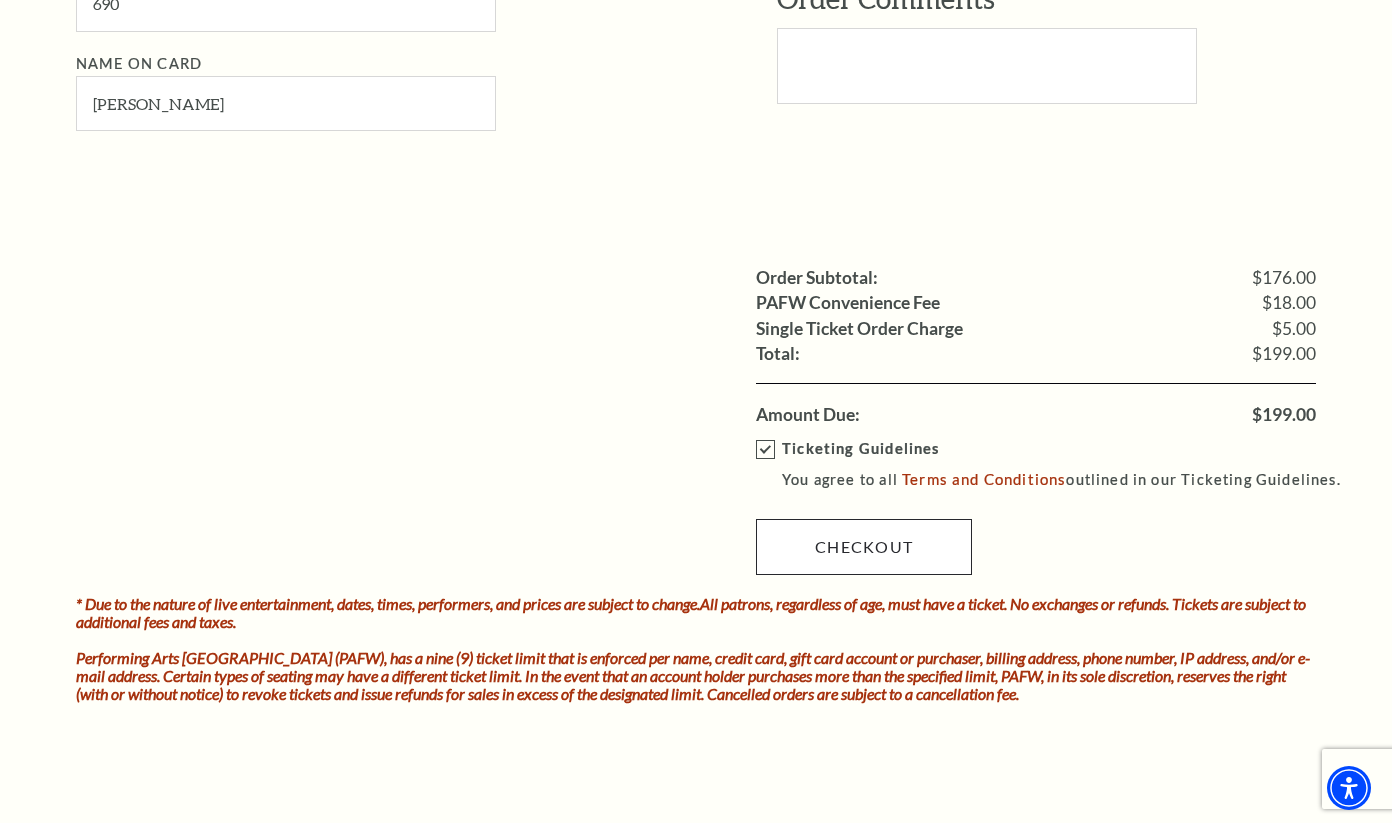 click on "Checkout" at bounding box center (864, 547) 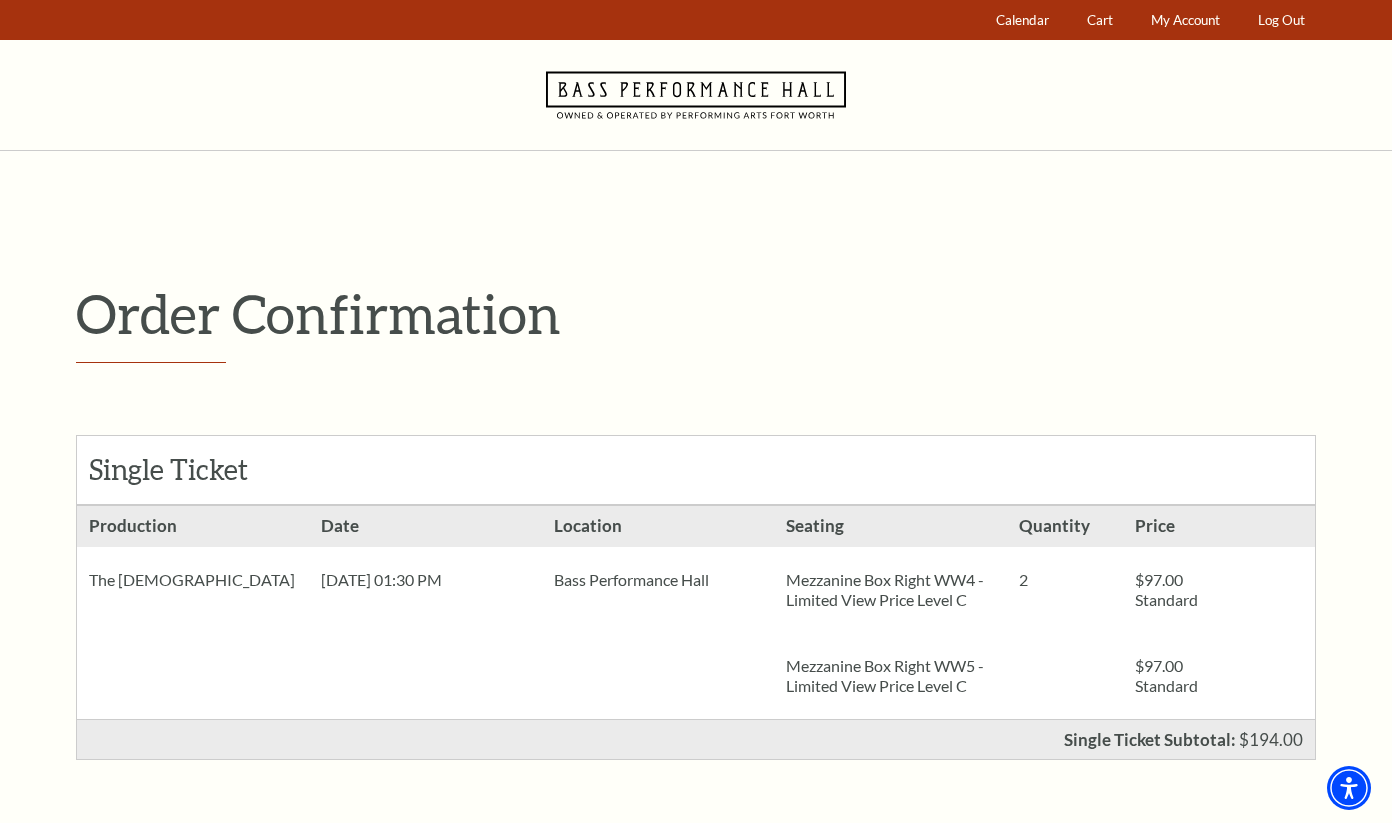 scroll, scrollTop: 0, scrollLeft: 0, axis: both 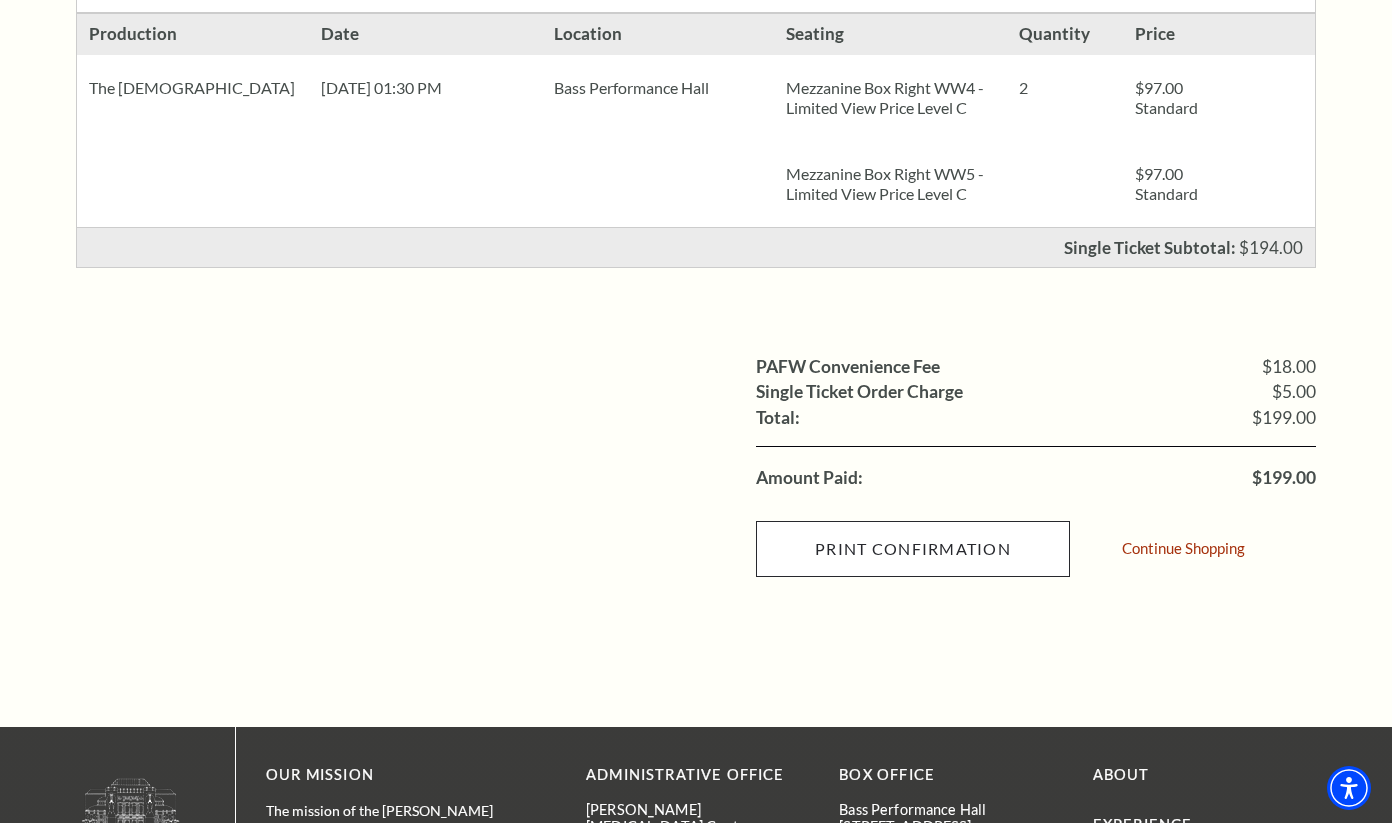 click on "Print Confirmation" at bounding box center [913, 549] 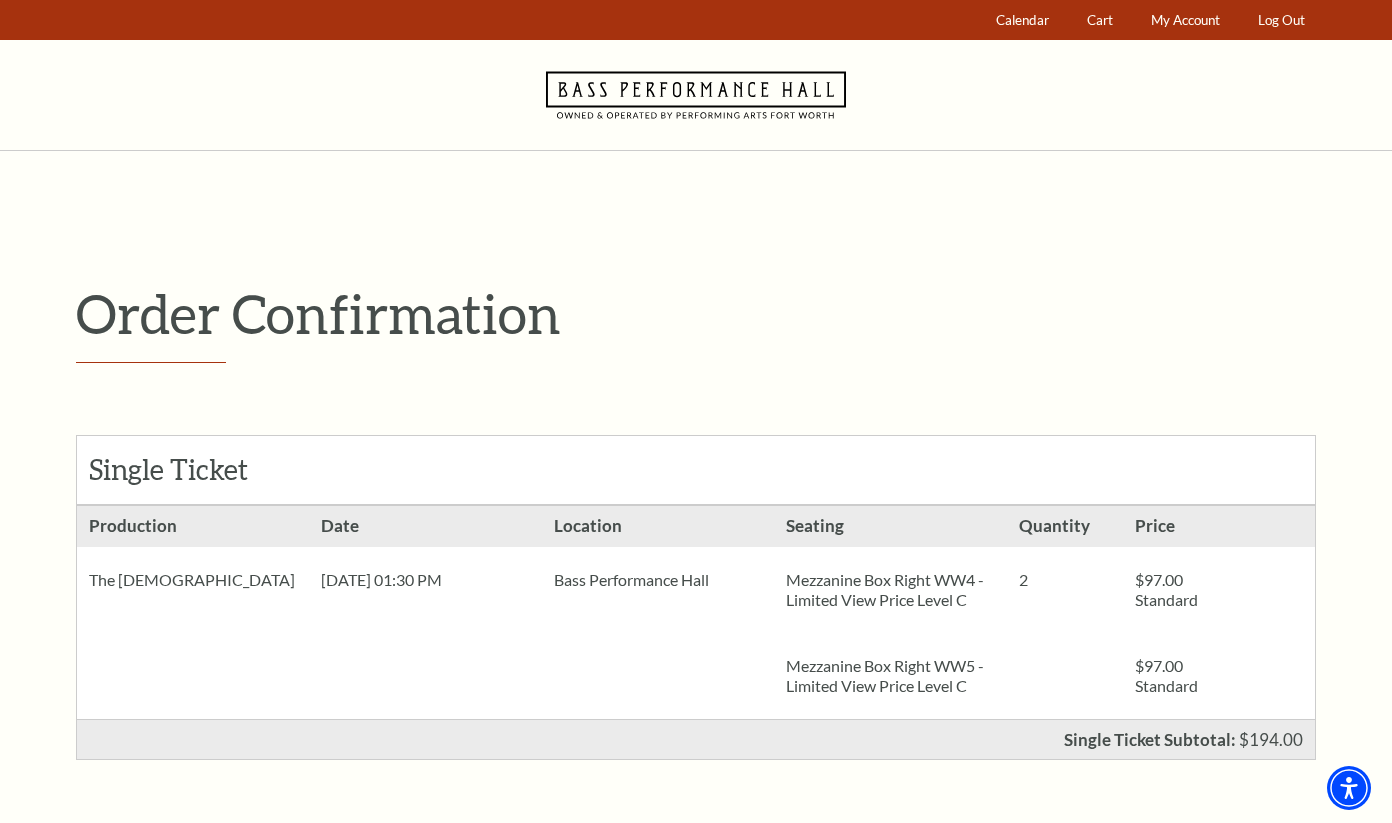 scroll, scrollTop: 0, scrollLeft: 0, axis: both 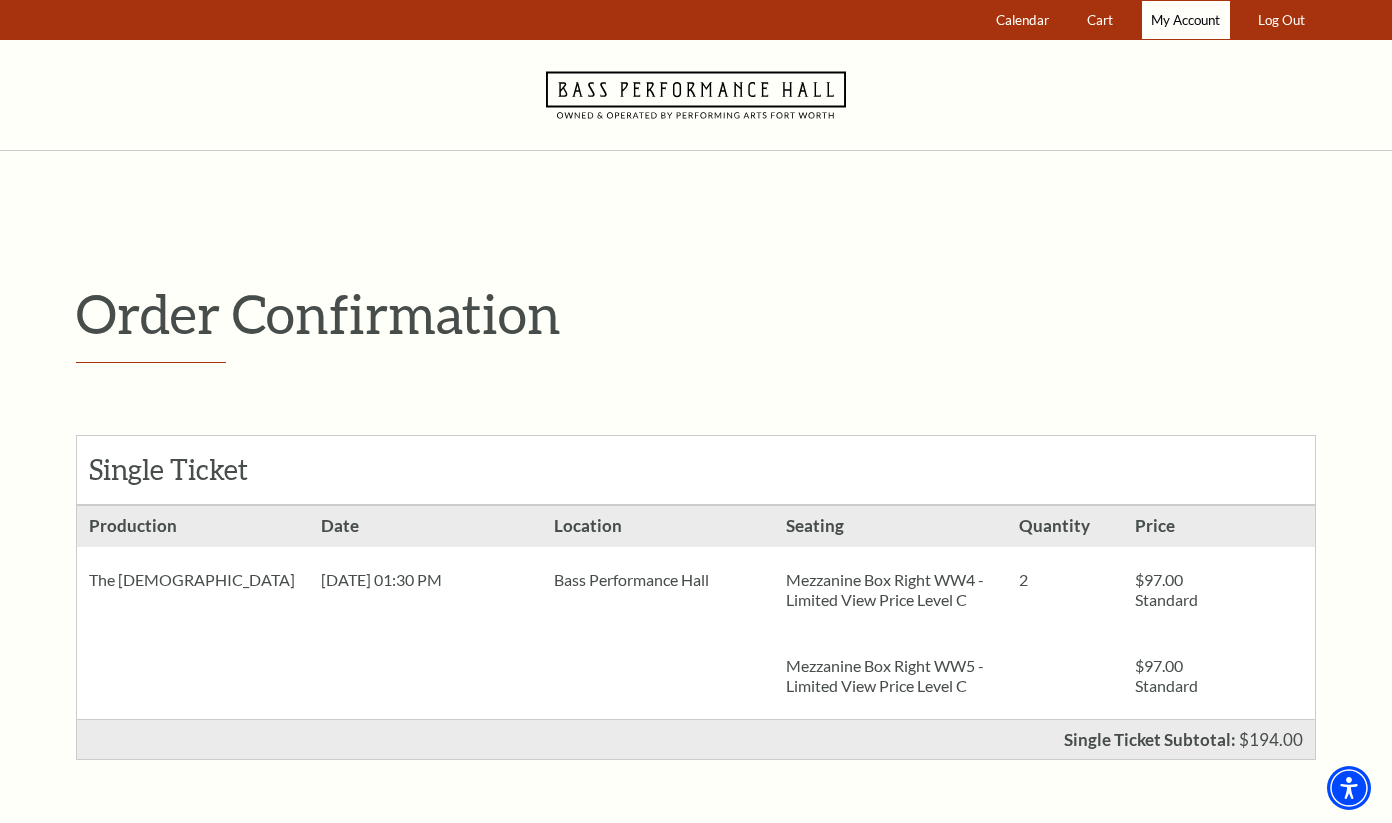 click on "My Account" at bounding box center [1185, 20] 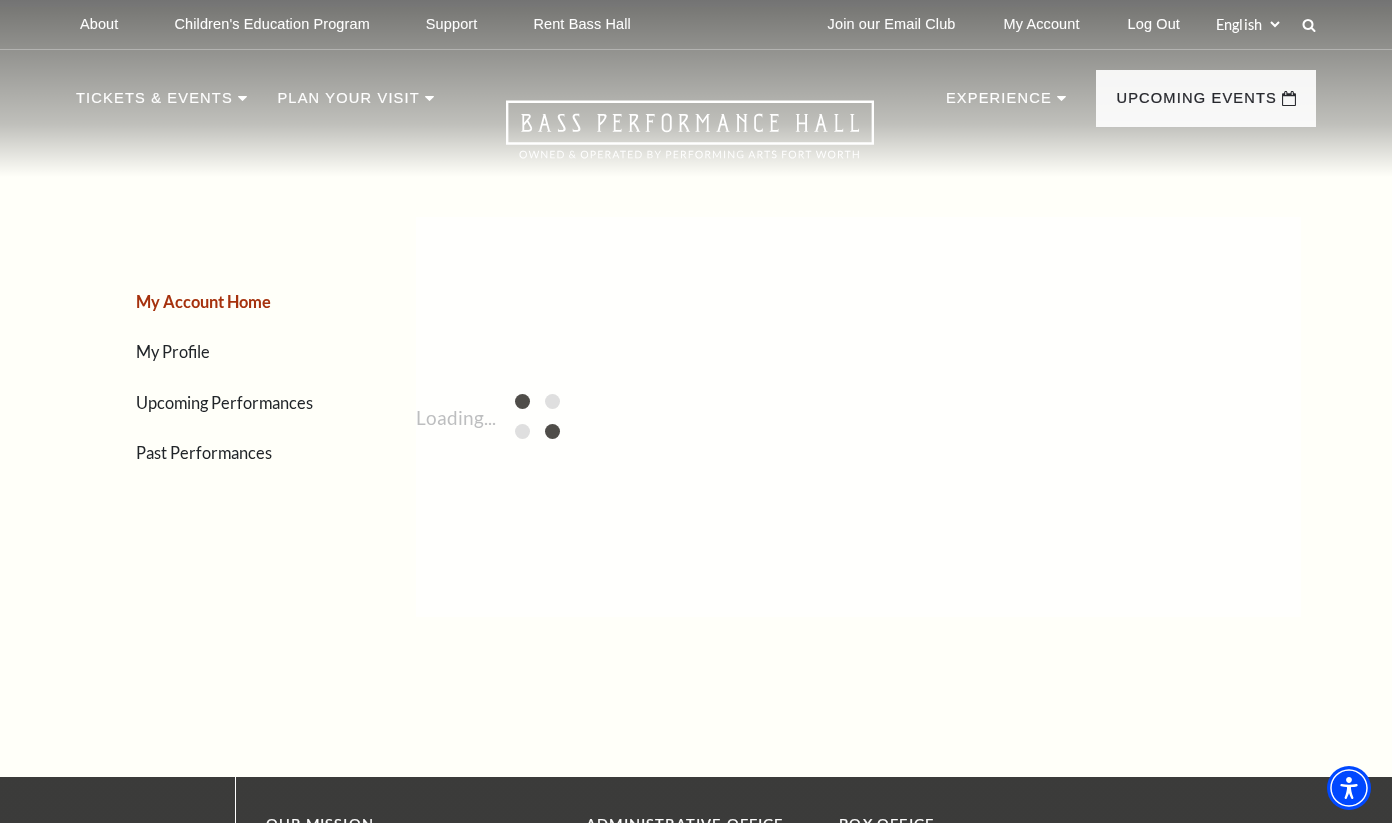 scroll, scrollTop: 0, scrollLeft: 0, axis: both 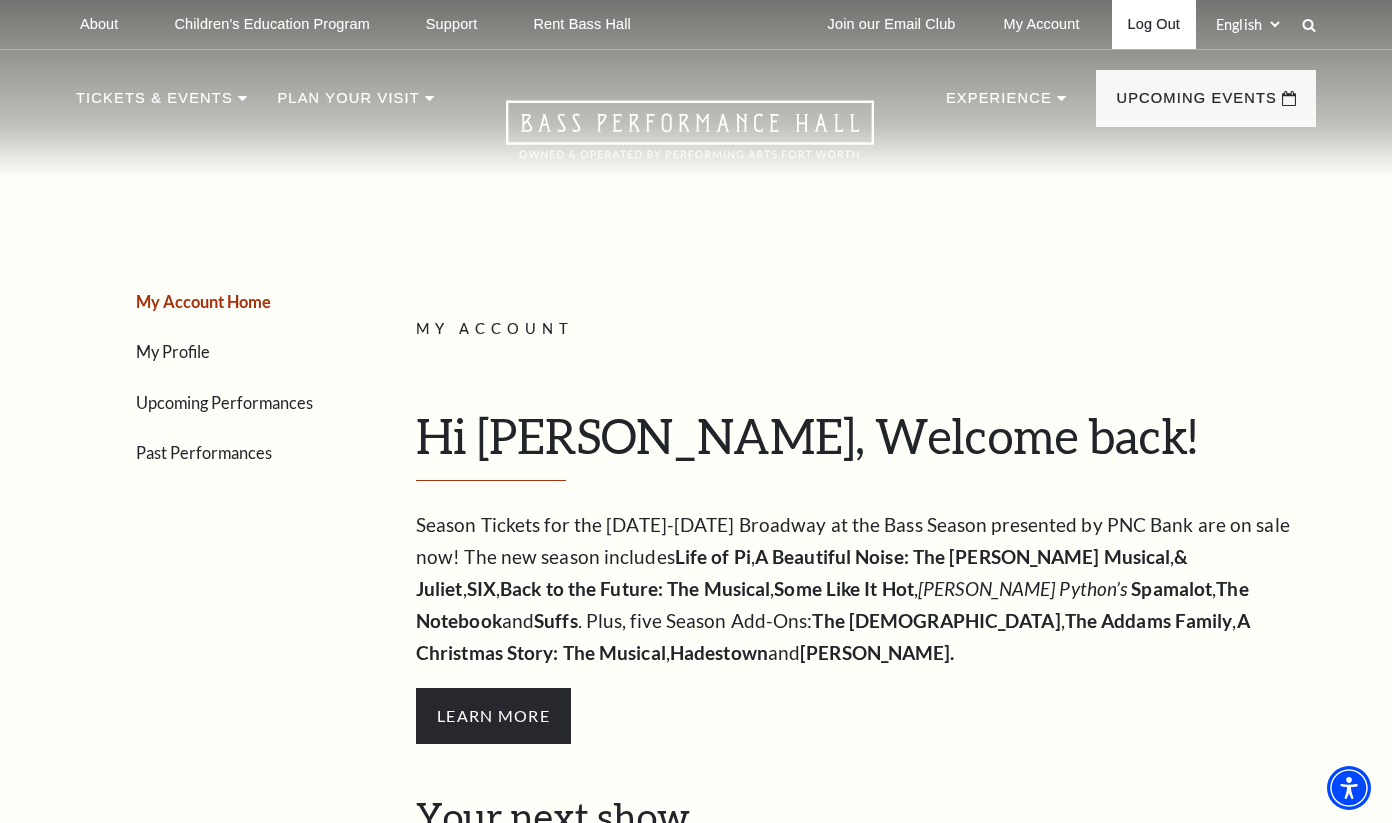 click on "Log Out" at bounding box center [1154, 24] 